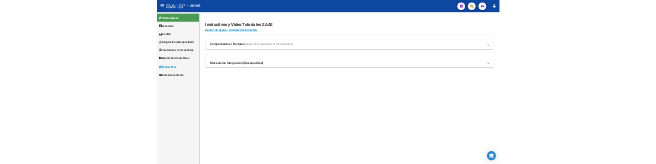 scroll, scrollTop: 0, scrollLeft: 0, axis: both 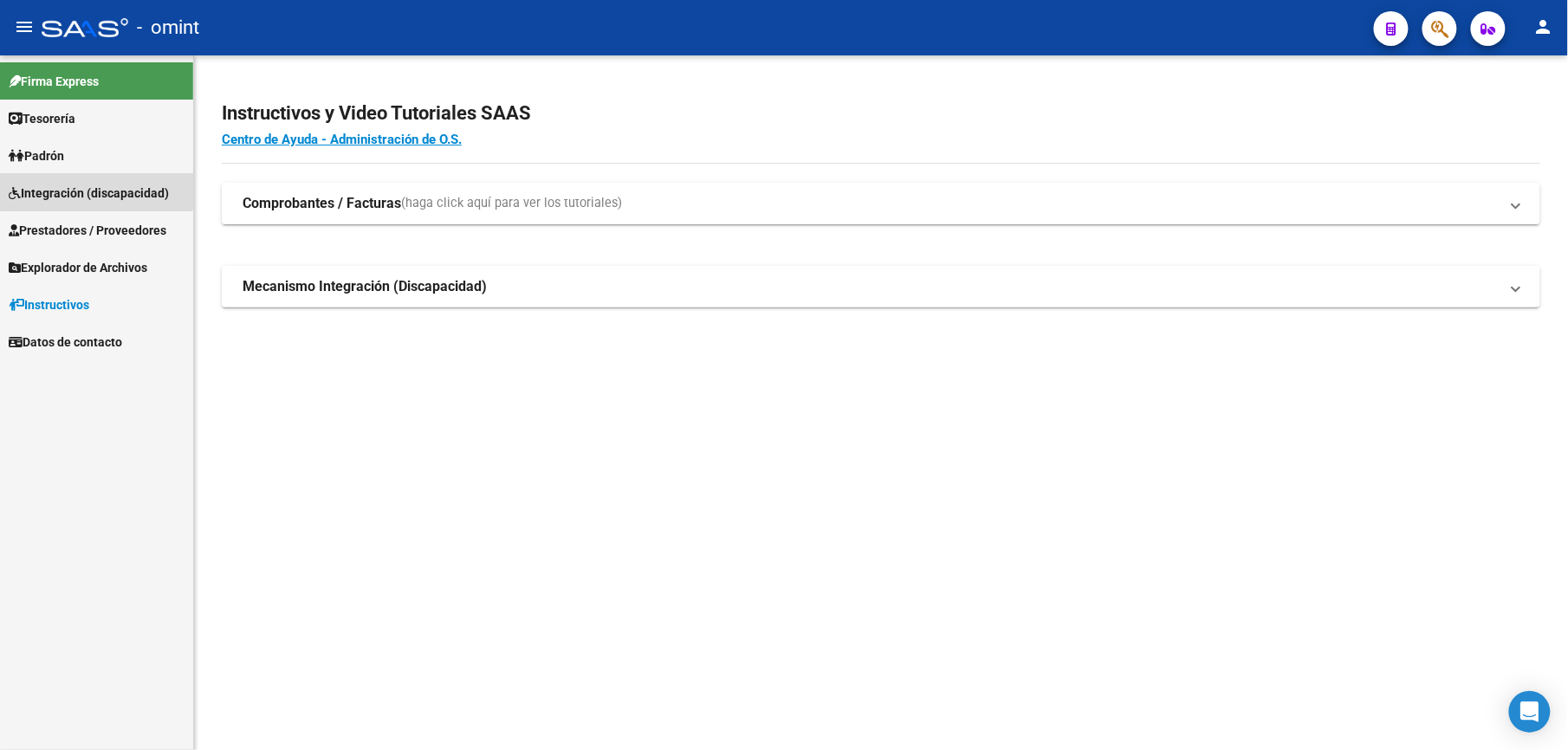click on "Integración (discapacidad)" at bounding box center [88, 193] 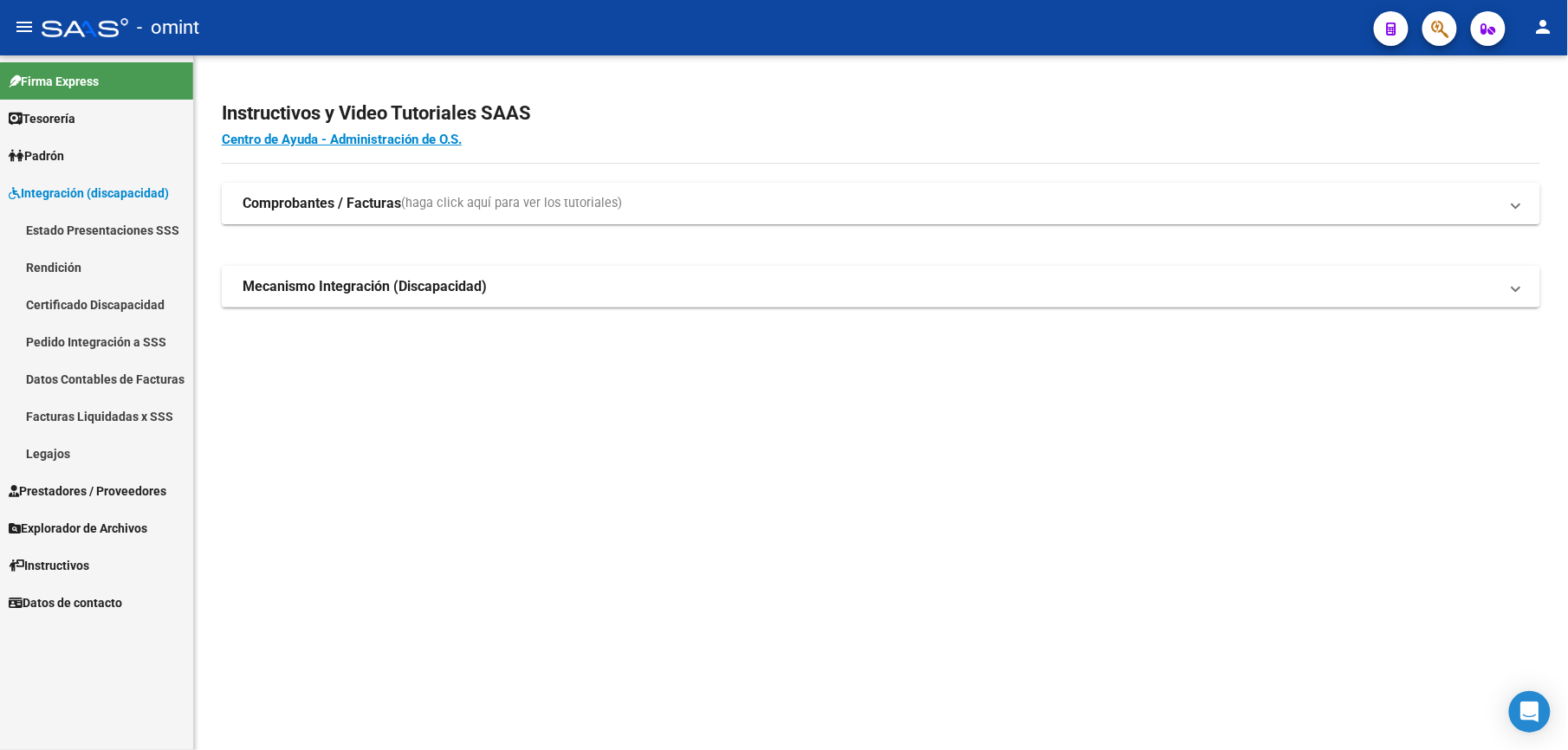 click on "Legajos" at bounding box center (96, 453) 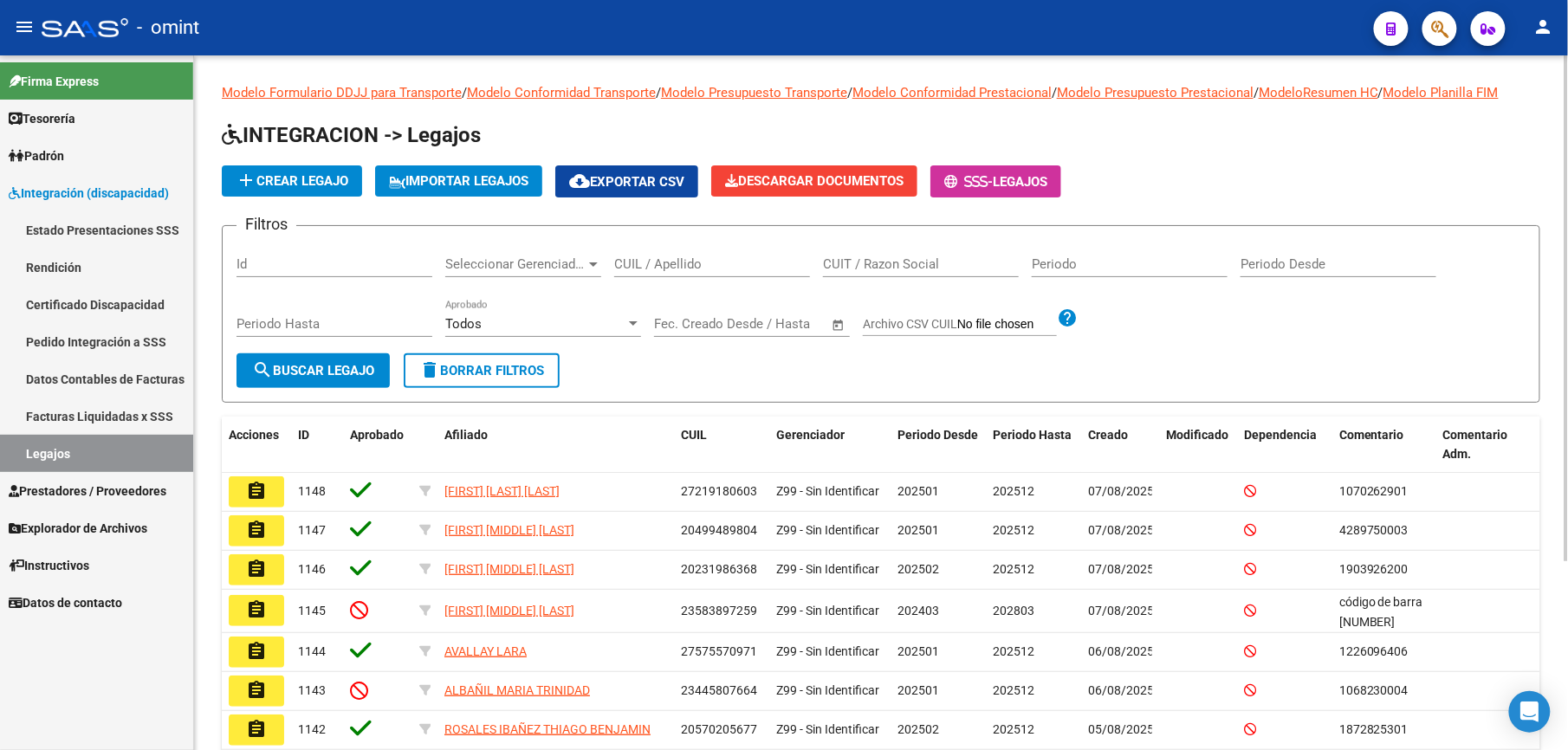 click on "CUIL / Apellido" at bounding box center (712, 264) 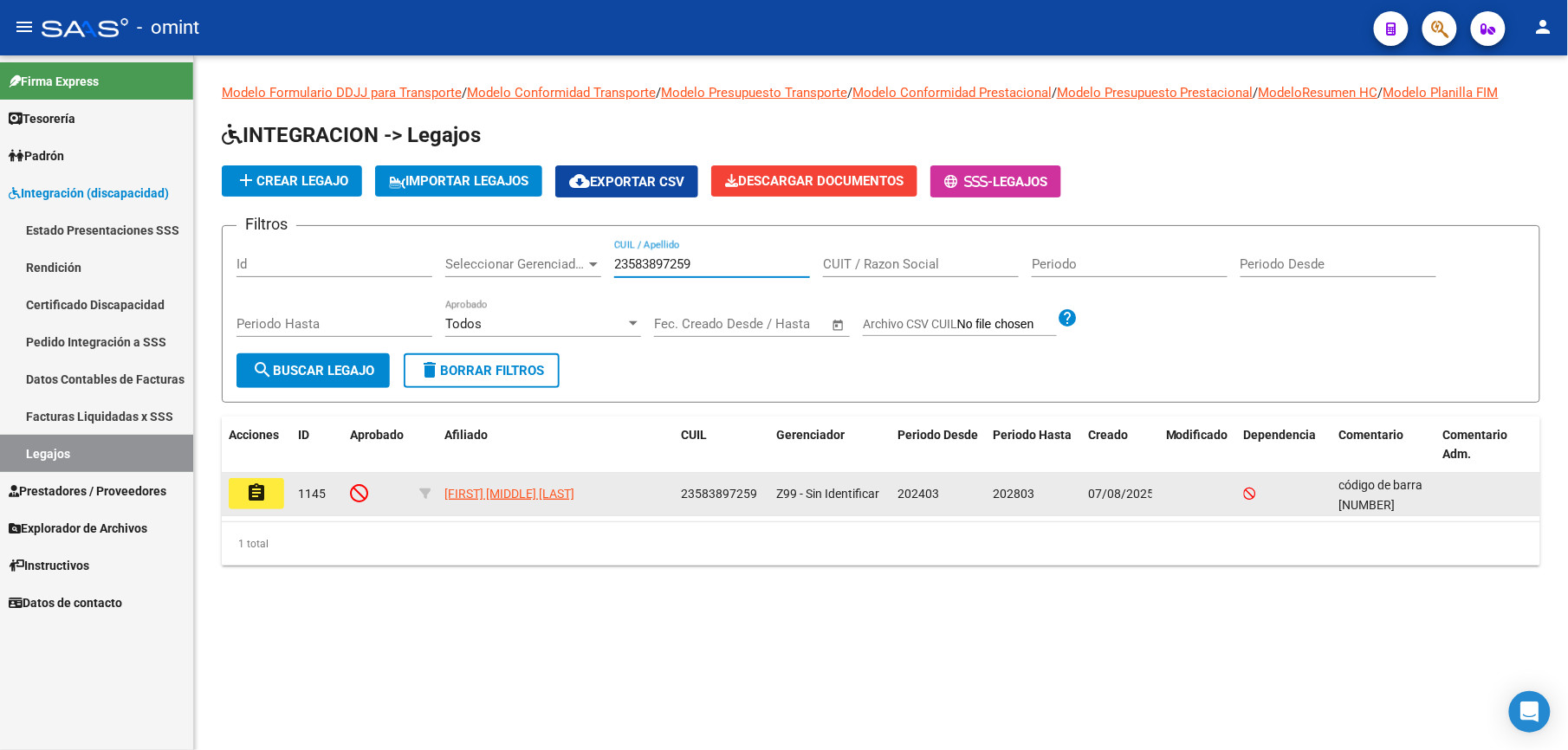 type on "23583897259" 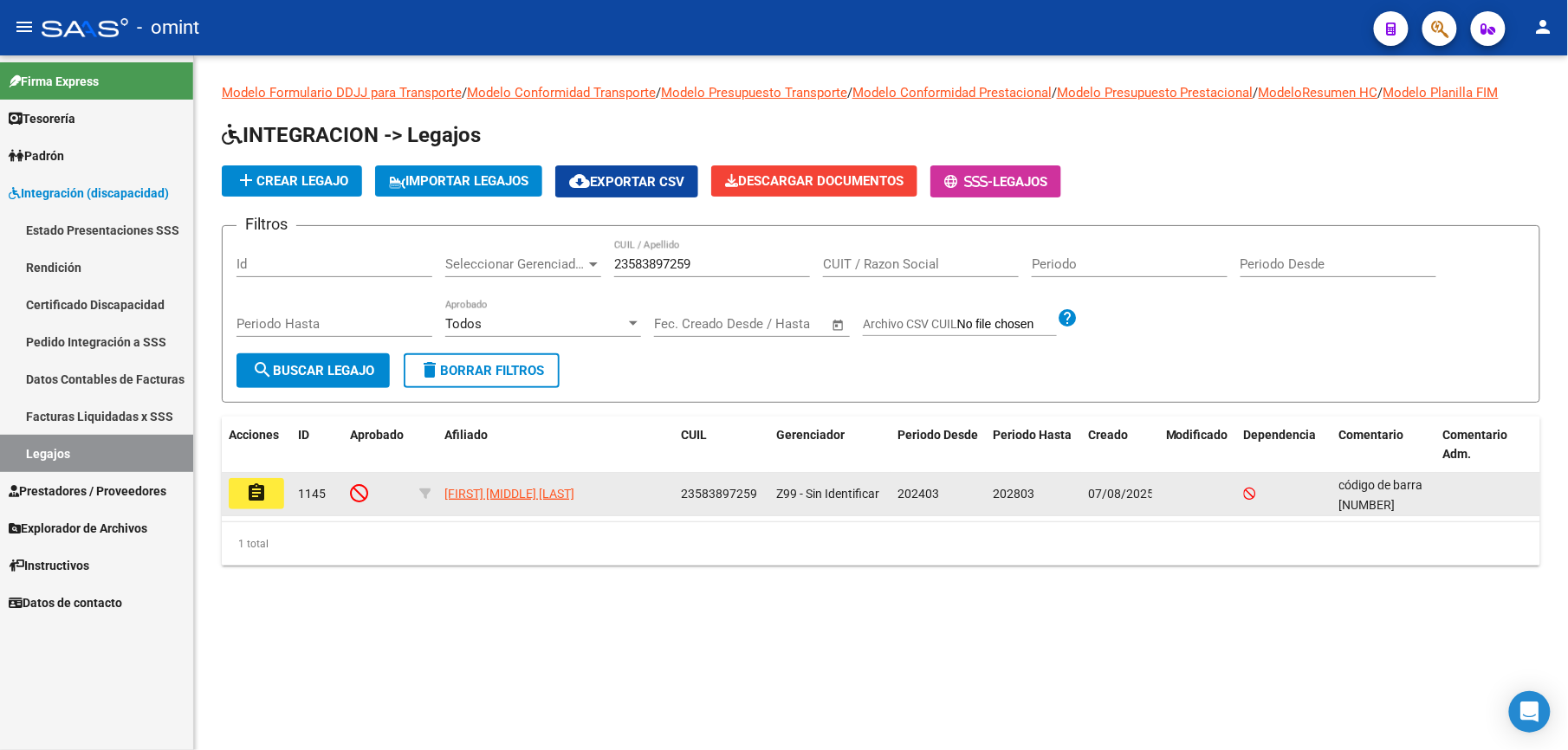 click on "assignment" 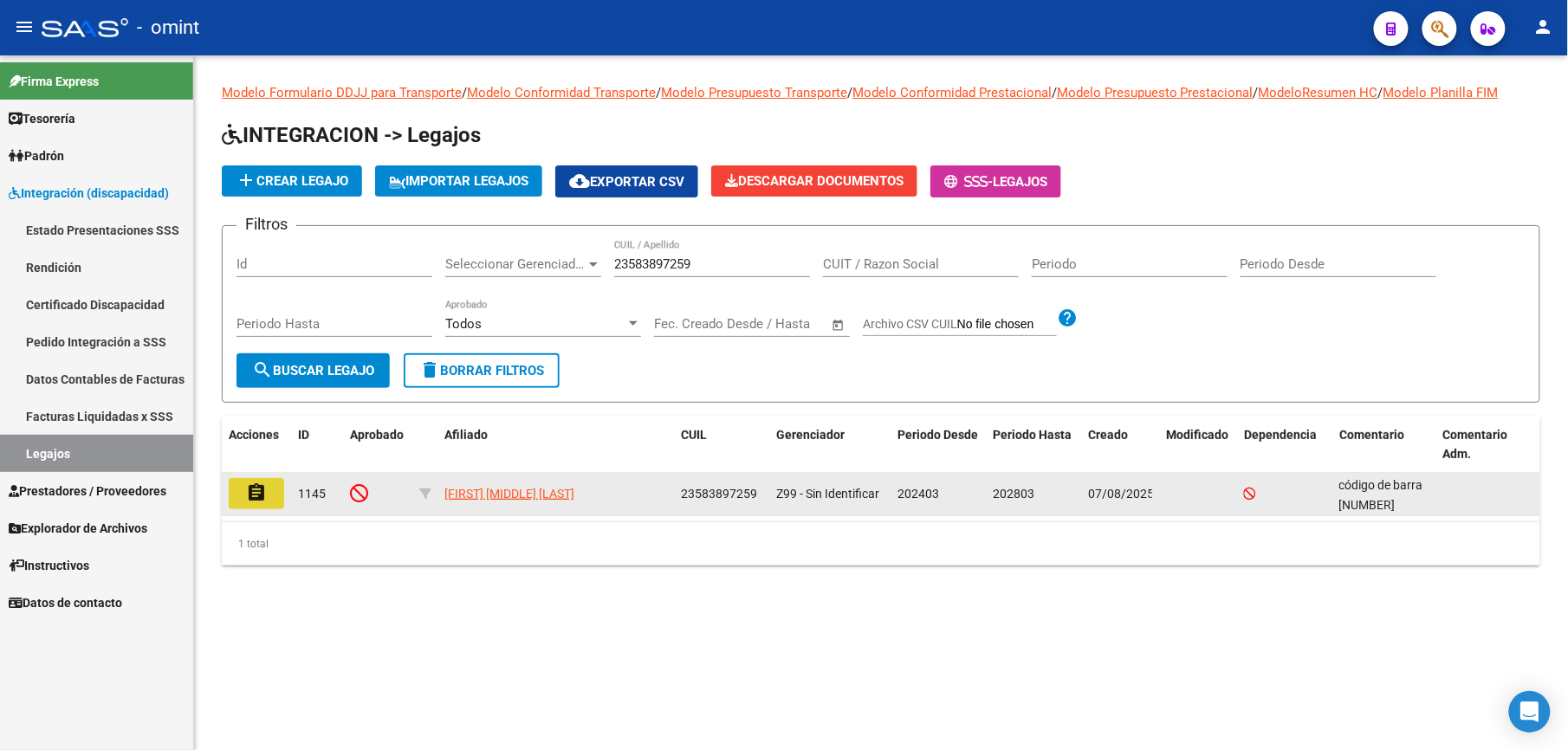 click on "assignment" 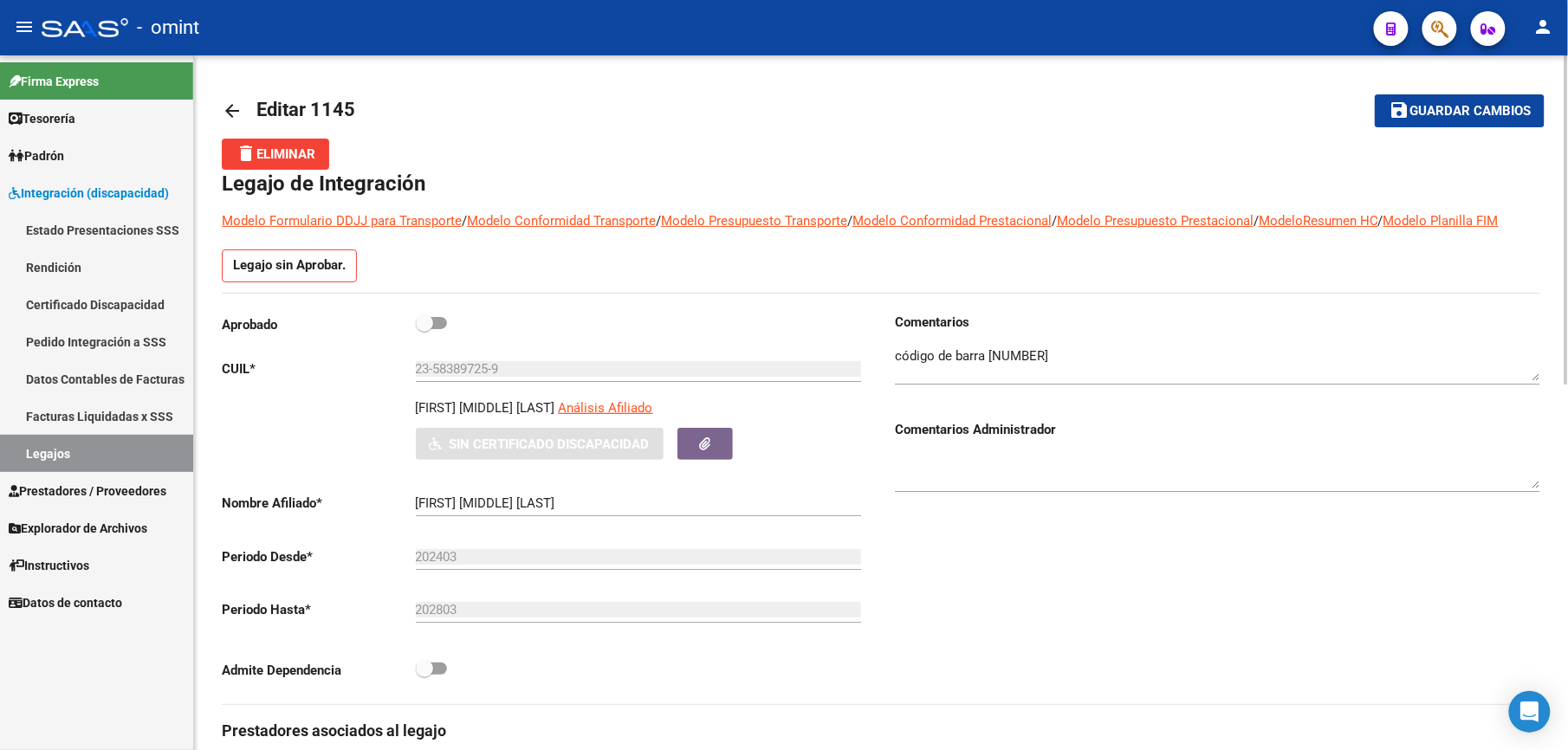 click at bounding box center (431, 323) 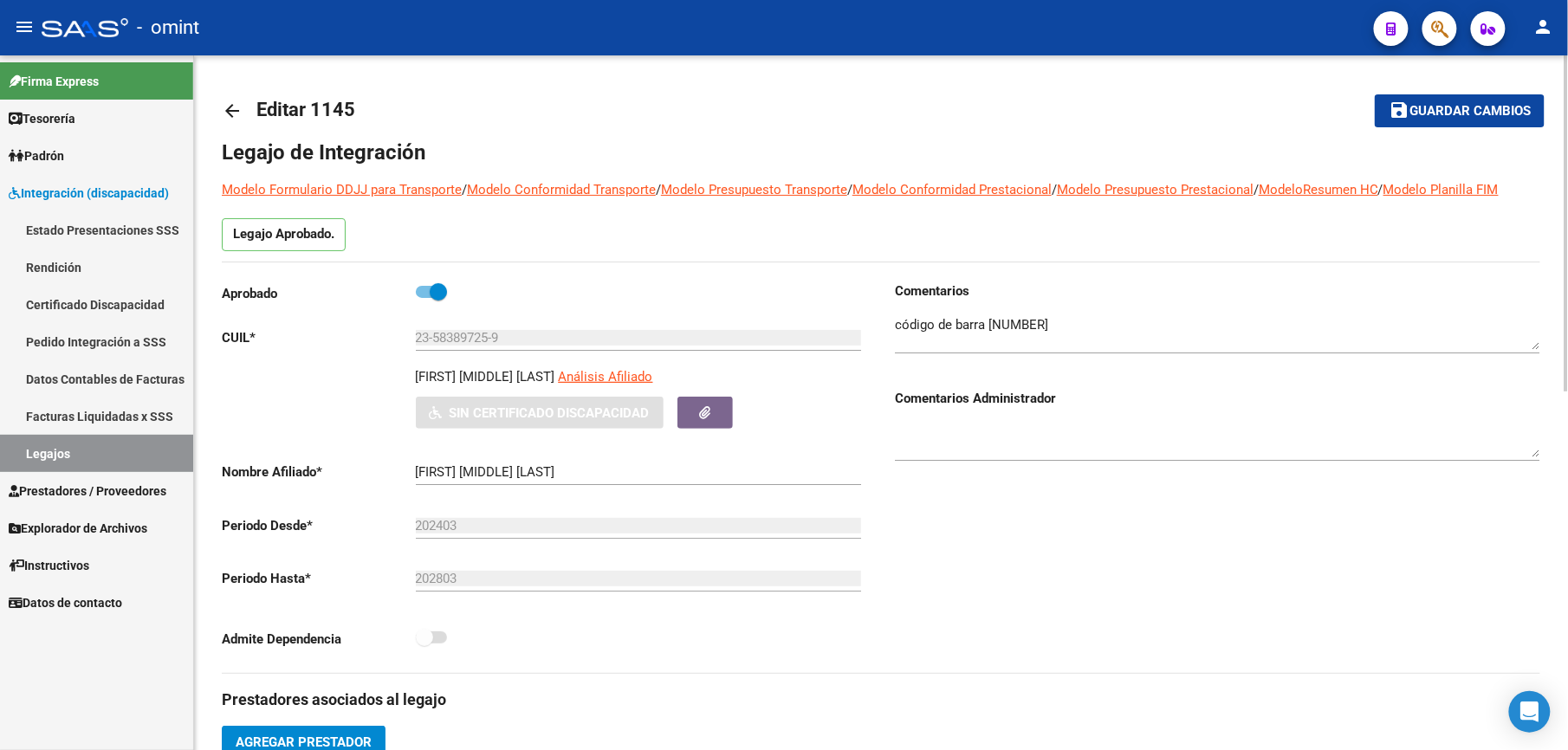 click on "Comentarios                                  Comentarios Administrador" 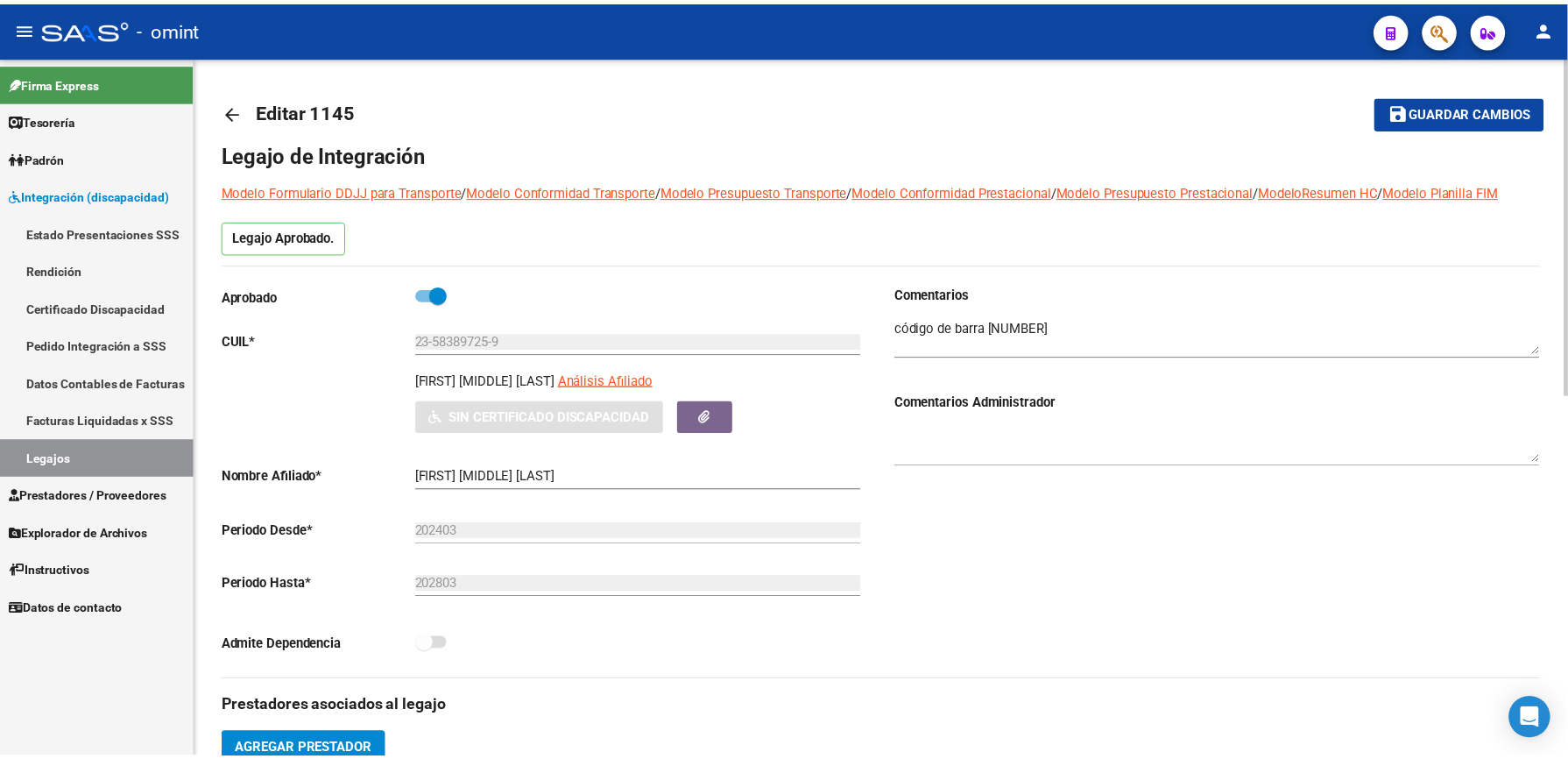 scroll, scrollTop: 467, scrollLeft: 0, axis: vertical 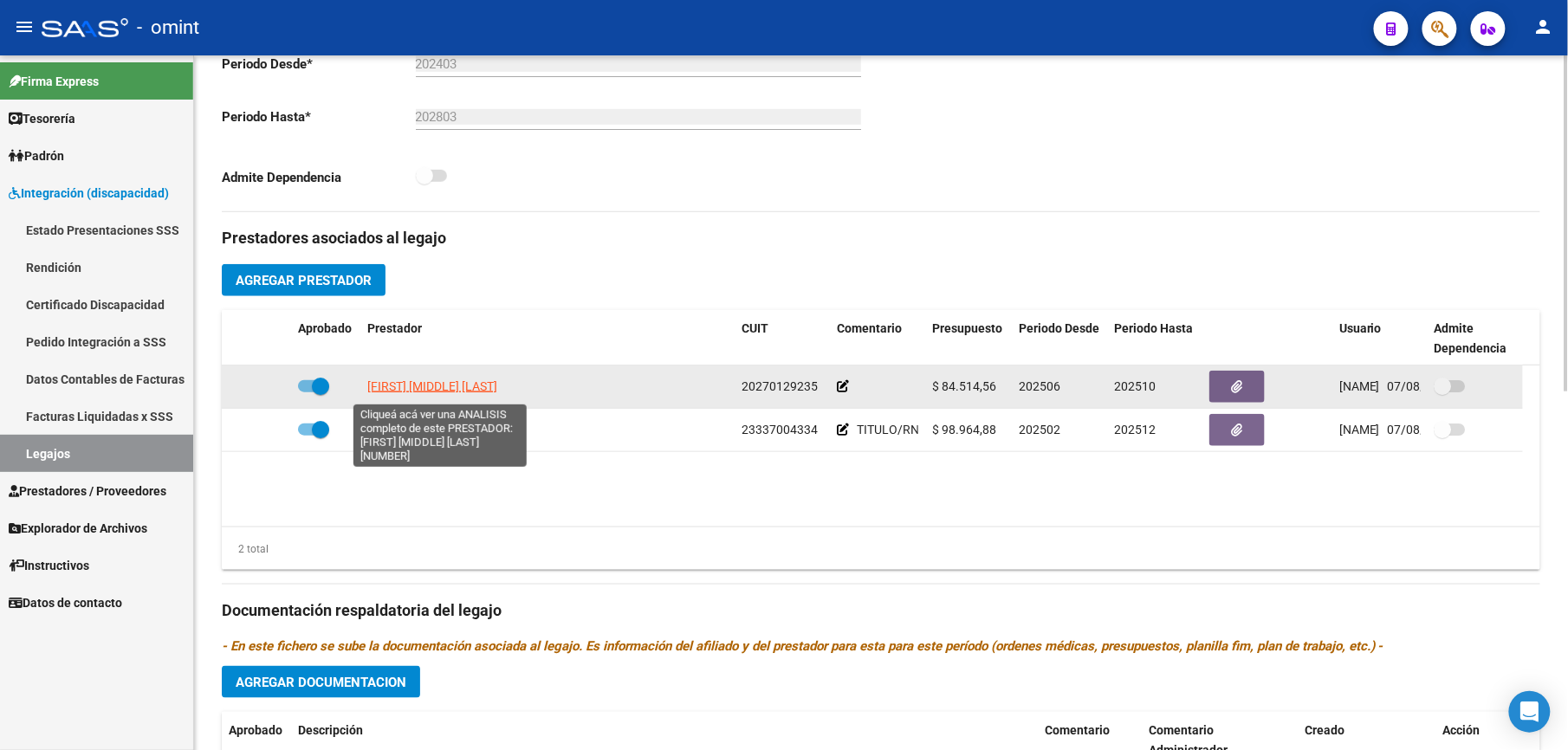 click on "[FIRST] [MIDDLE] [LAST]" 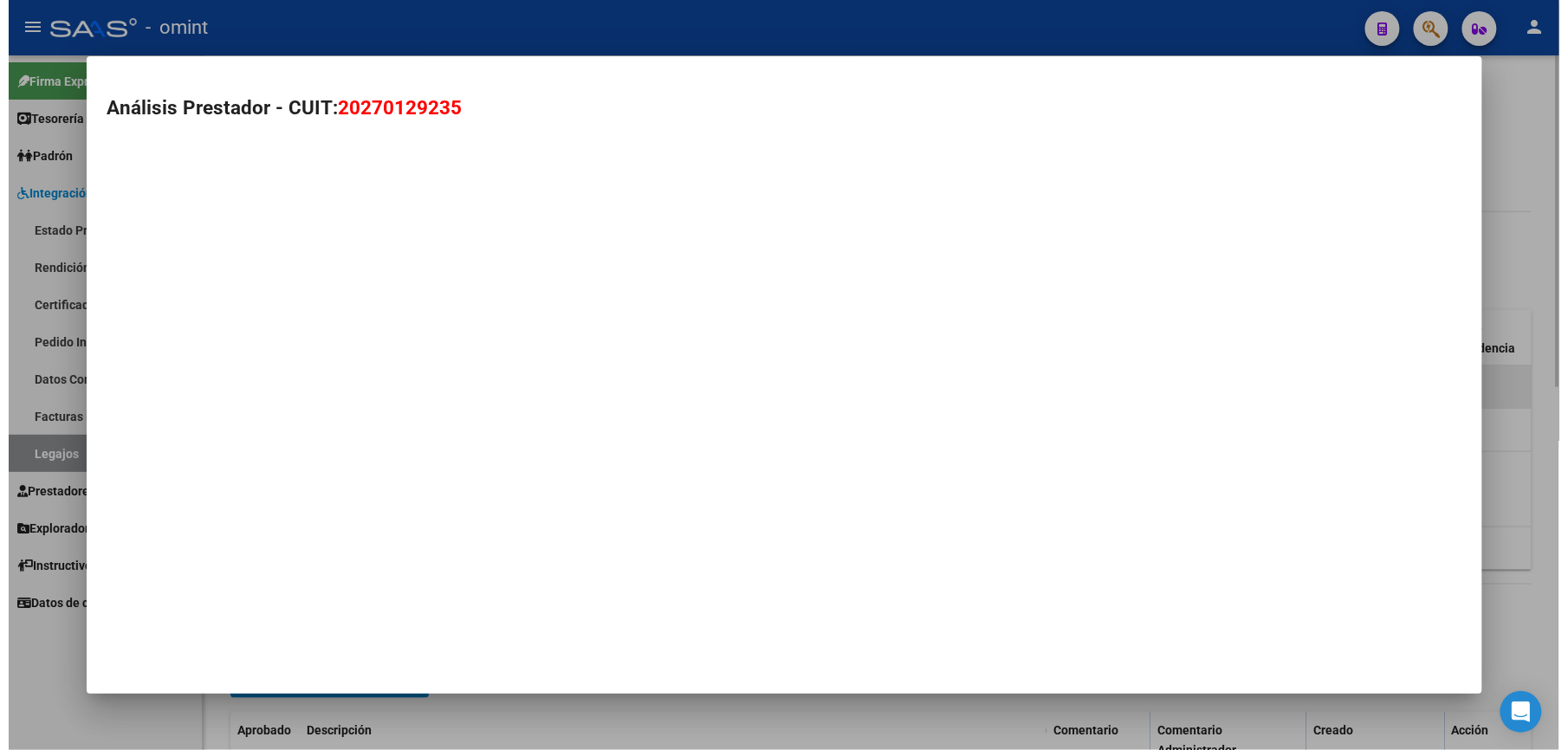 scroll, scrollTop: 482, scrollLeft: 0, axis: vertical 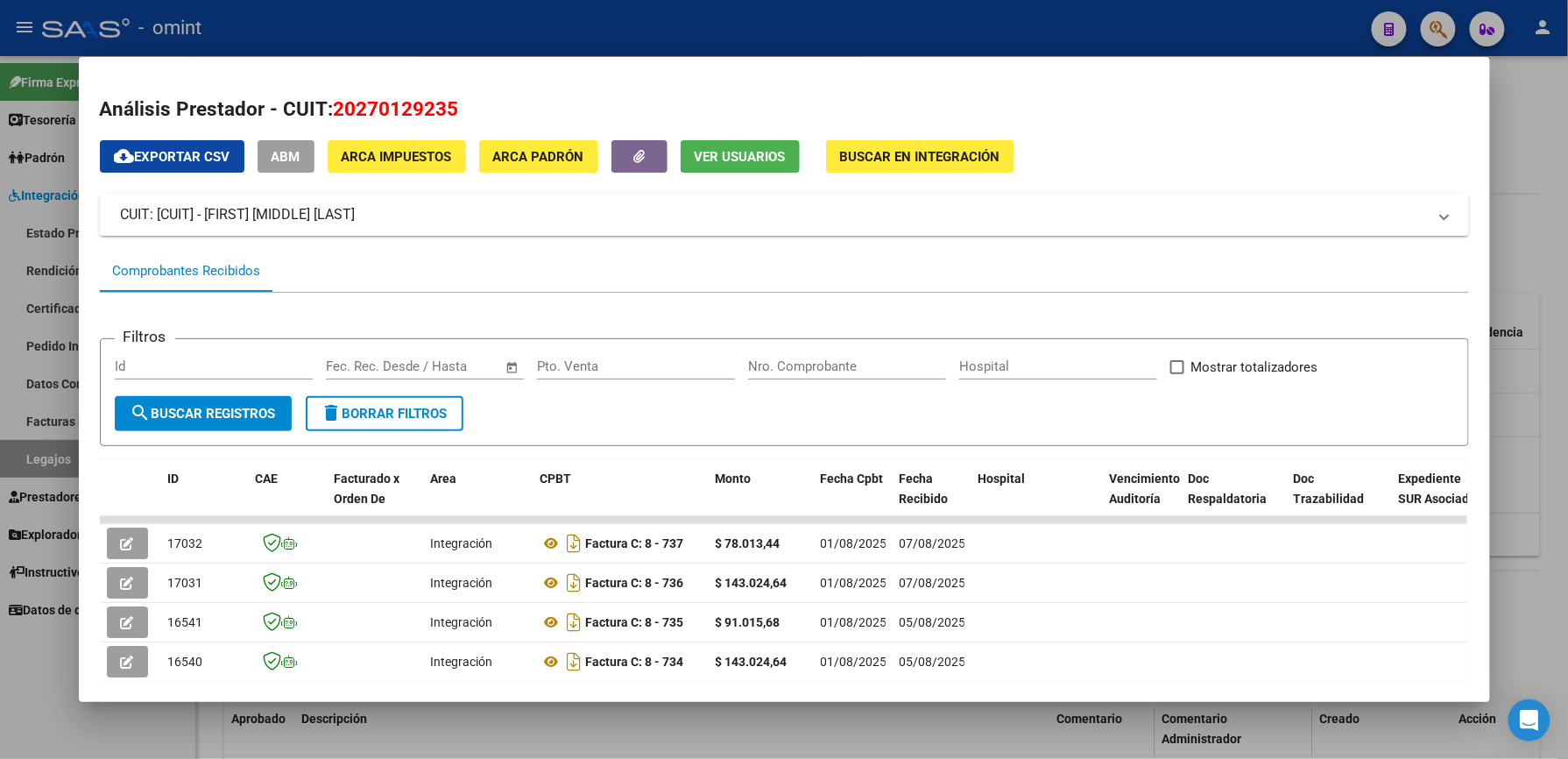 click at bounding box center (784, 380) 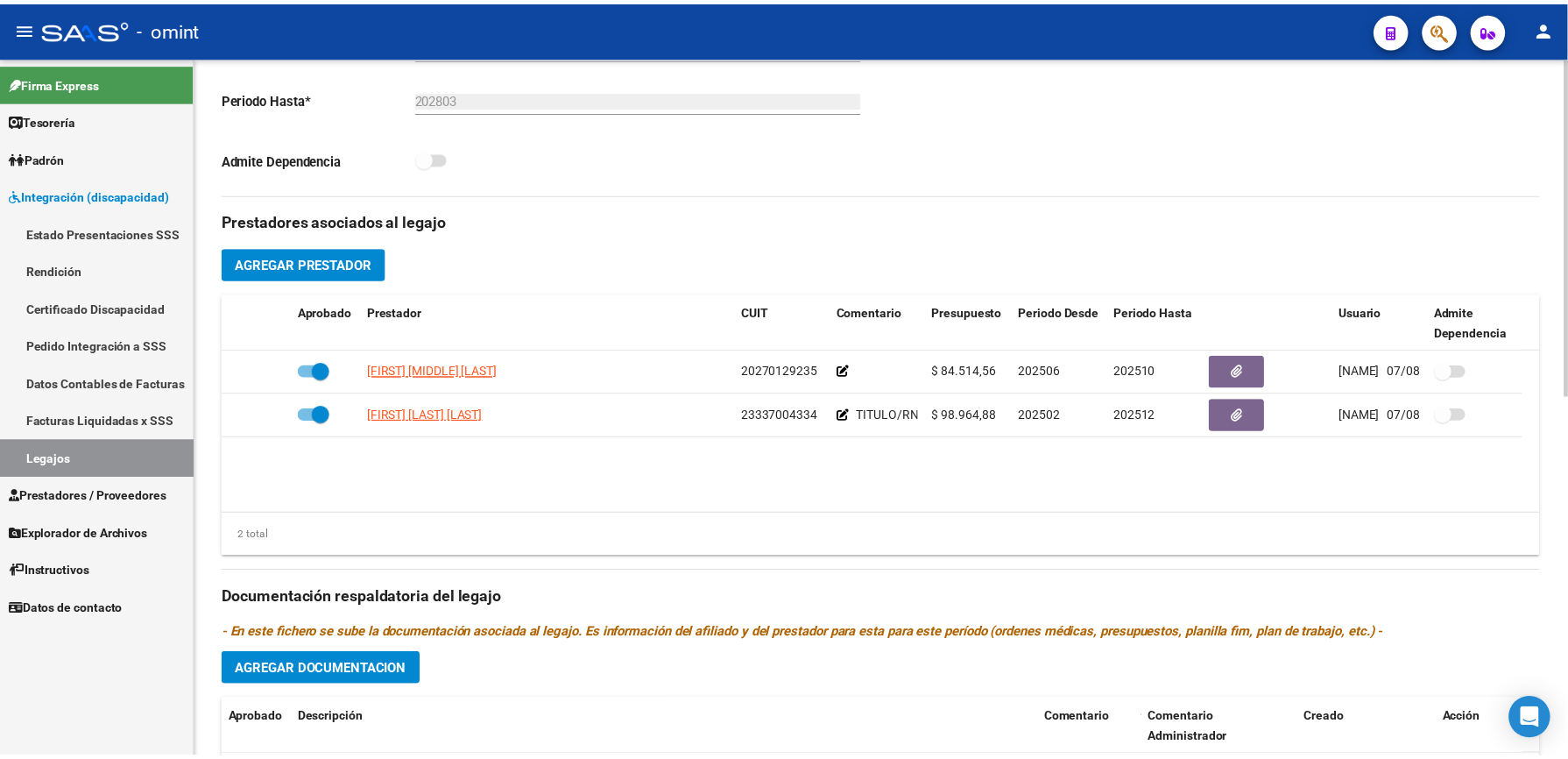 scroll, scrollTop: 467, scrollLeft: 0, axis: vertical 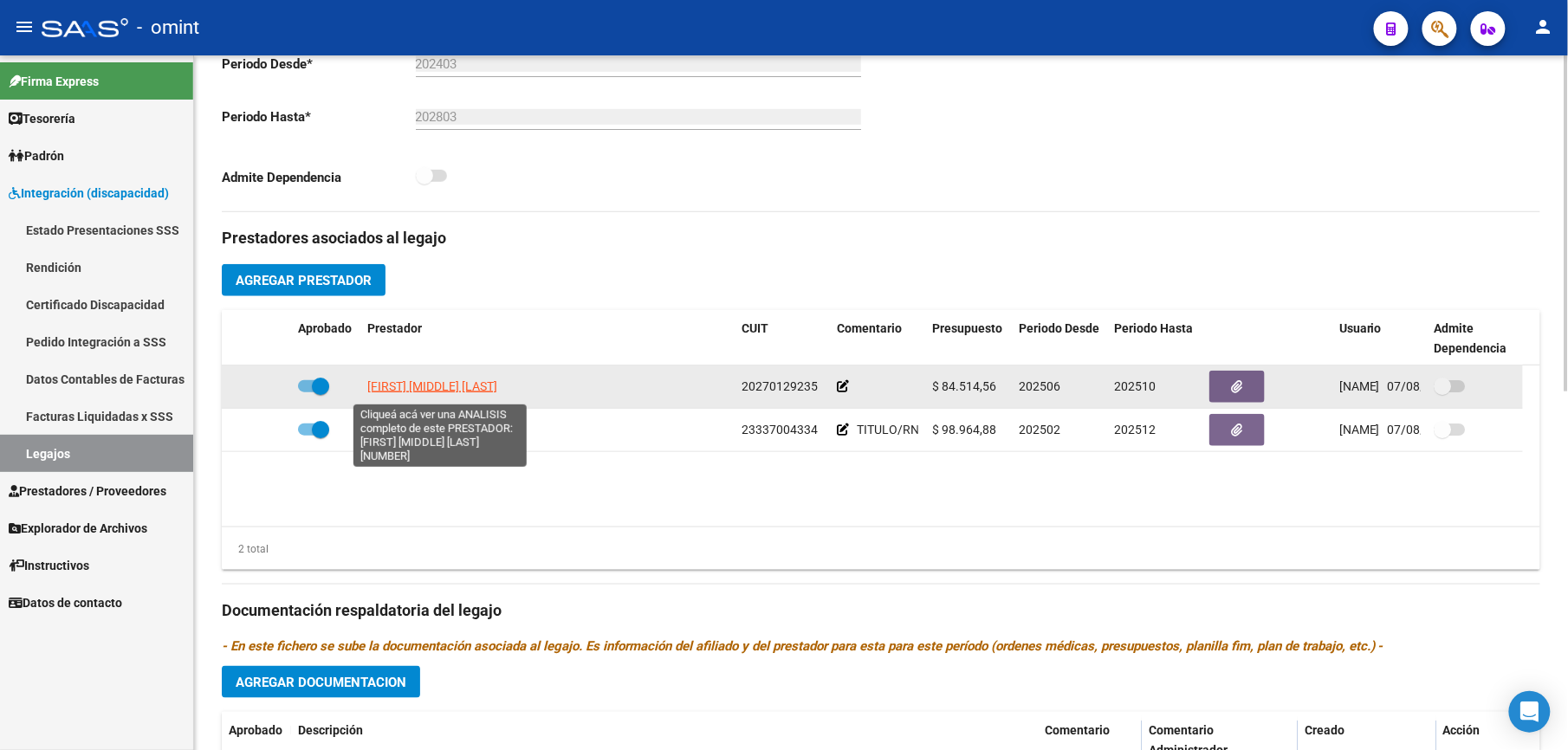 click on "[FIRST] [MIDDLE] [LAST]" 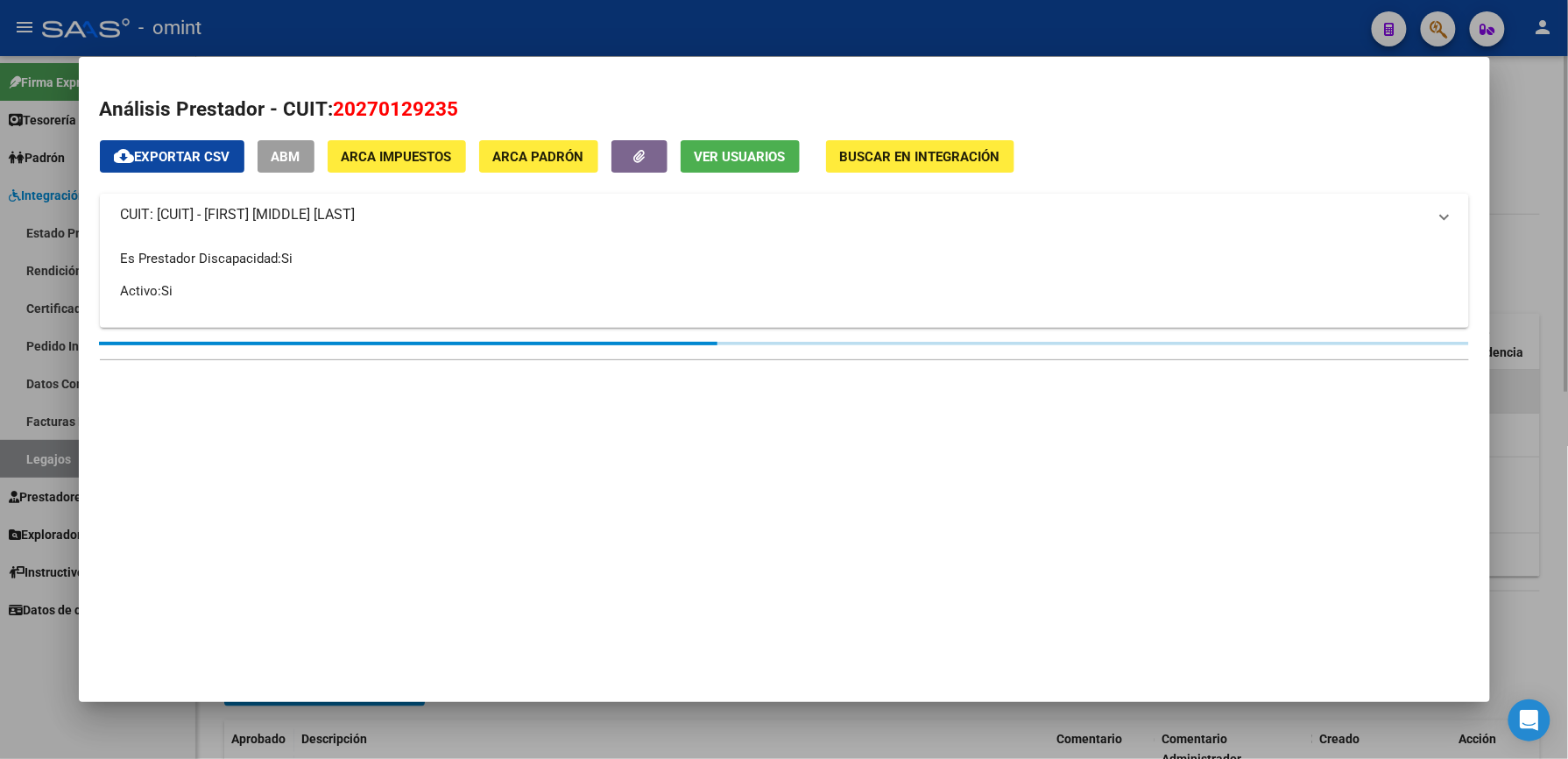 scroll, scrollTop: 487, scrollLeft: 0, axis: vertical 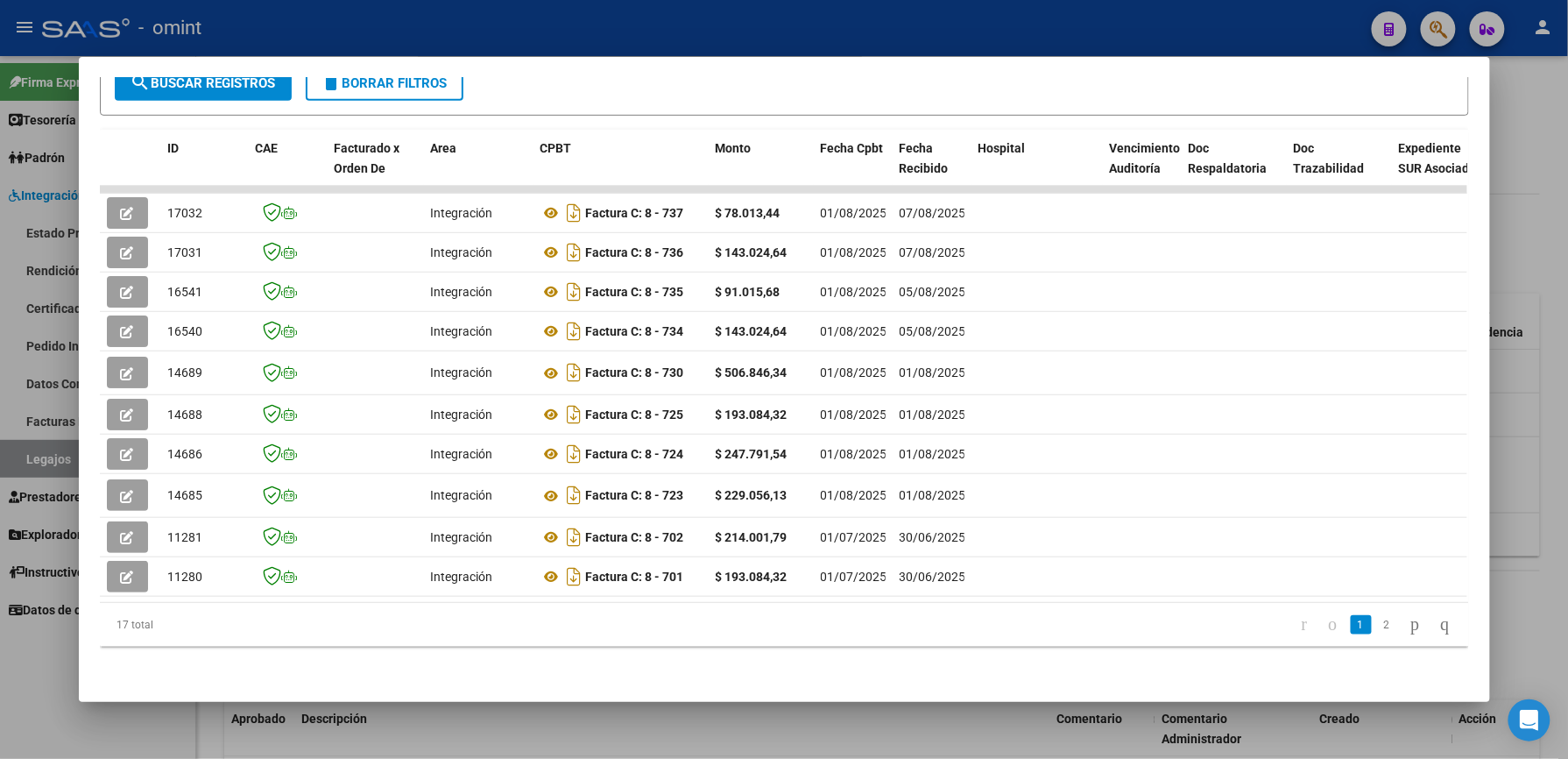 click at bounding box center (784, 380) 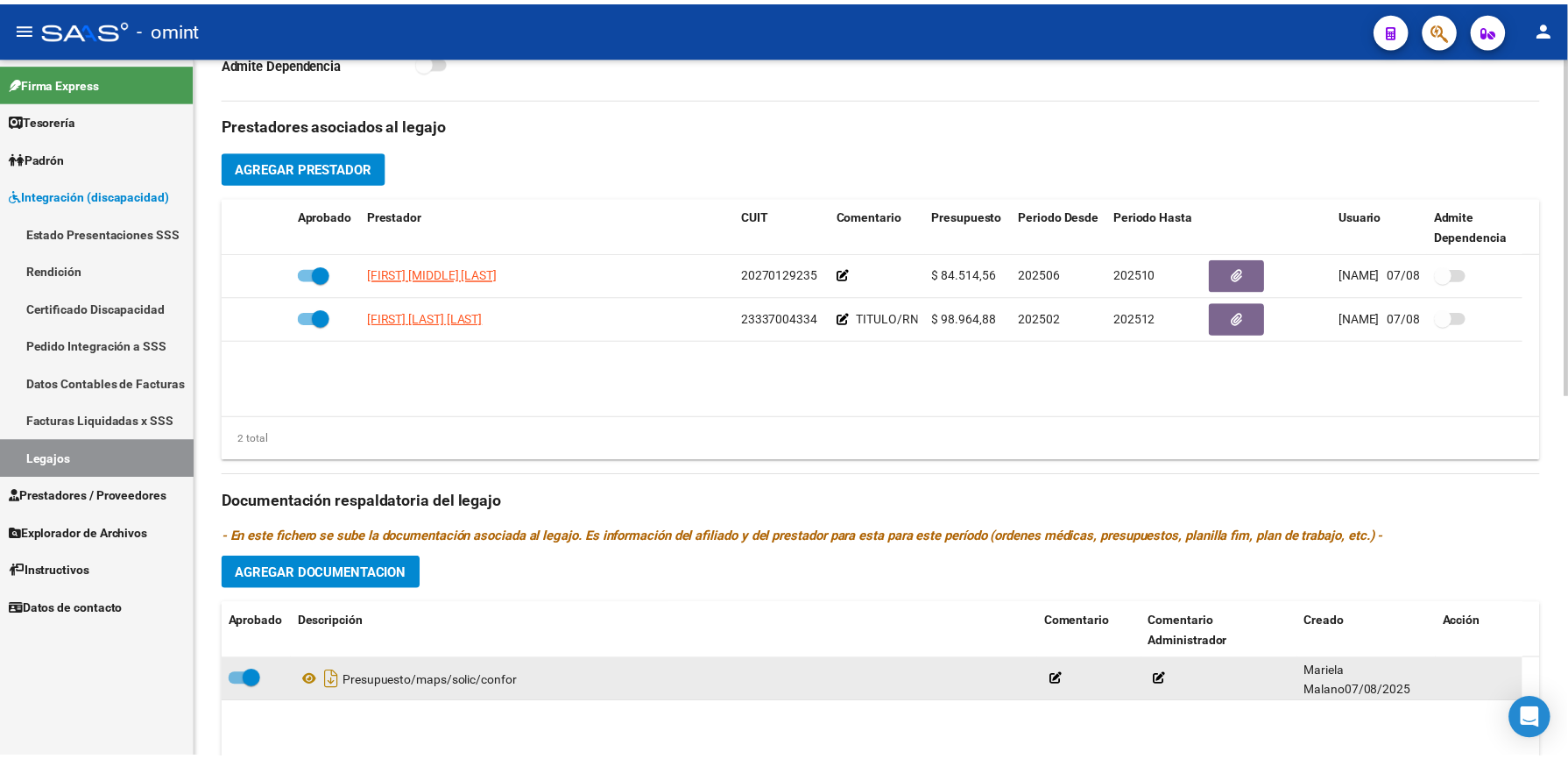 scroll, scrollTop: 701, scrollLeft: 0, axis: vertical 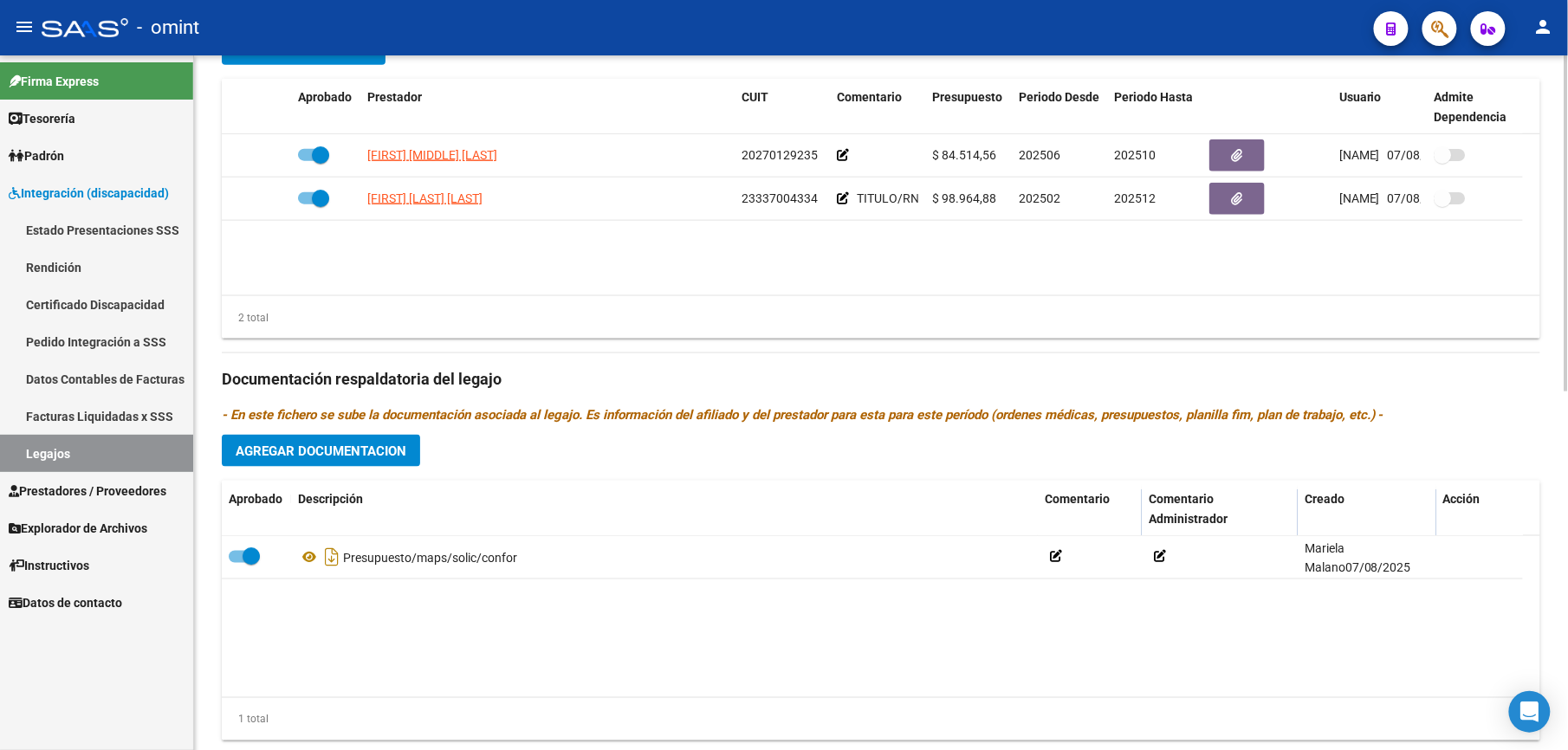 click on "Agregar Documentacion" 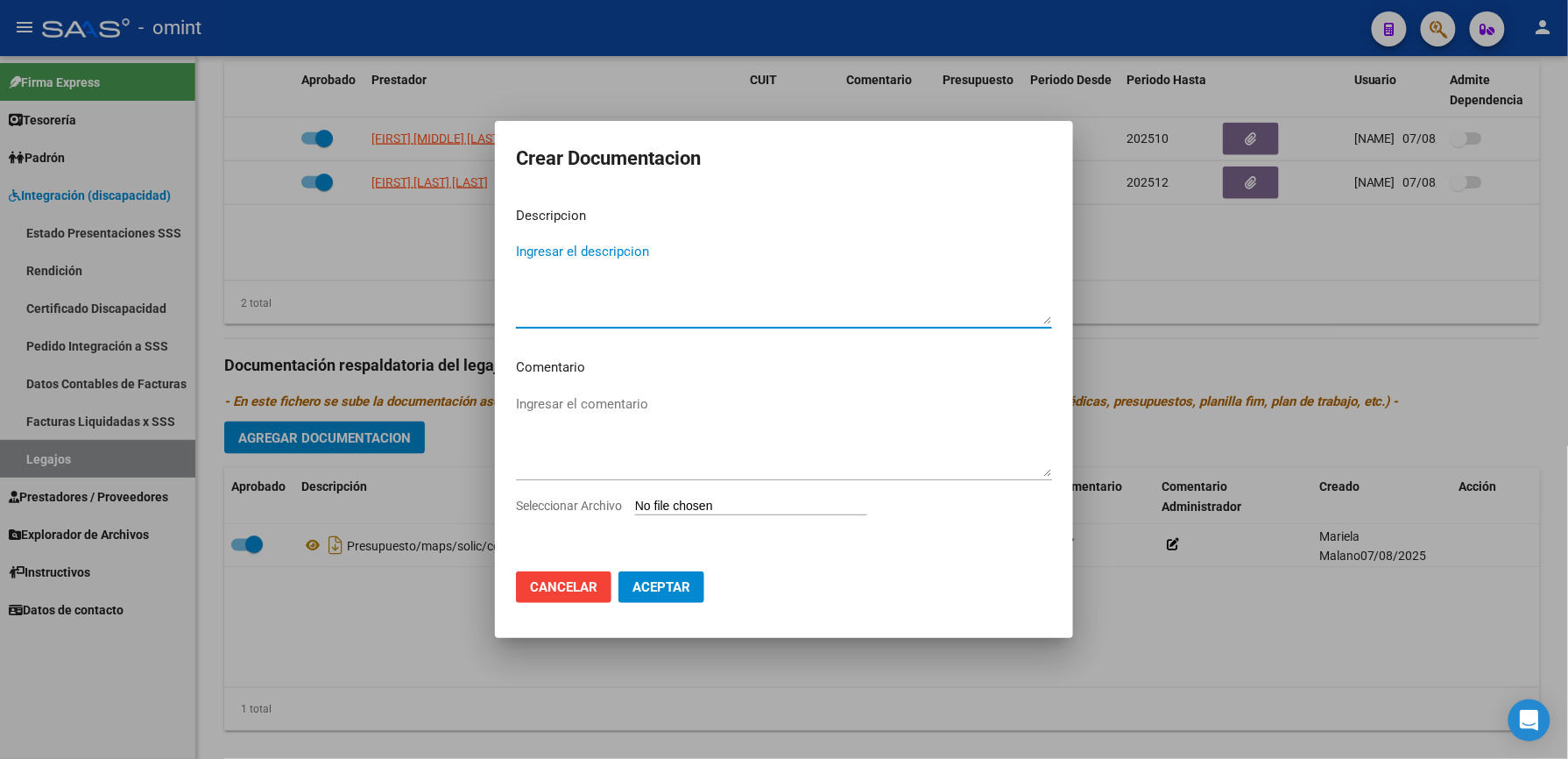 click on "Ingresar el descripcion" at bounding box center [784, 283] 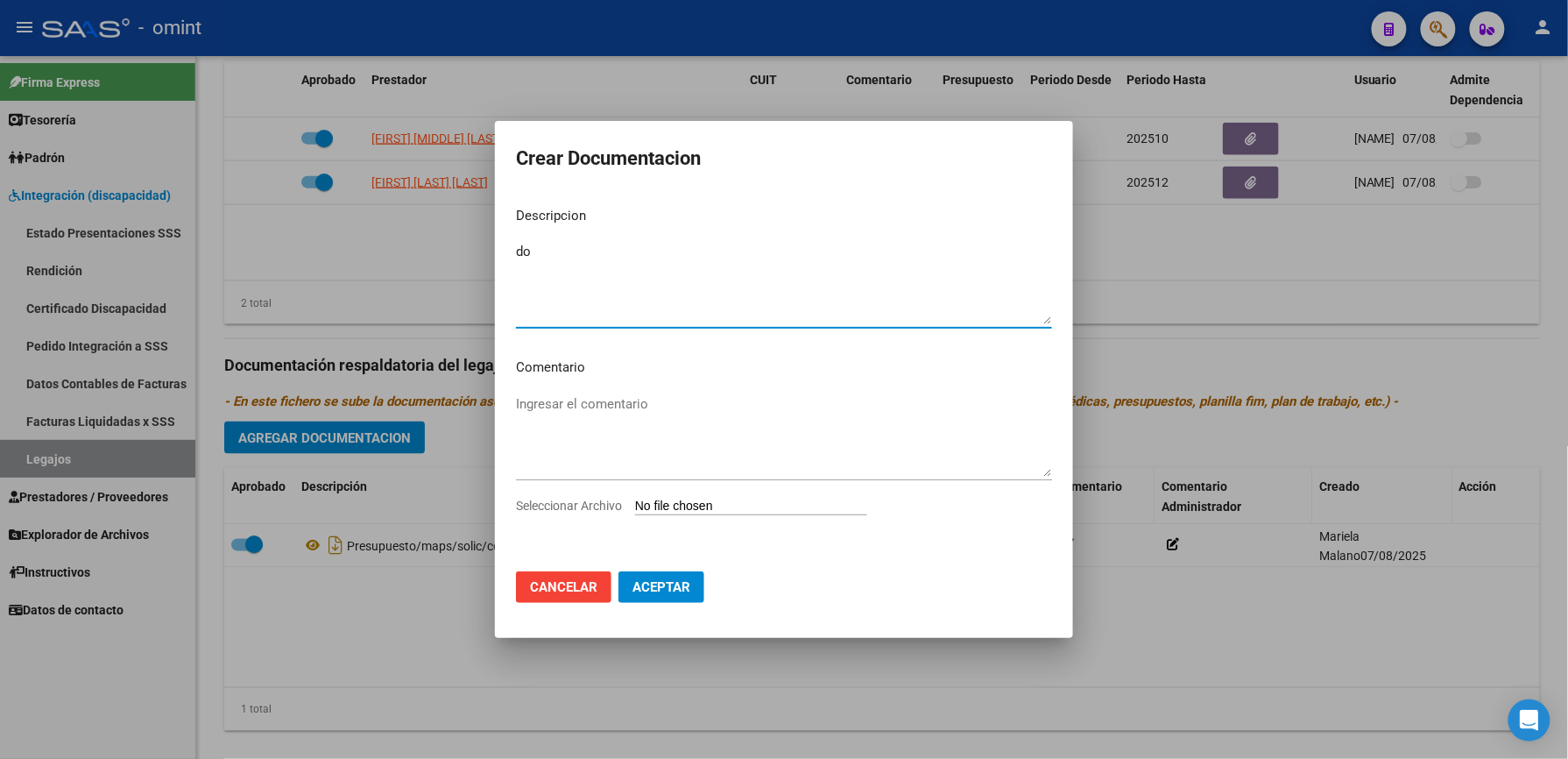 type on "d" 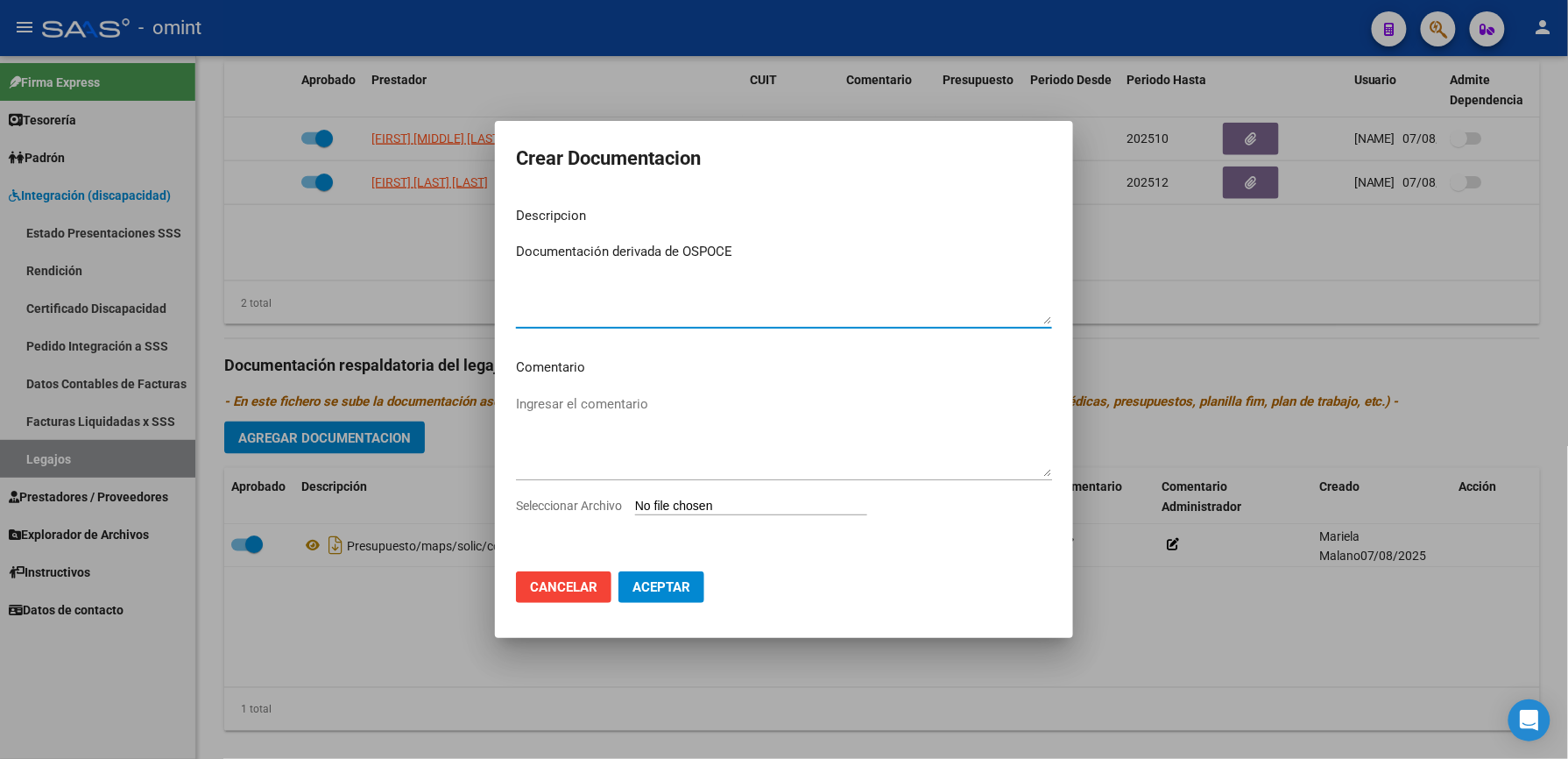 type on "Documentación derivada de OSPOCE" 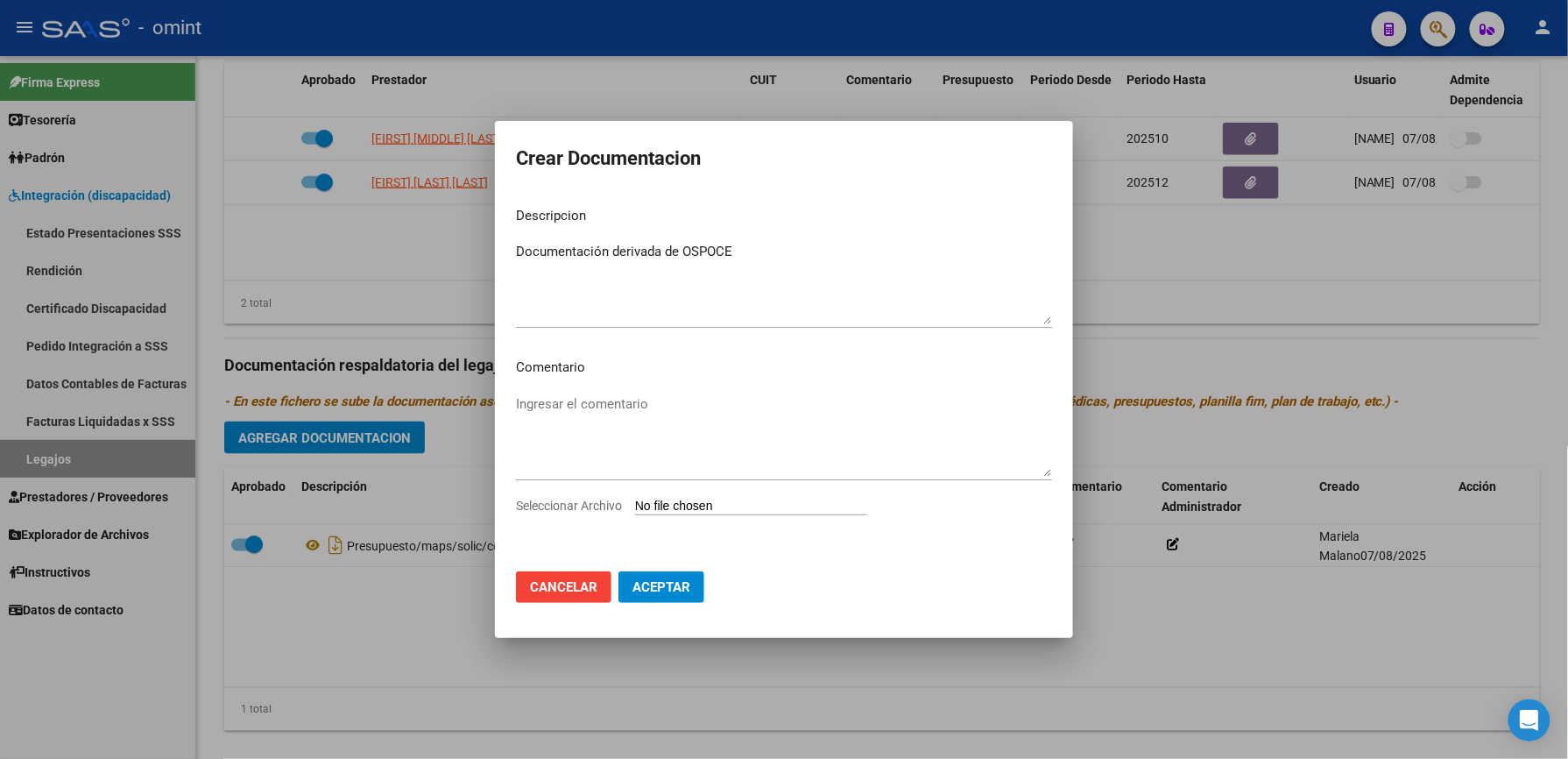 type on "C:\fakepath\[NUMBER].pdf" 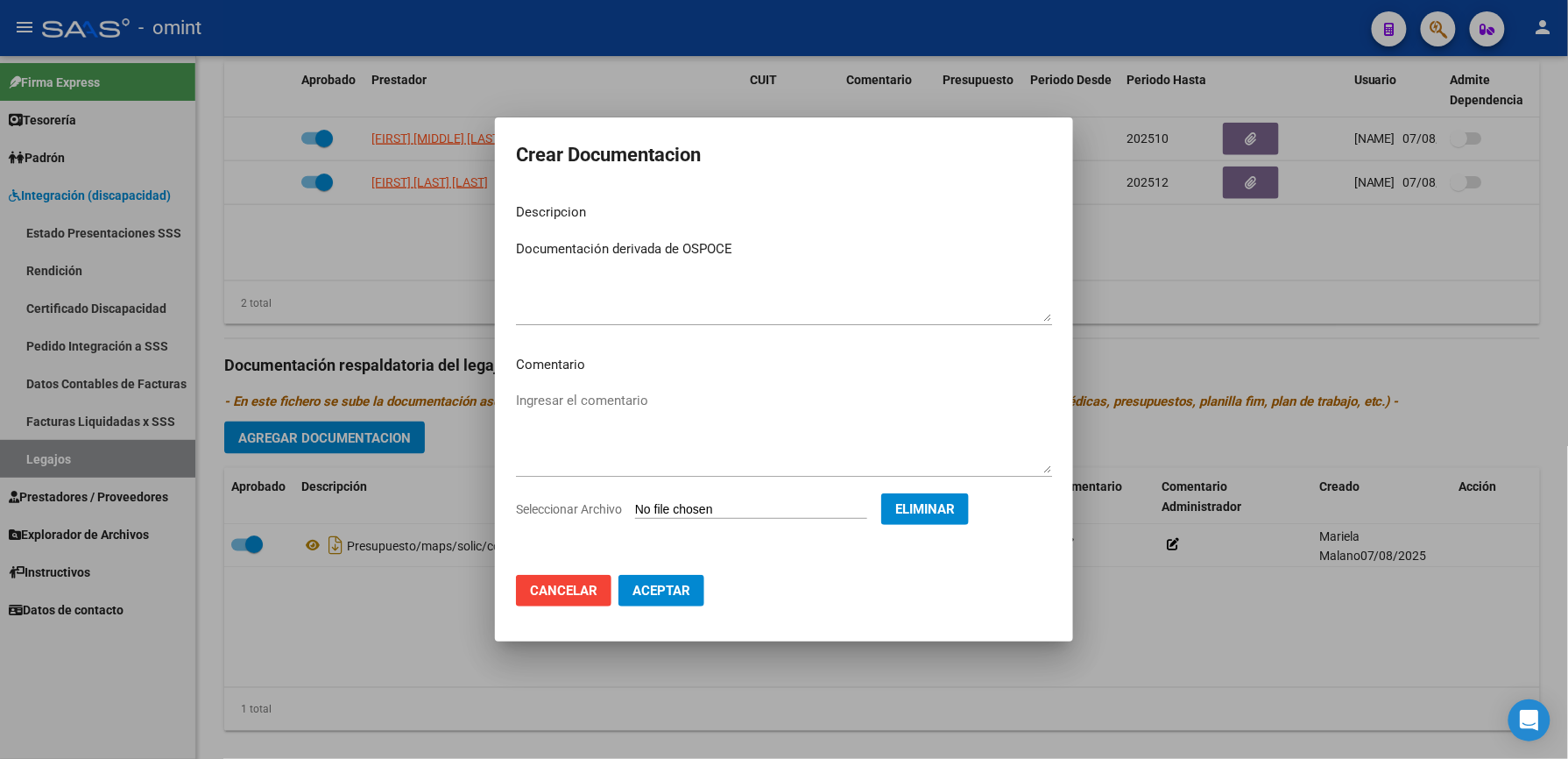 click on "Seleccionar Archivo Eliminar" at bounding box center [784, 513] 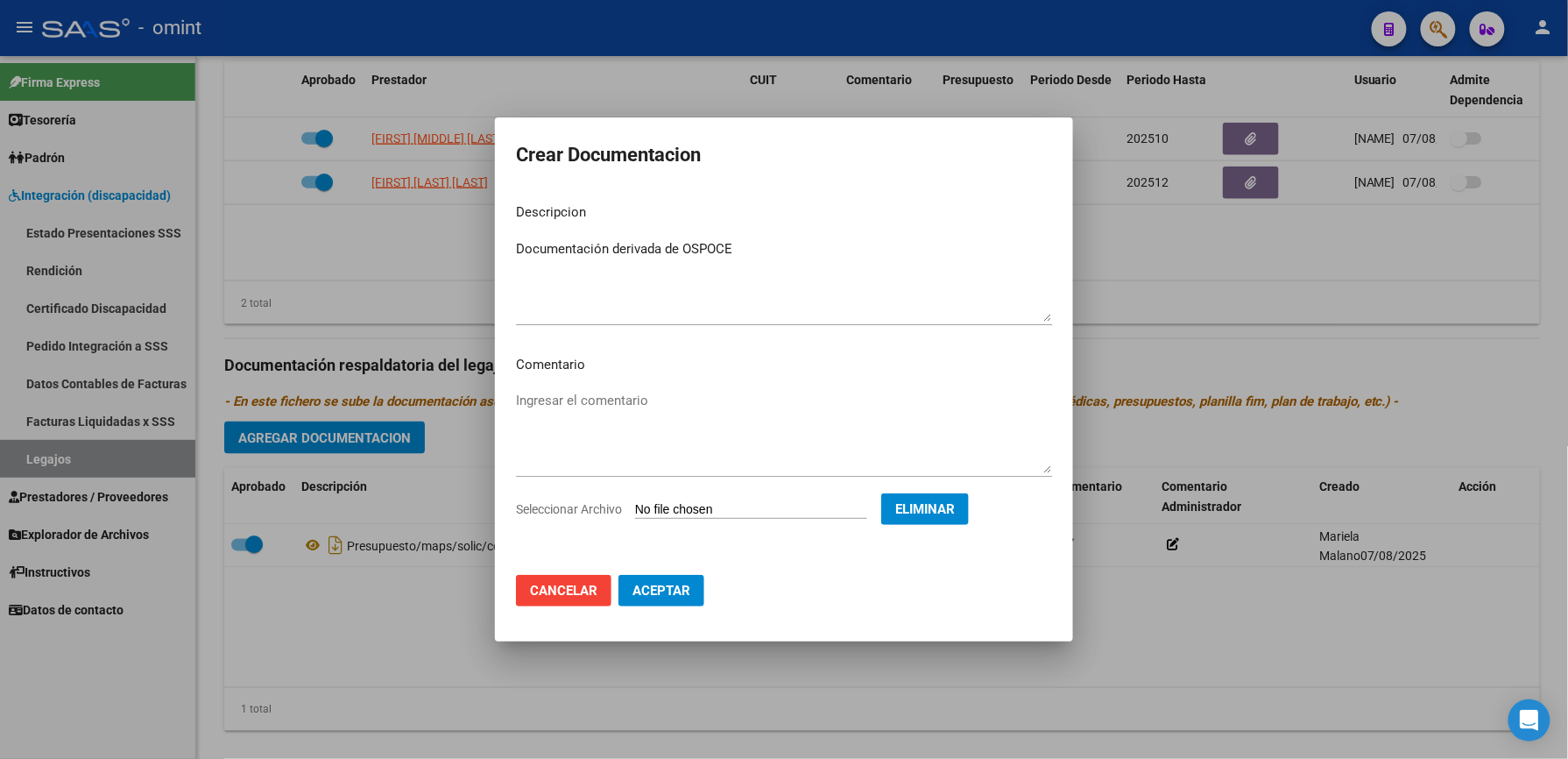 click on "Eliminar" at bounding box center [925, 509] 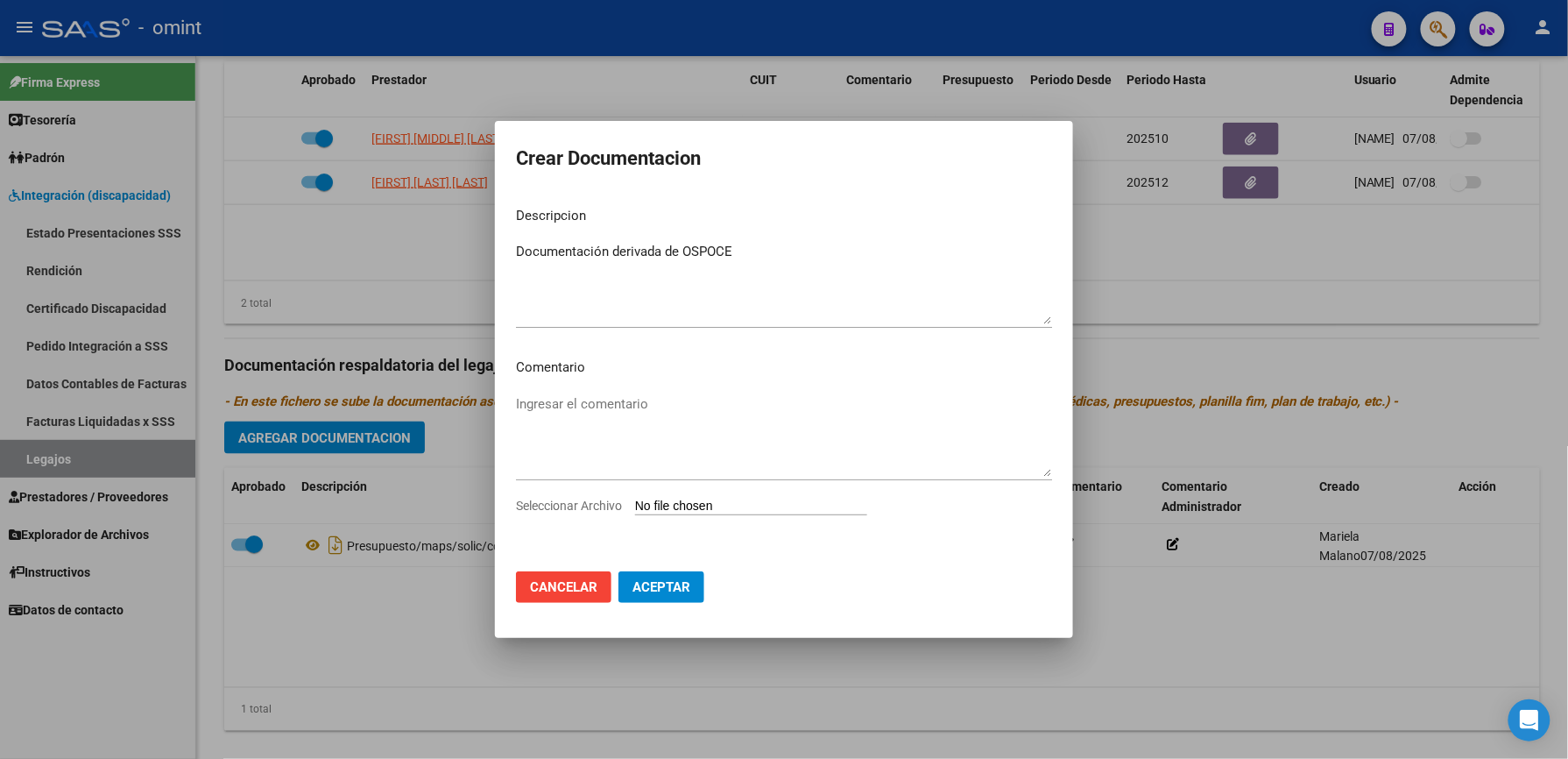 click on "Seleccionar Archivo" at bounding box center (751, 507) 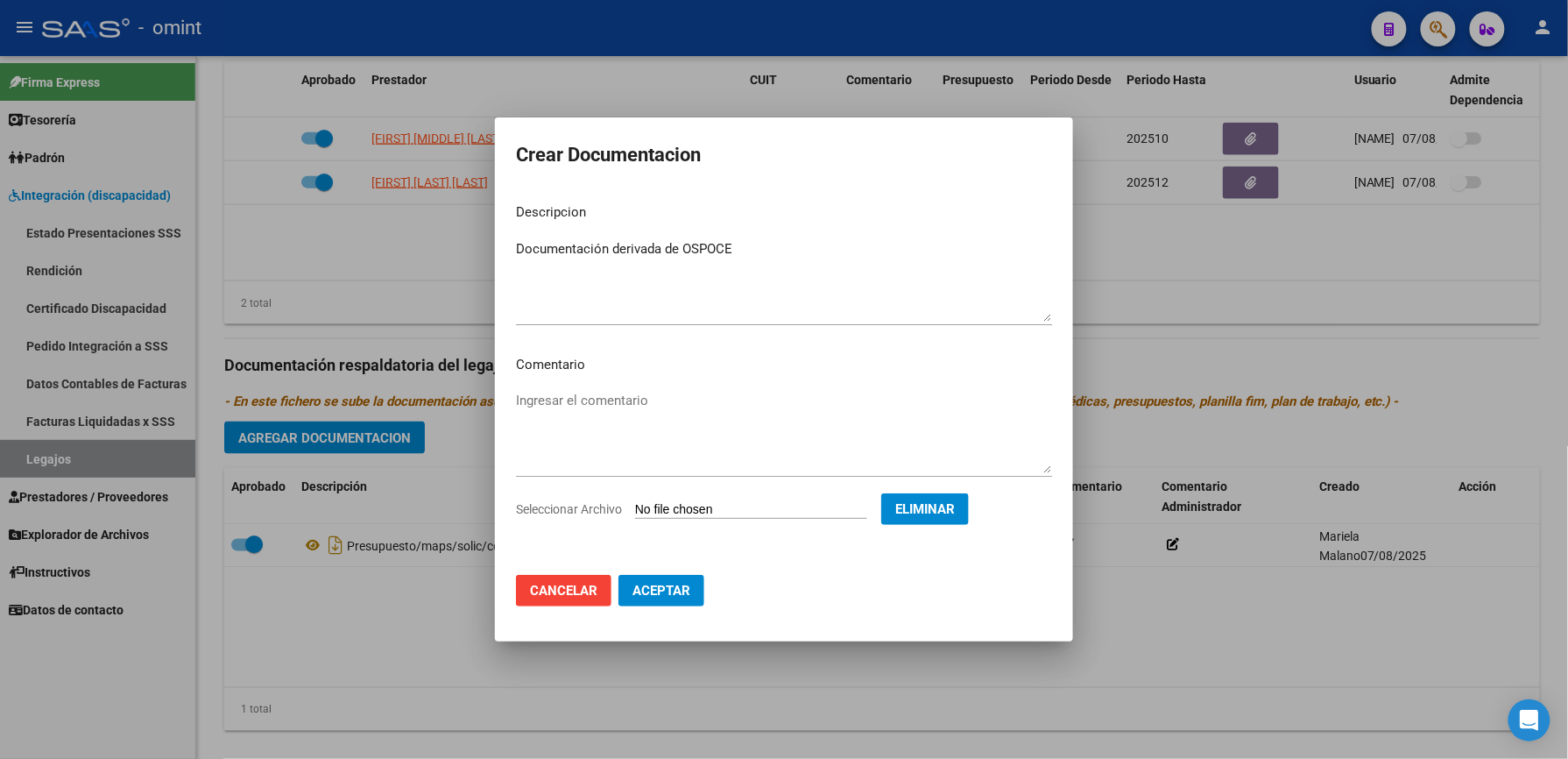 drag, startPoint x: 999, startPoint y: 499, endPoint x: 636, endPoint y: 575, distance: 370.8706 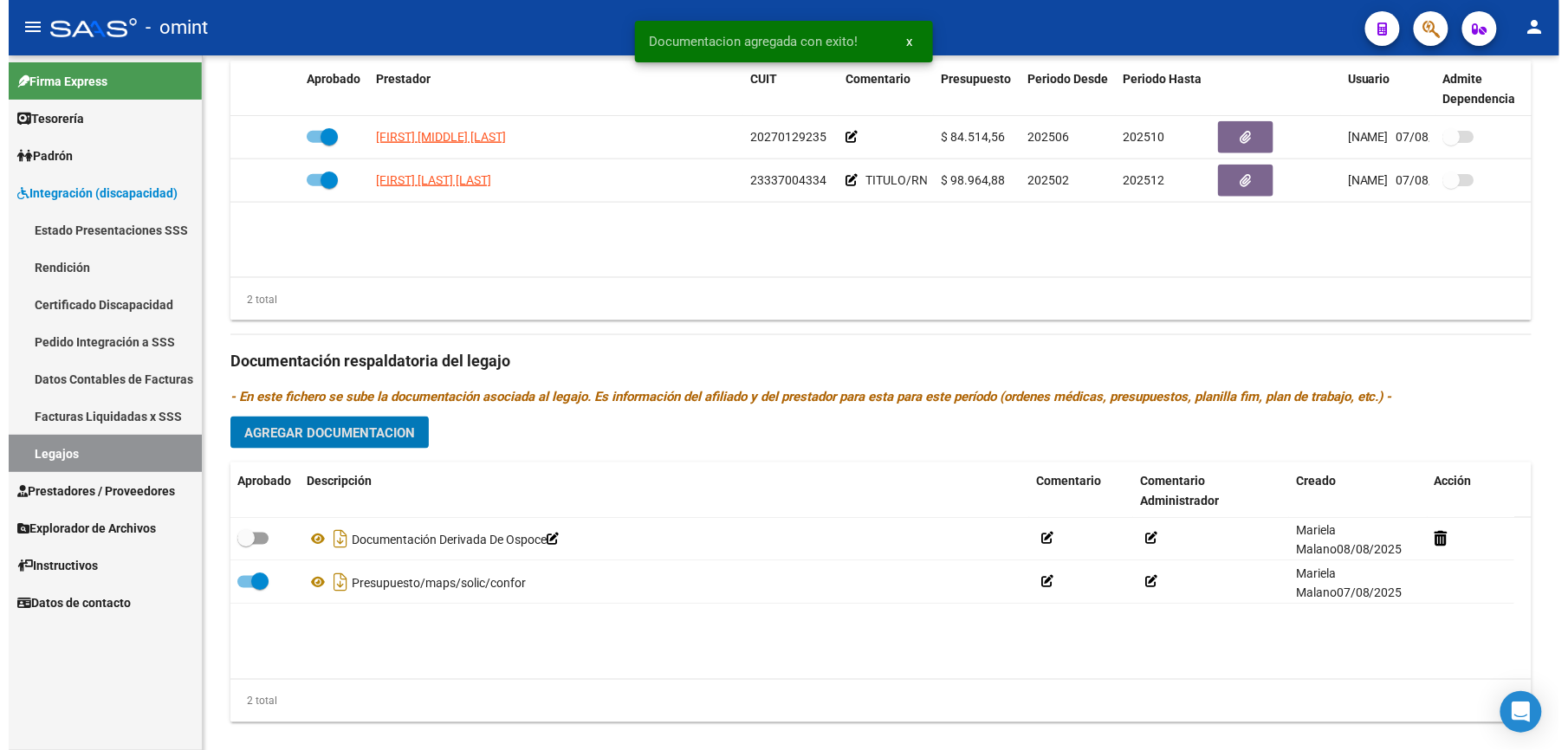 scroll, scrollTop: 693, scrollLeft: 0, axis: vertical 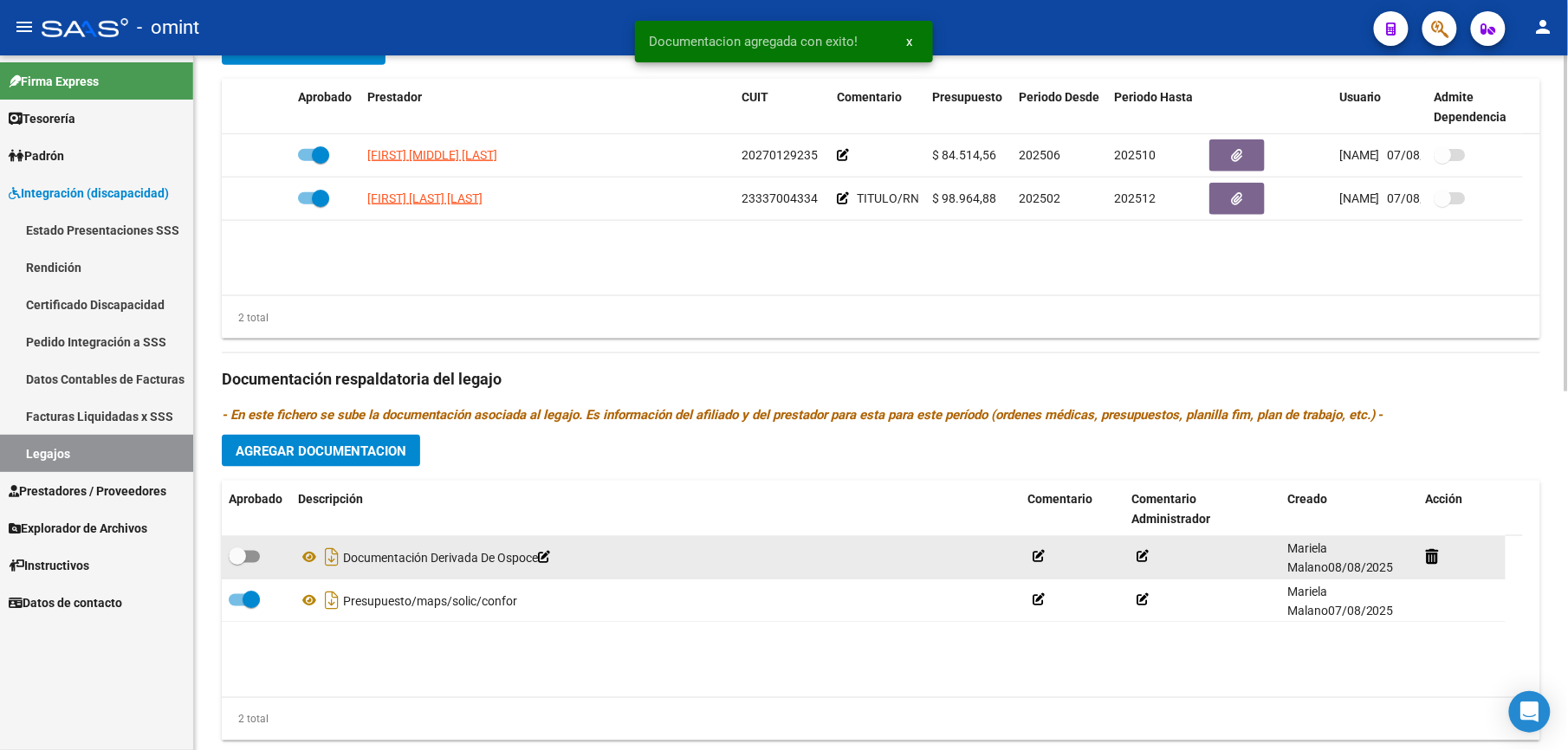 click on "Documentación Derivada De Ospoce" 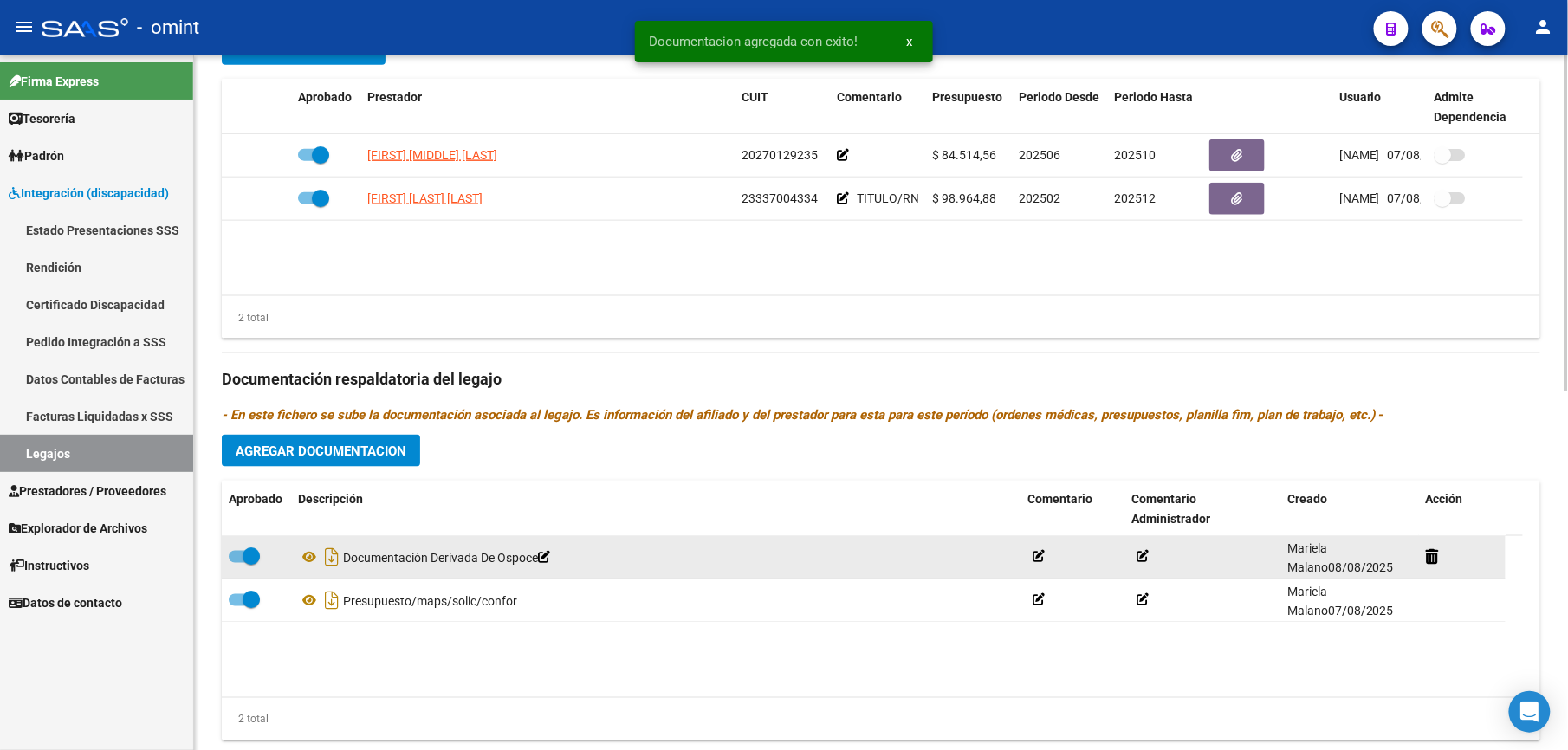 click at bounding box center (251, 557) 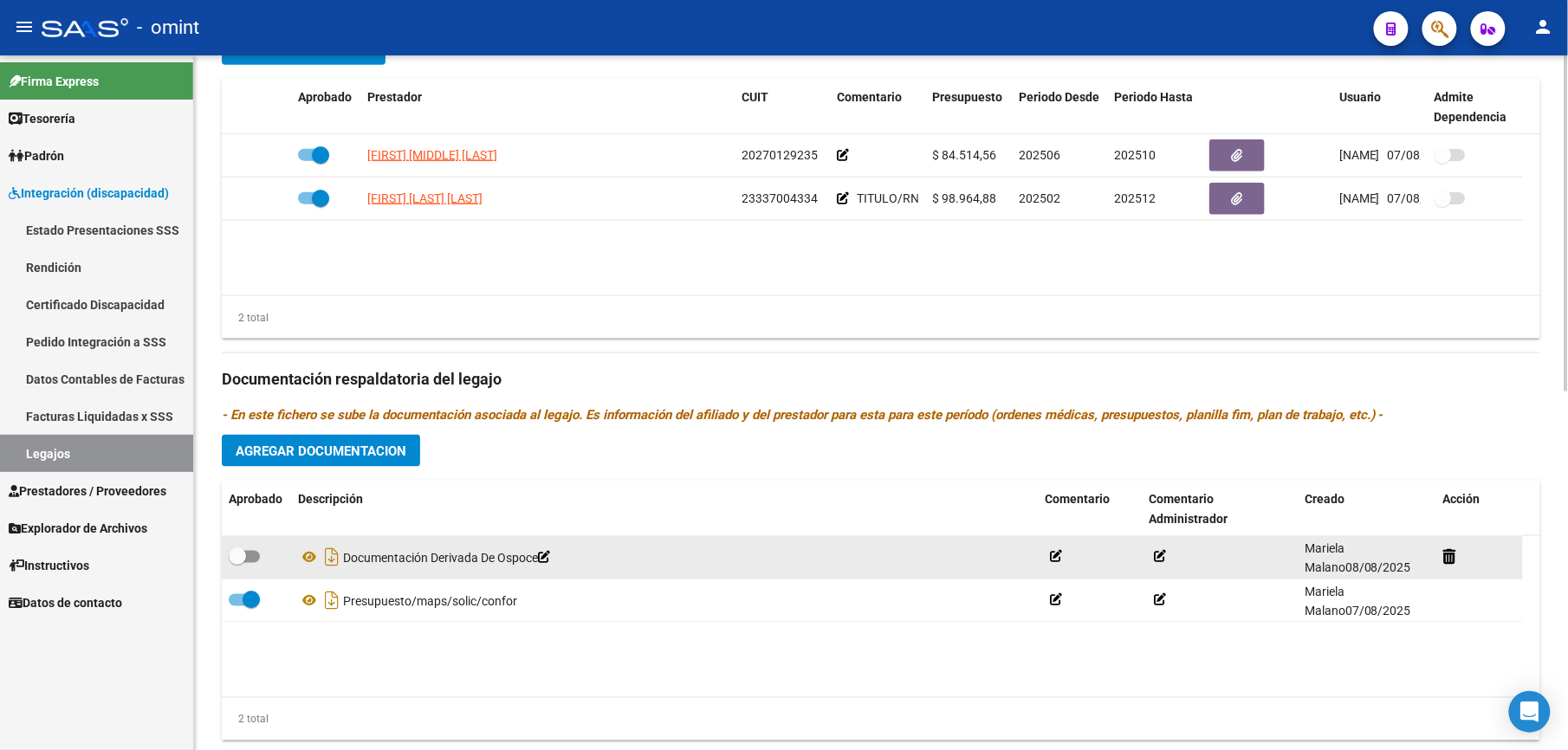 click at bounding box center [244, 557] 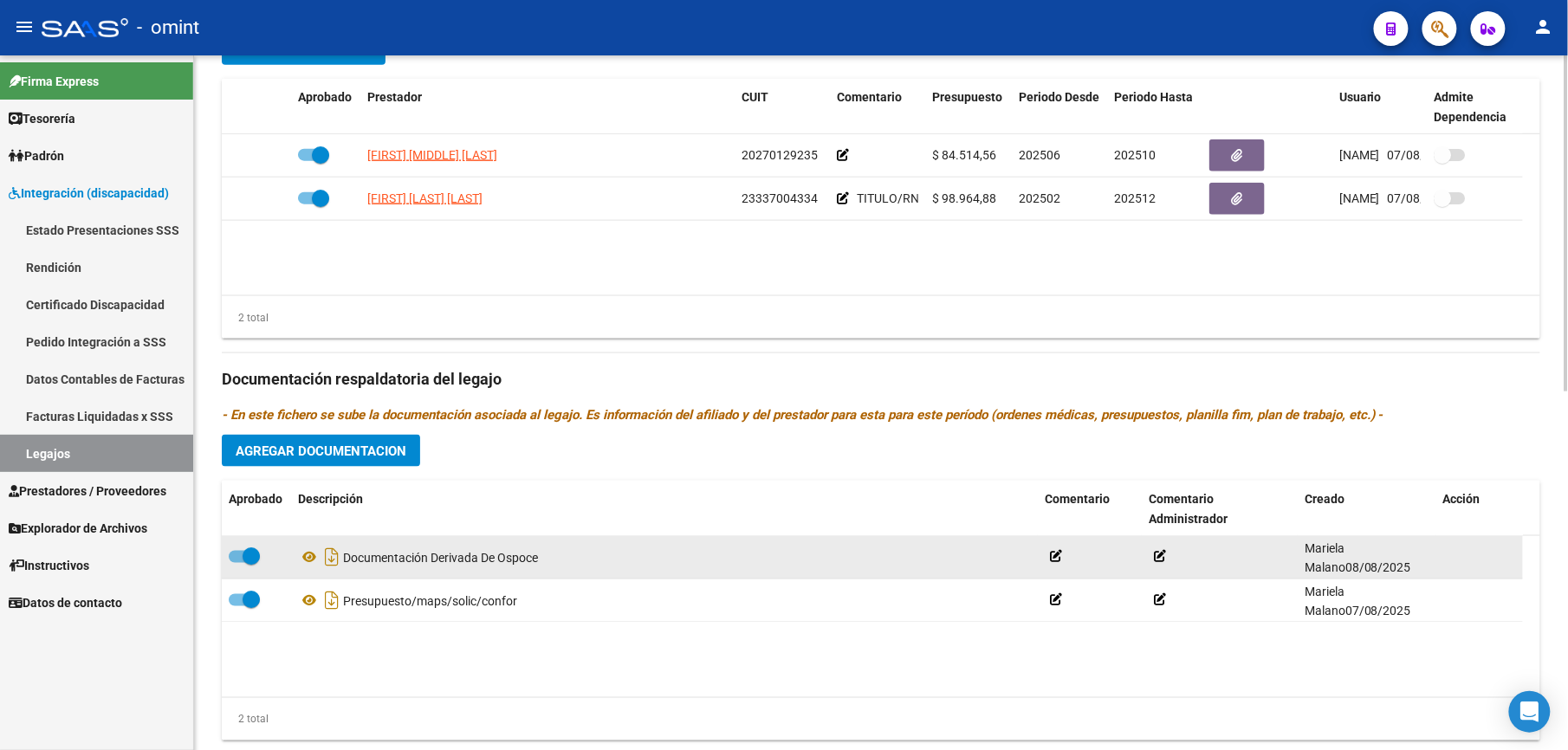 click on "Documentación Derivada De Ospoce" 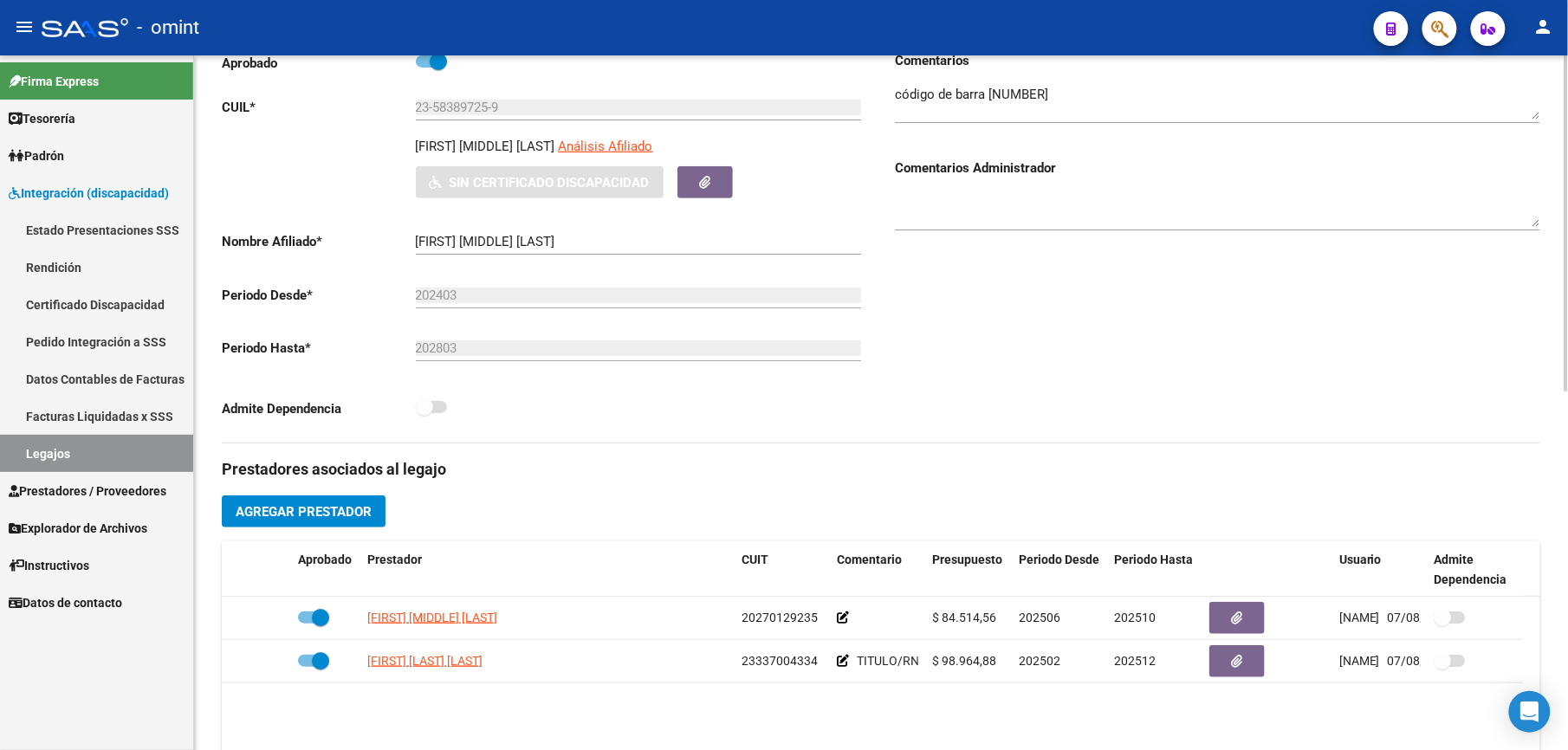 scroll, scrollTop: 0, scrollLeft: 0, axis: both 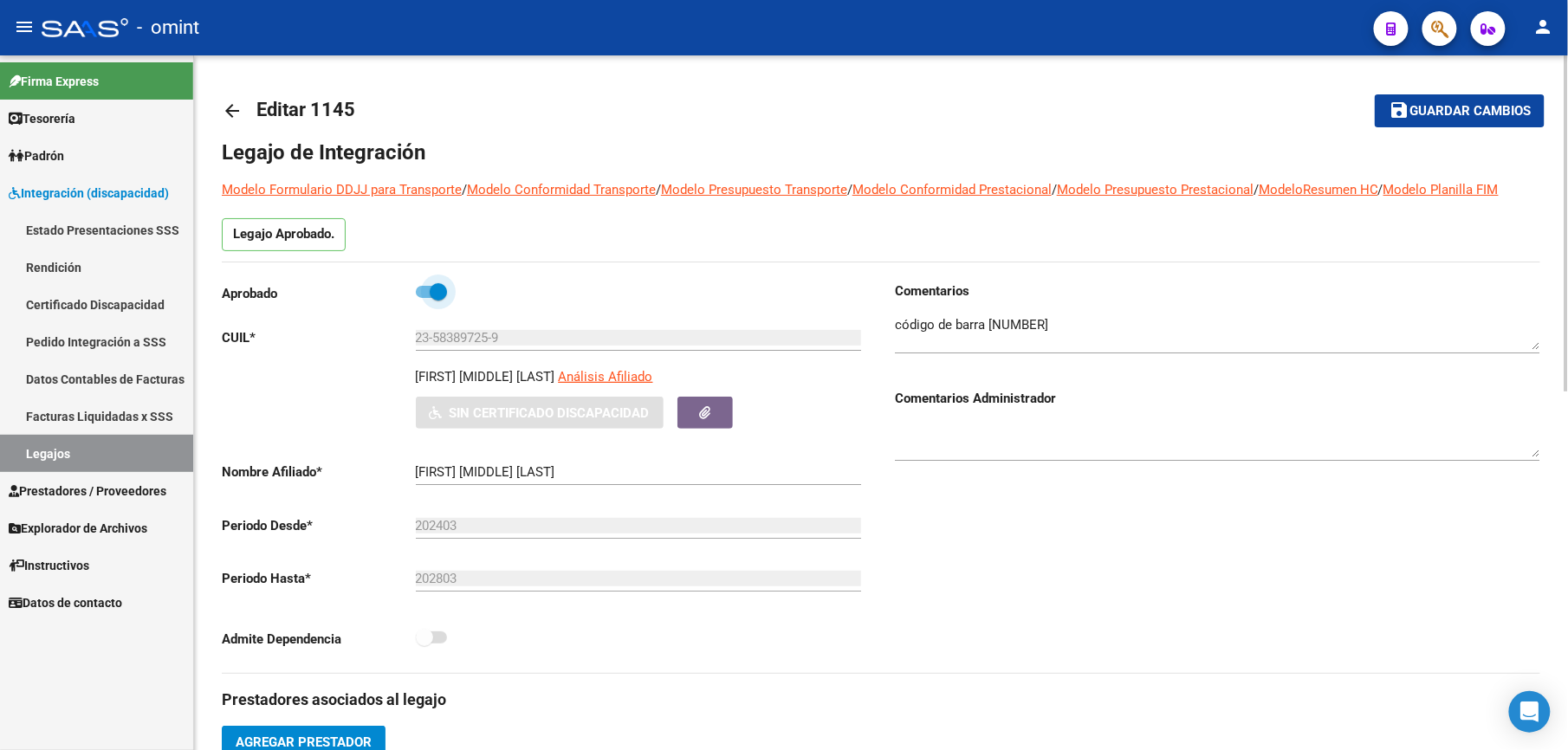 click at bounding box center [431, 292] 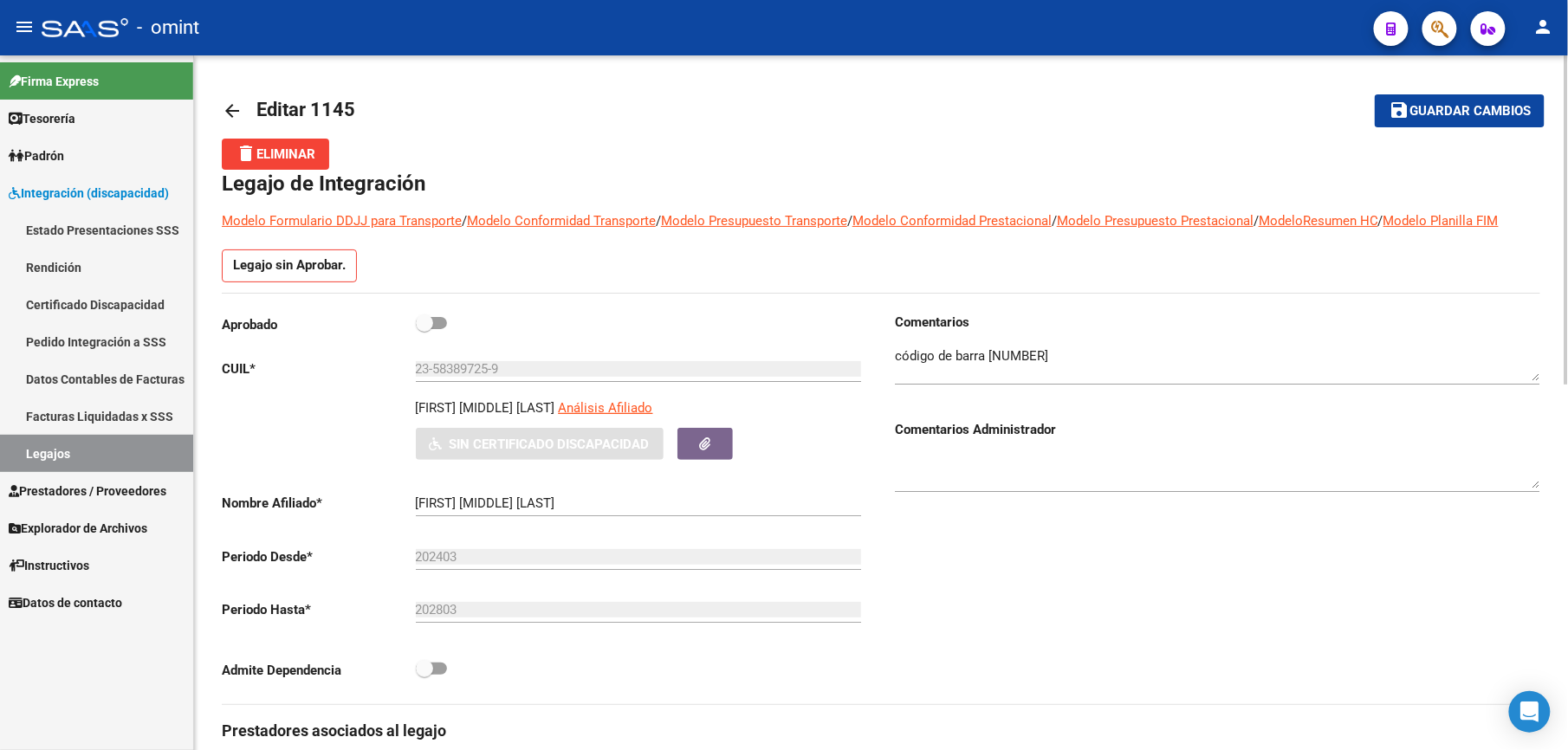 click at bounding box center (431, 323) 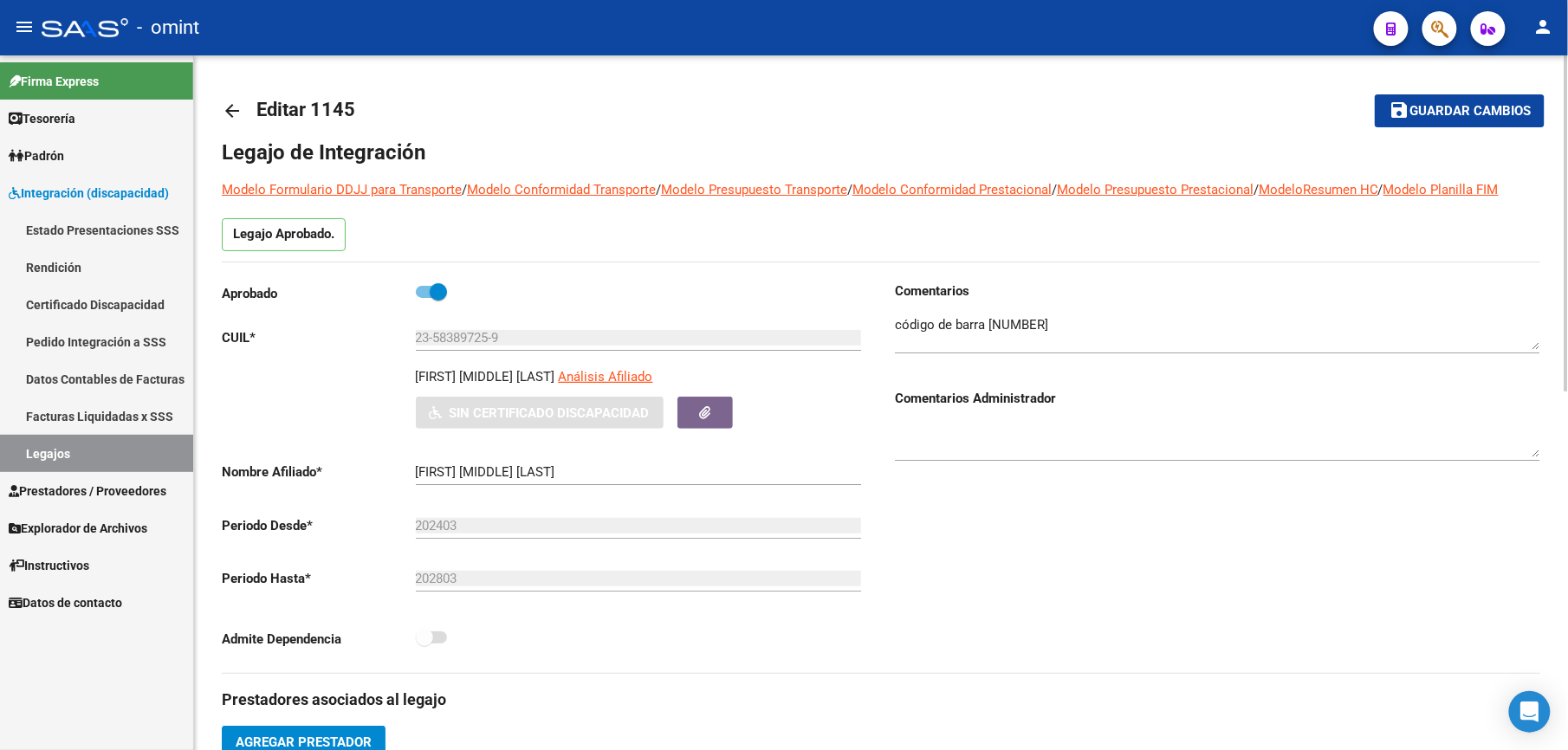 click on "Legajo Aprobado." 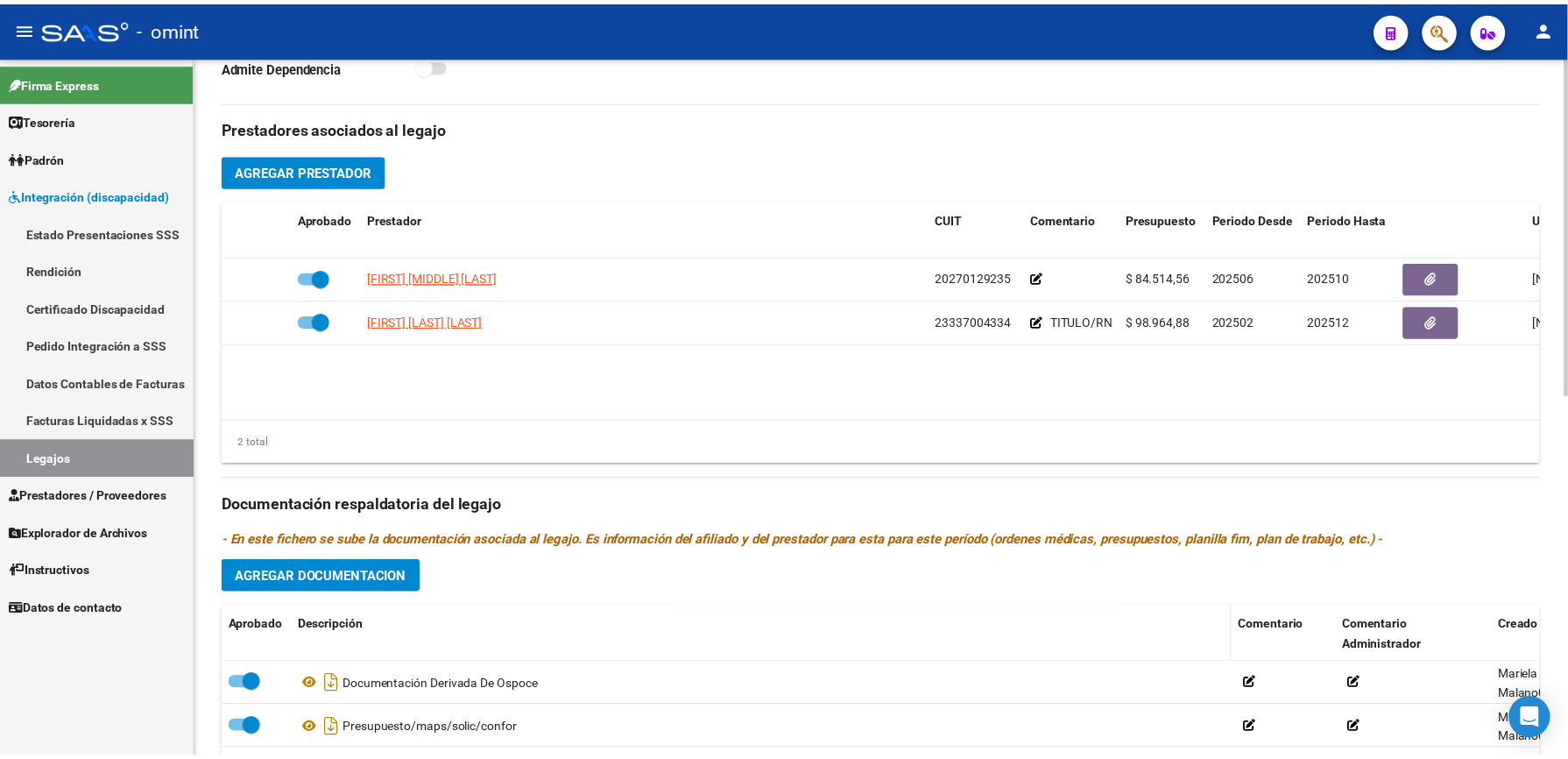scroll, scrollTop: 751, scrollLeft: 0, axis: vertical 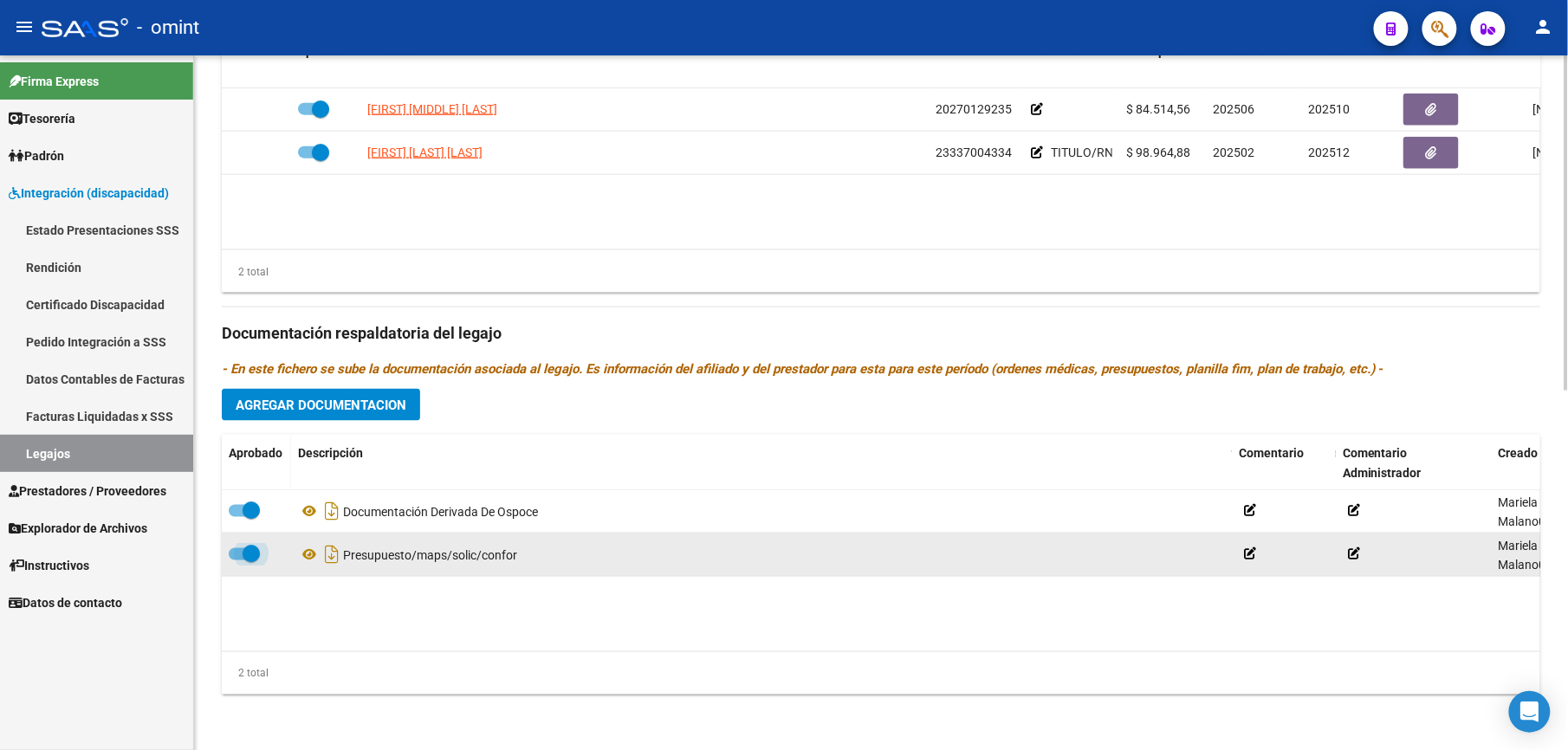 click at bounding box center [244, 554] 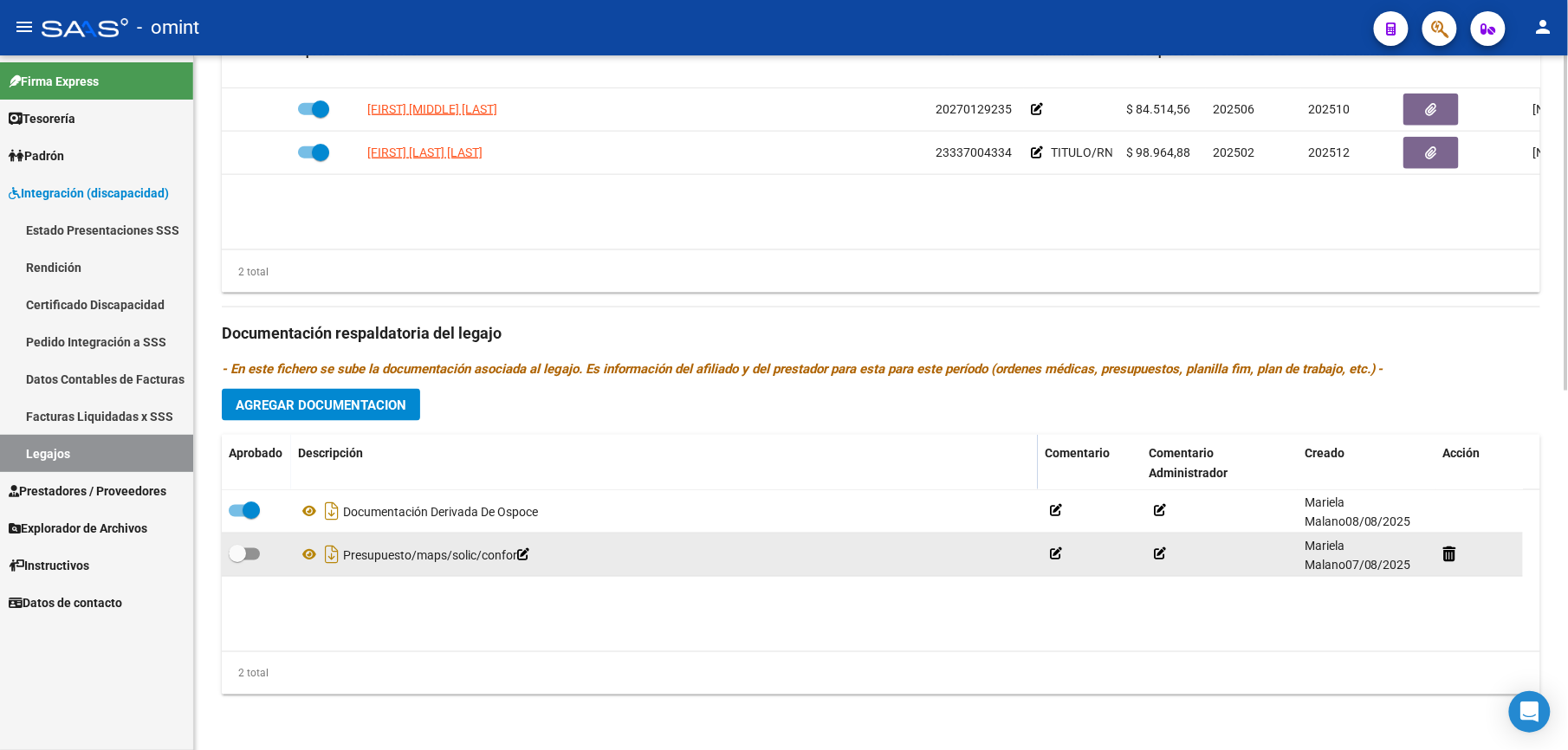 click 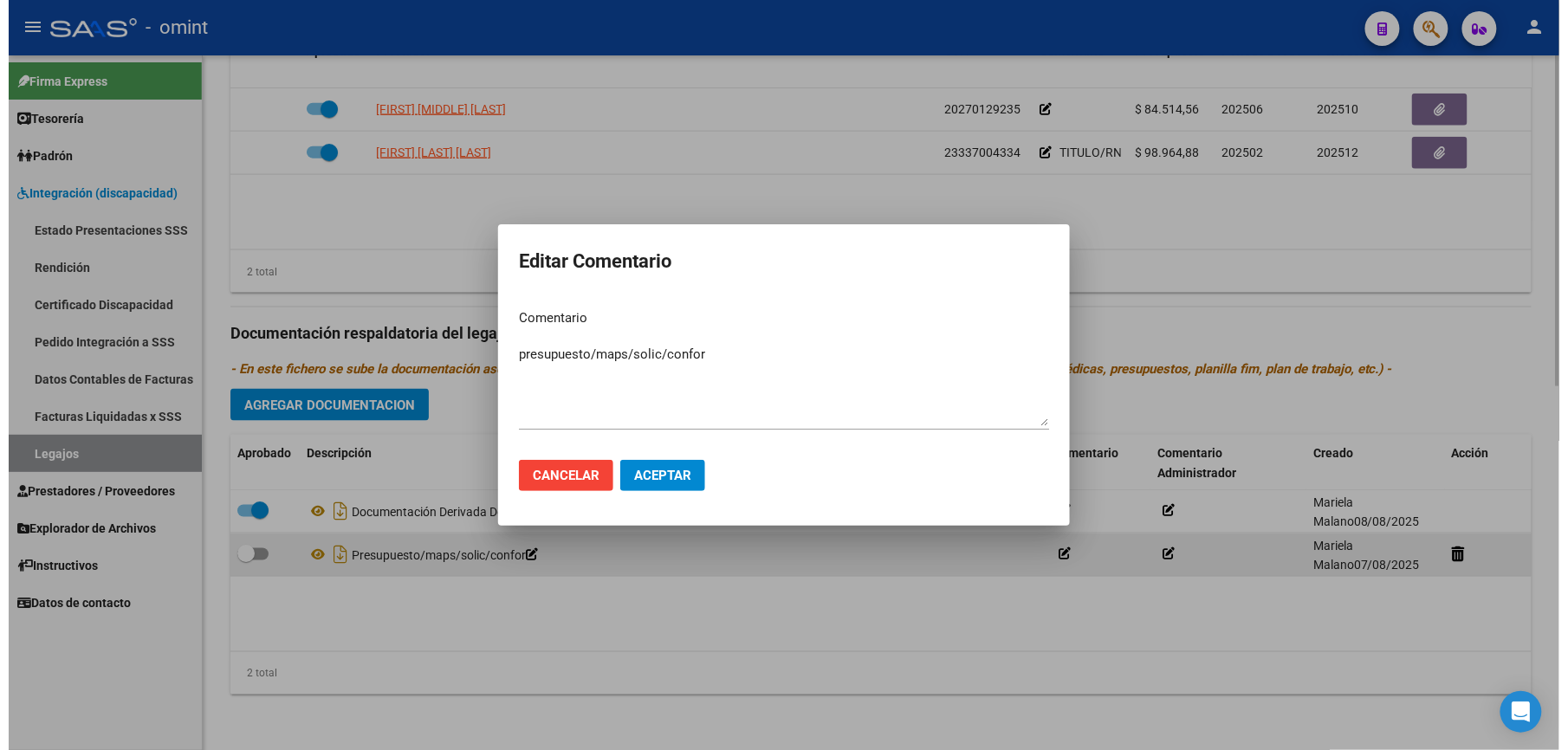 scroll, scrollTop: 760, scrollLeft: 0, axis: vertical 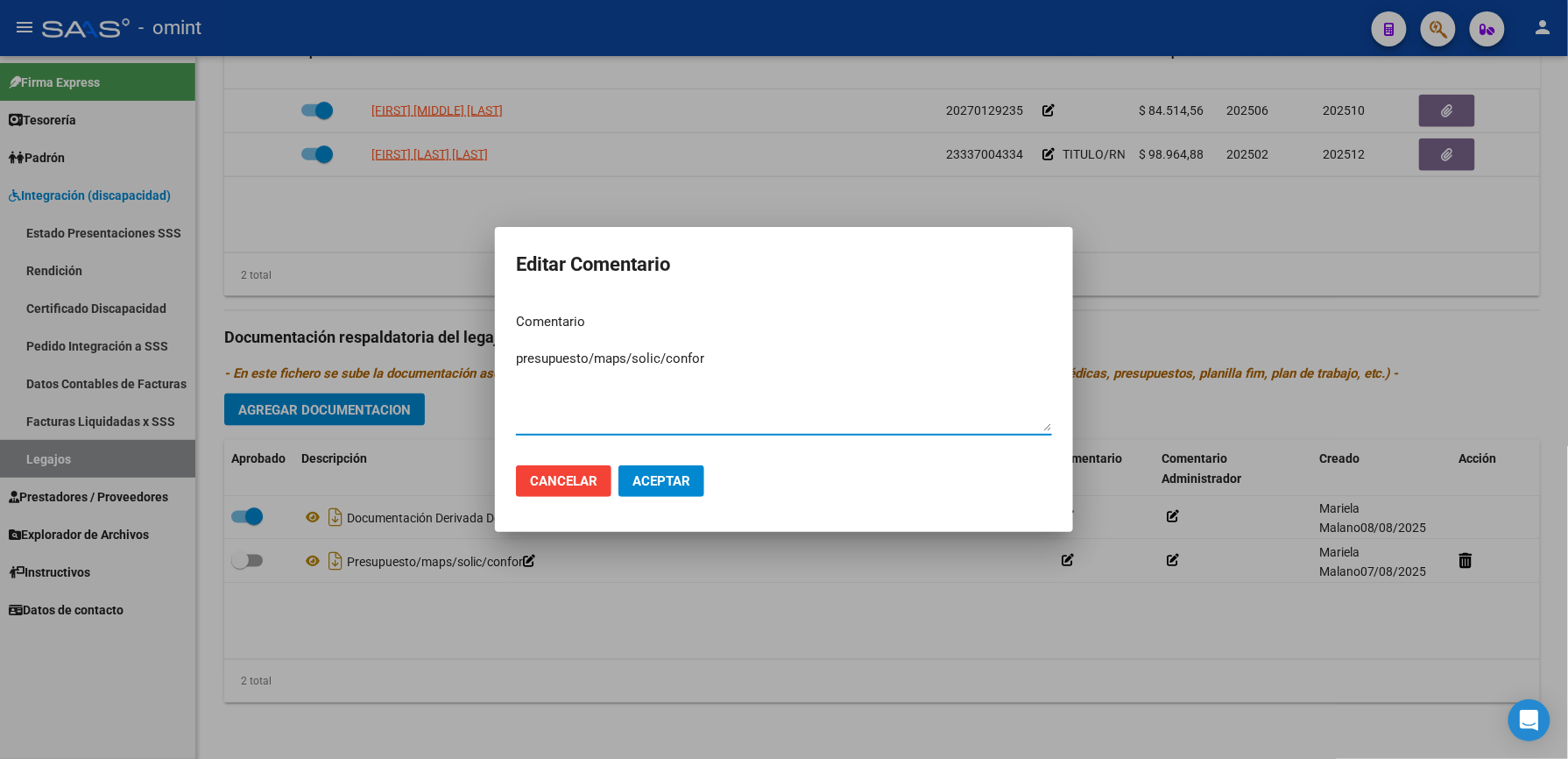 drag, startPoint x: 737, startPoint y: 358, endPoint x: 452, endPoint y: 344, distance: 285.34365 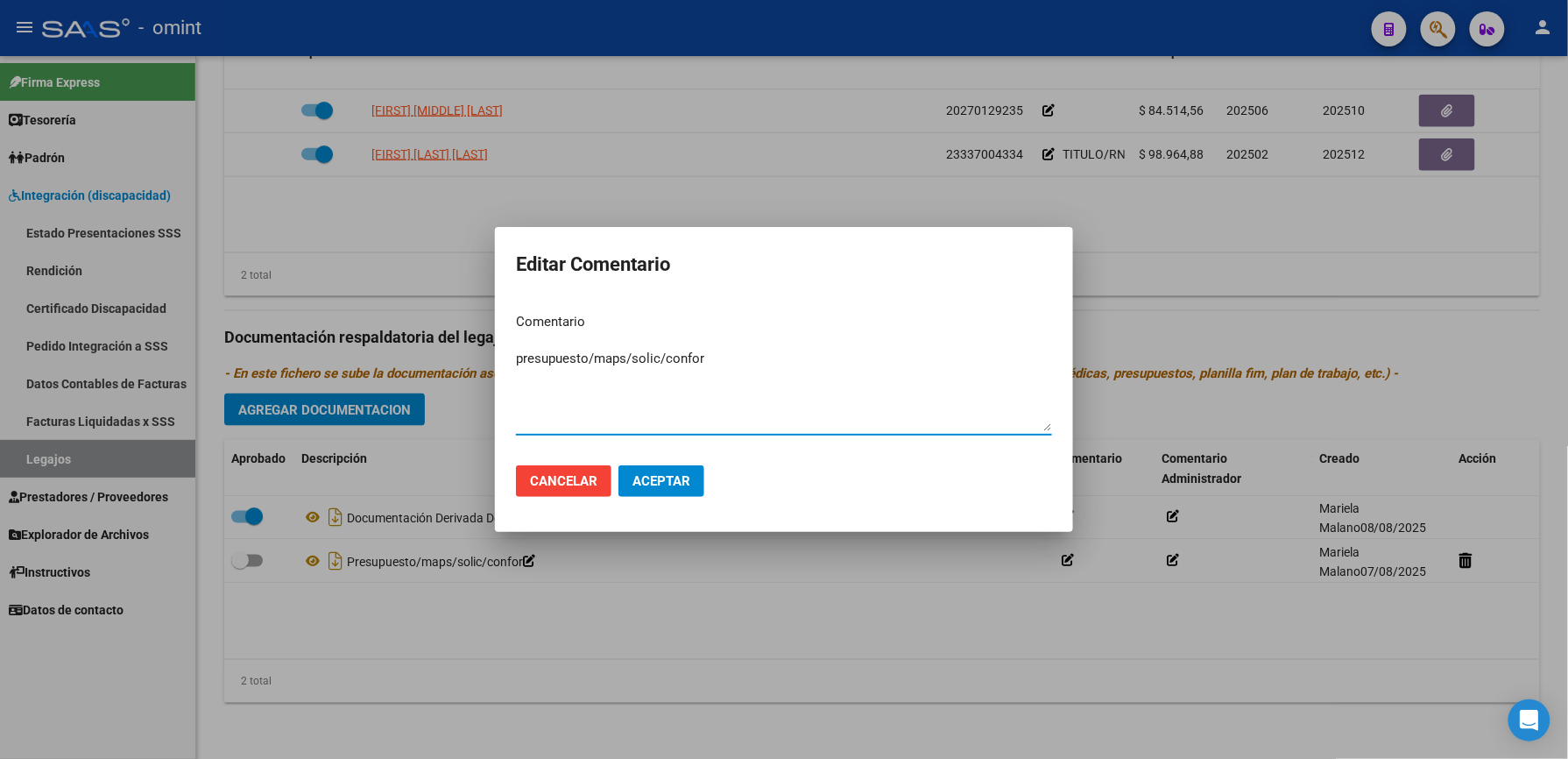 click on "presupuesto/maps/solic/confor" at bounding box center (784, 390) 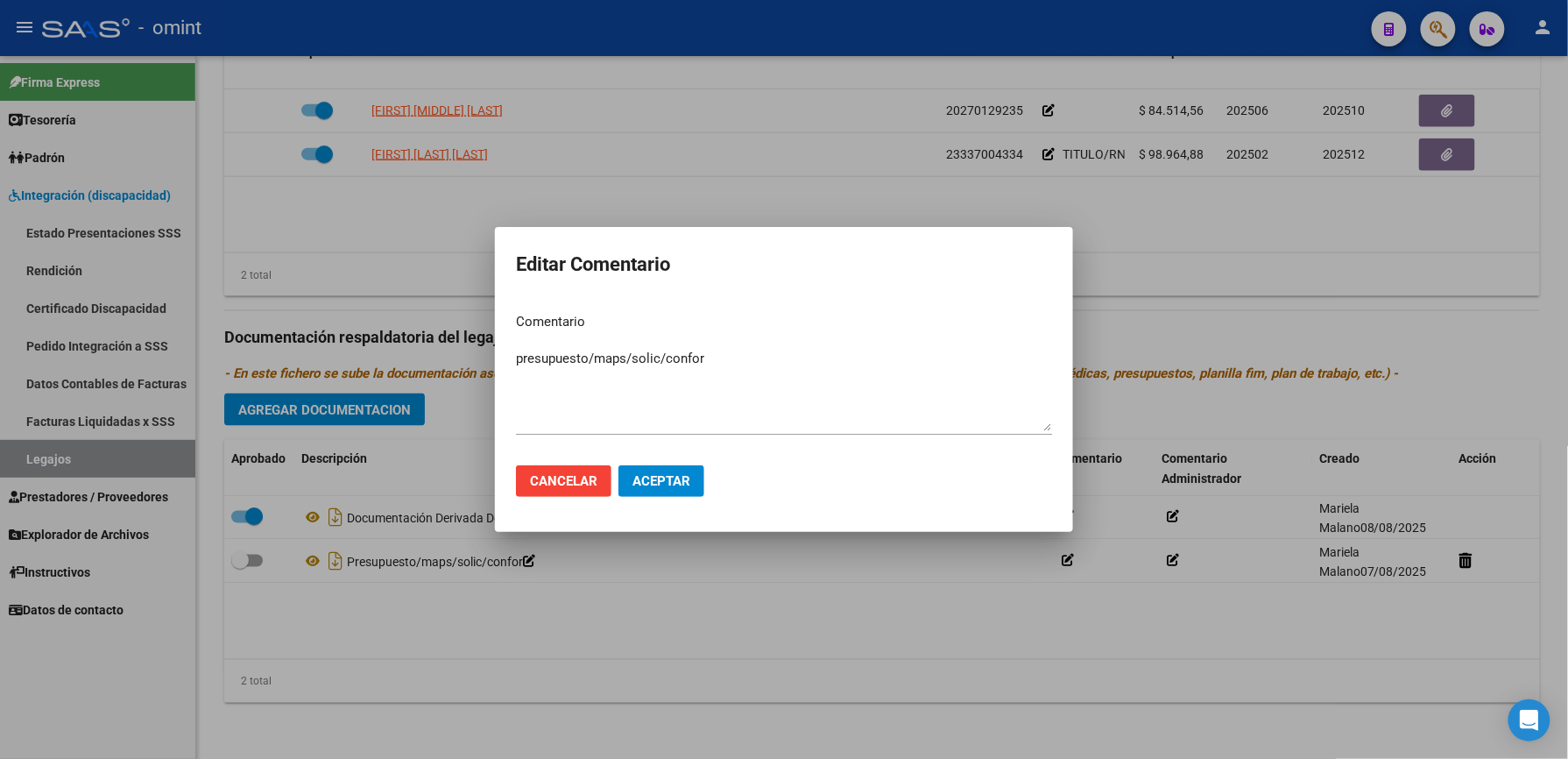 click on "Comentario    presupuesto/maps/solic/confor Ingresar el comentario" at bounding box center [784, 374] 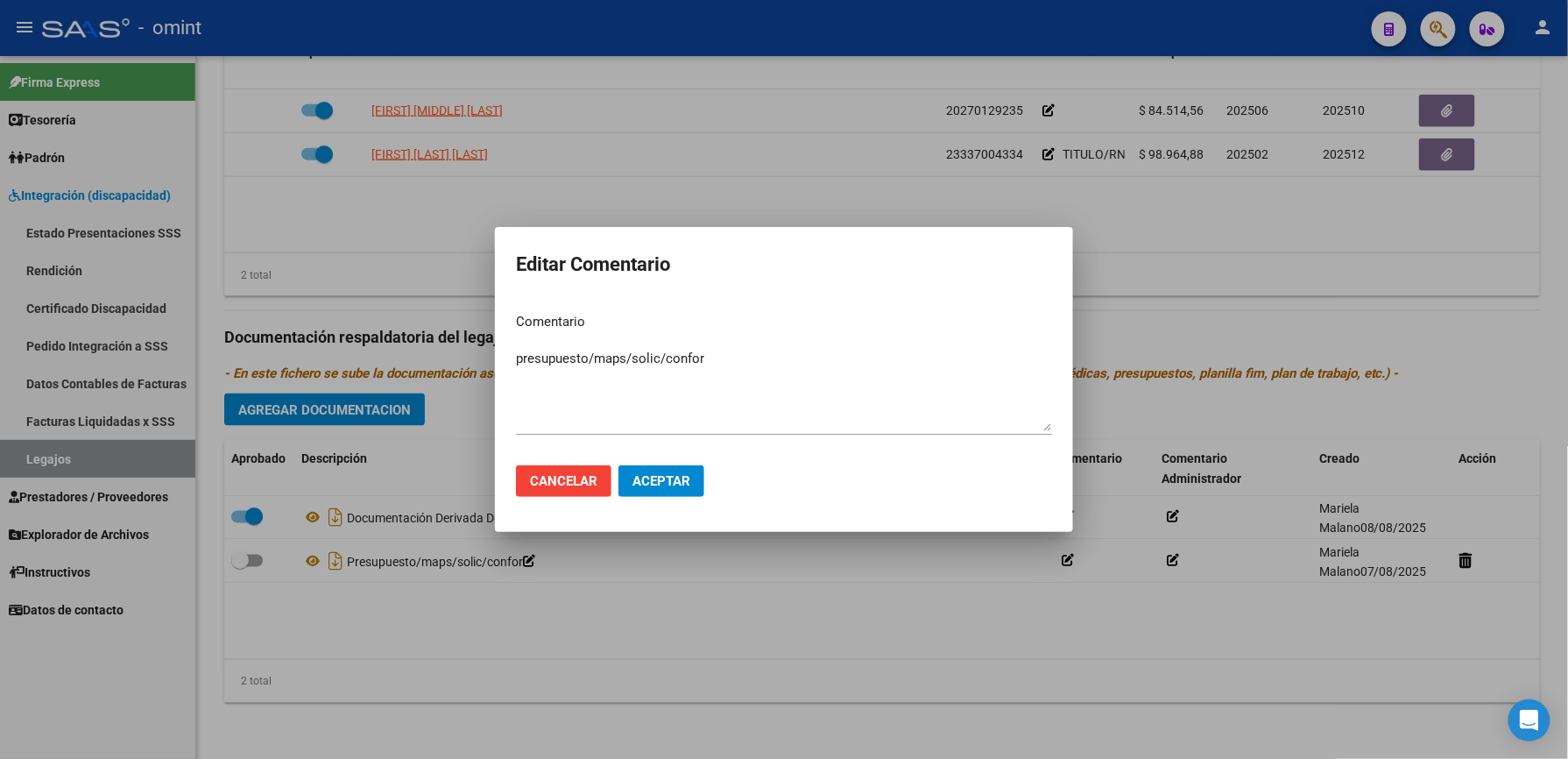 click on "Comentario    presupuesto/maps/solic/confor Ingresar el comentario" at bounding box center [784, 374] 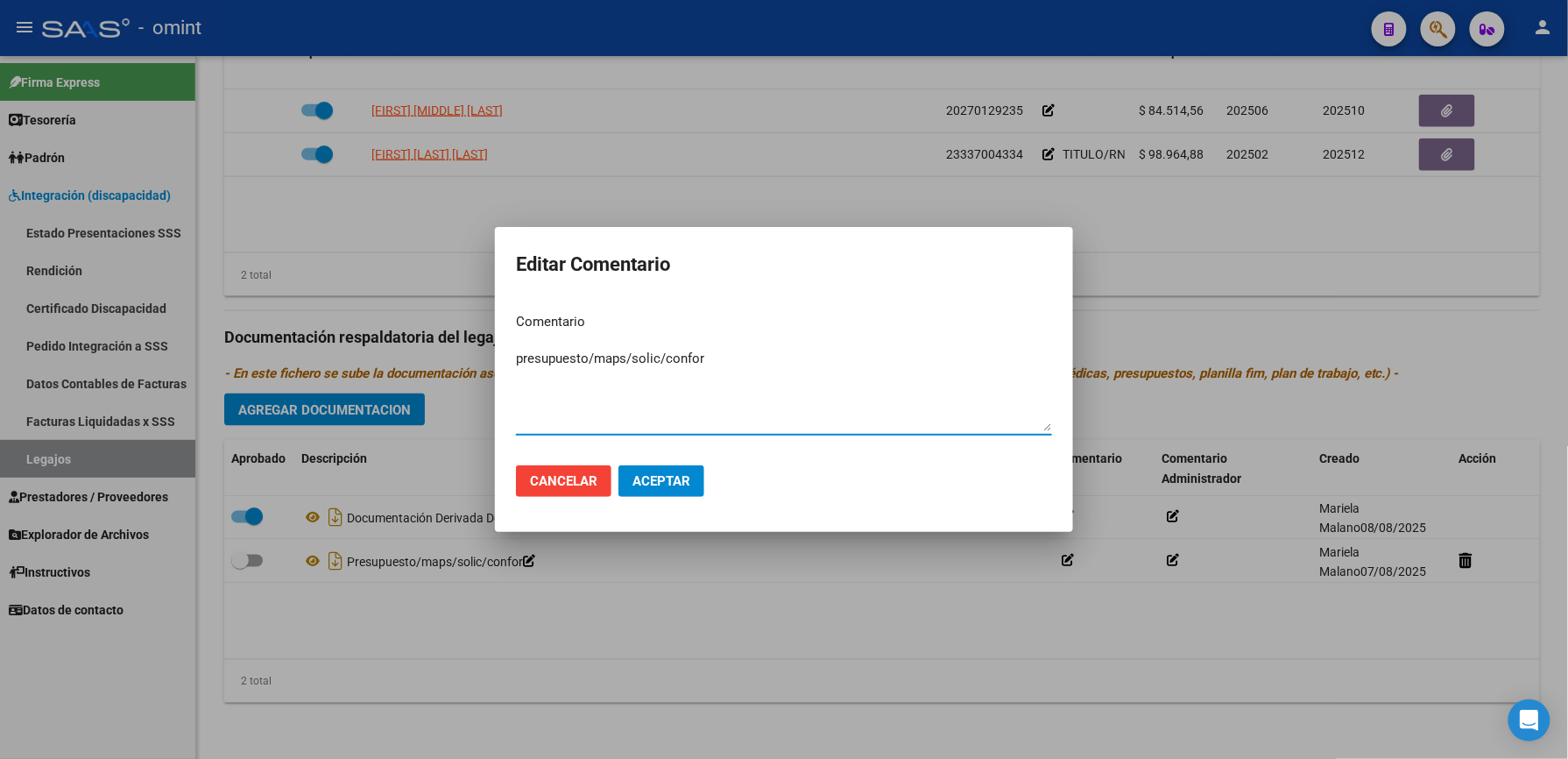click on "presupuesto/maps/solic/confor" at bounding box center (784, 390) 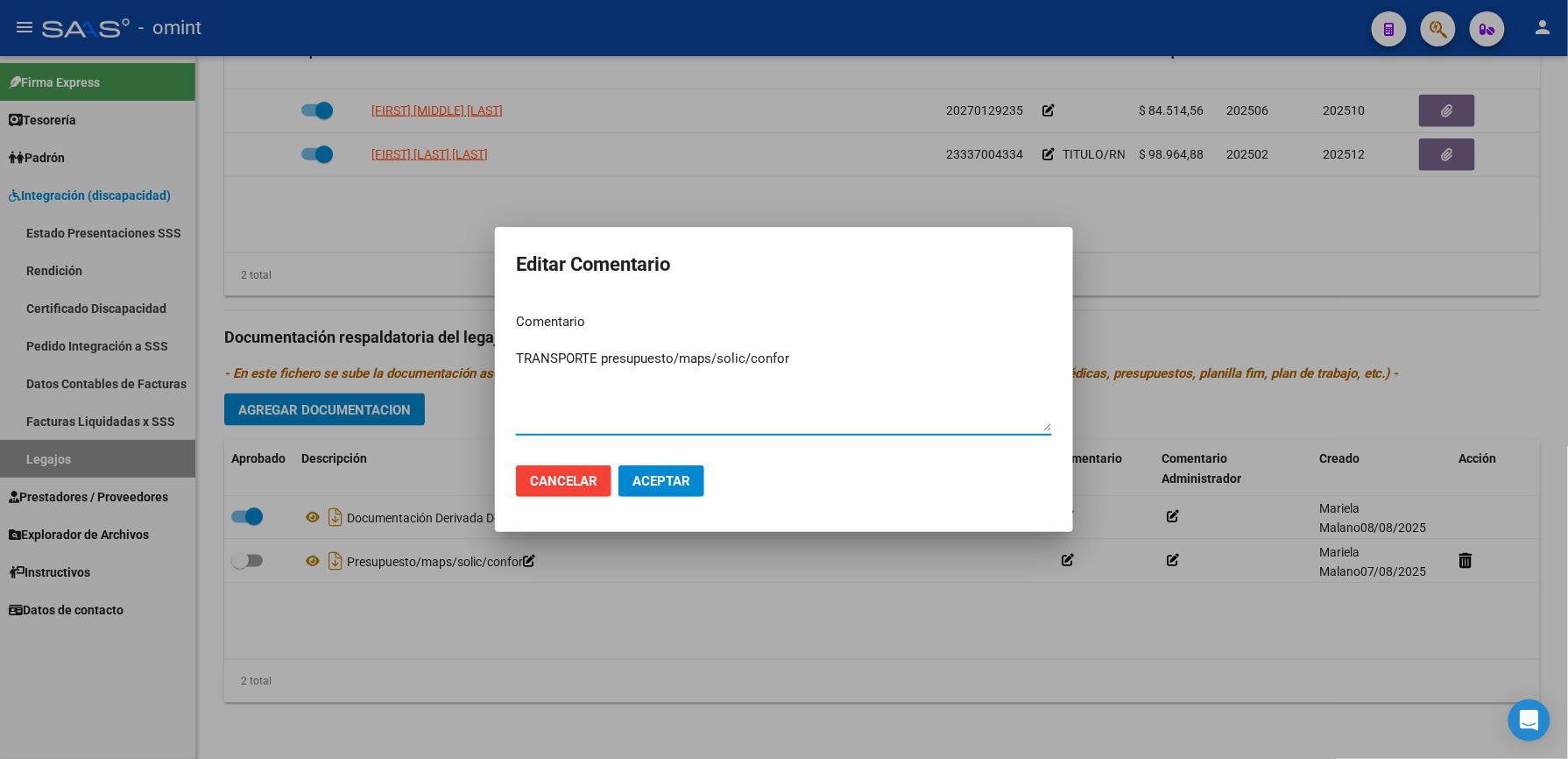 drag, startPoint x: 795, startPoint y: 365, endPoint x: 599, endPoint y: 351, distance: 196.49936 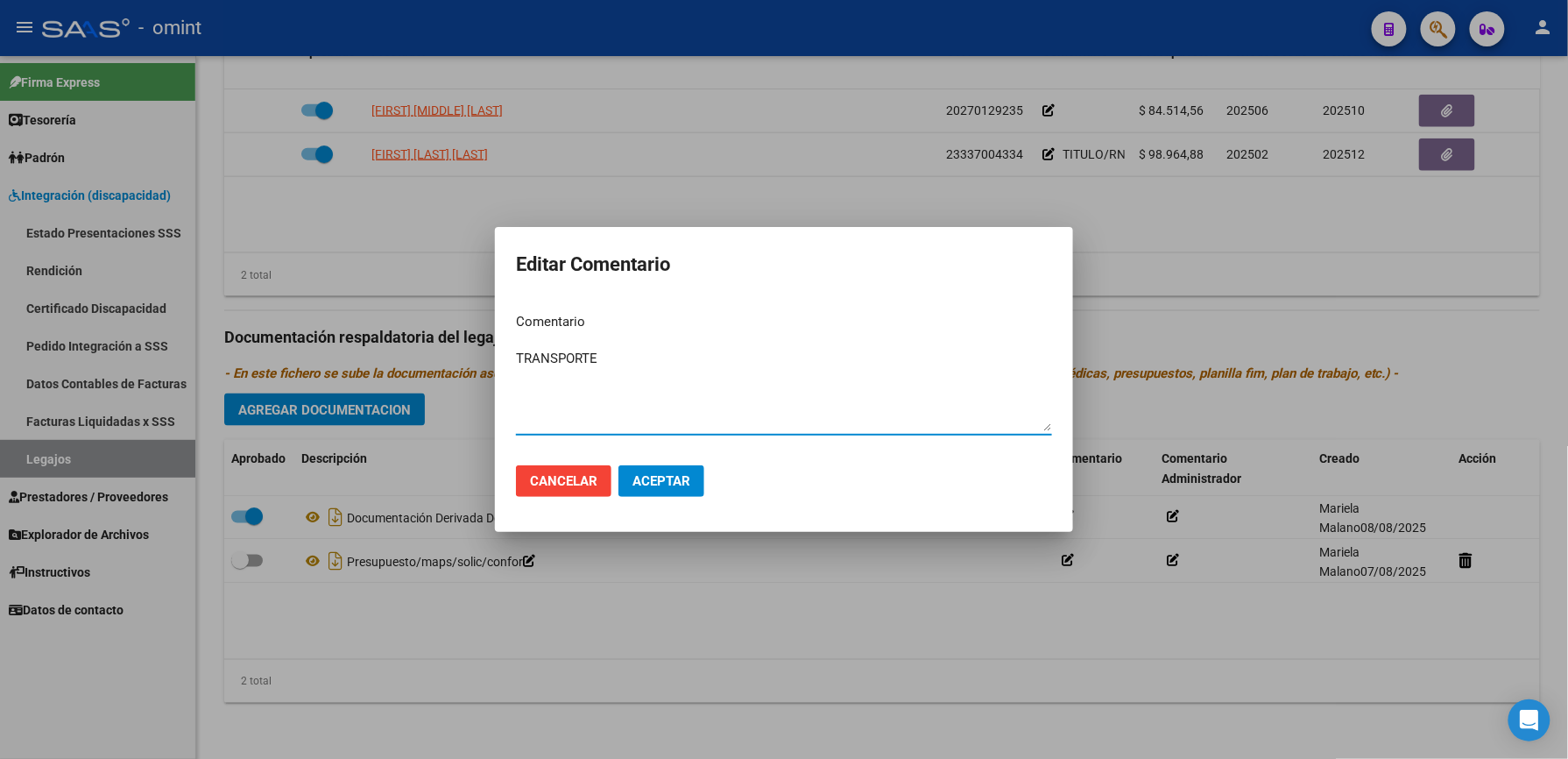 type on "TRANSPORTE" 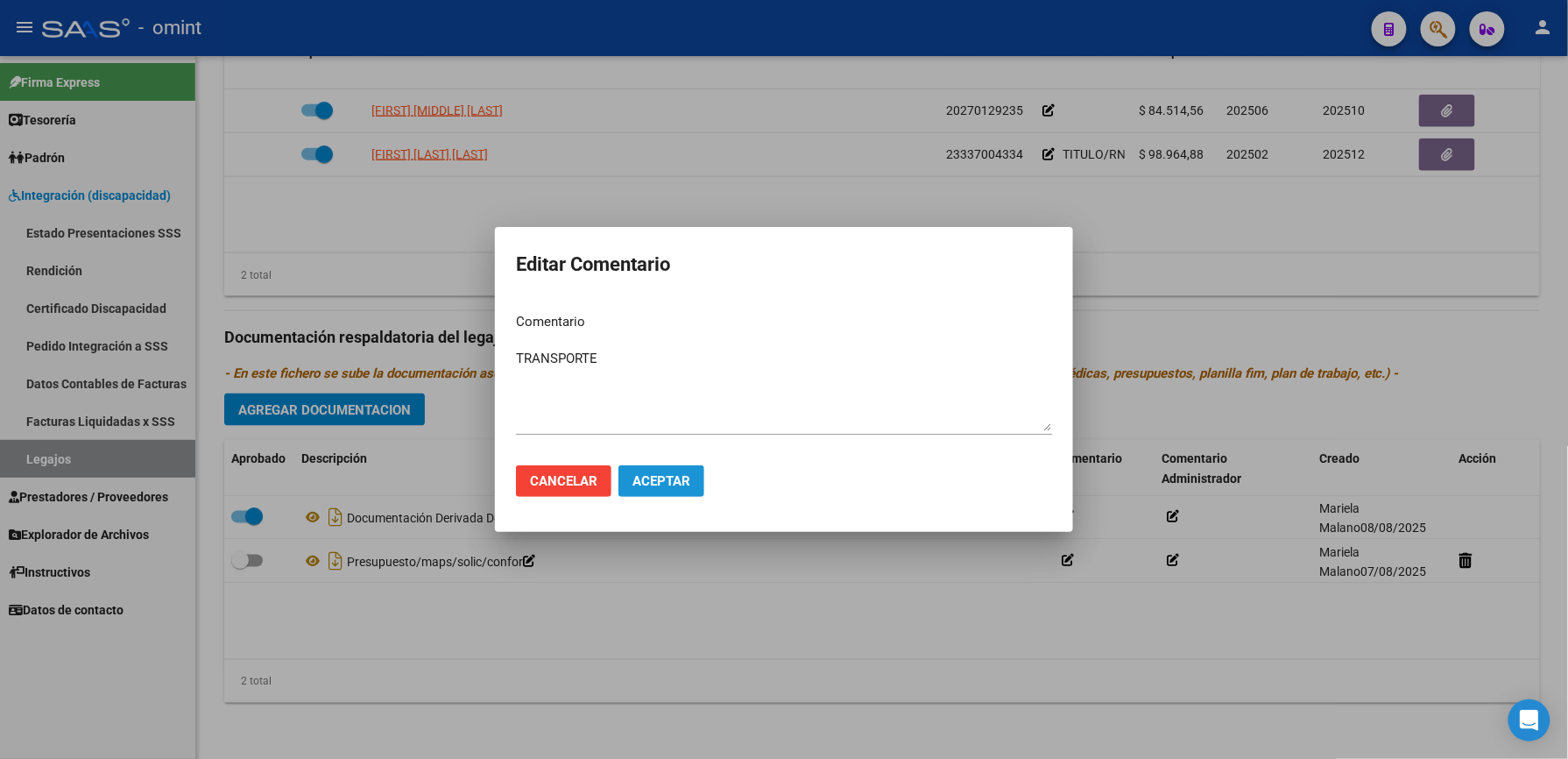click on "Aceptar" 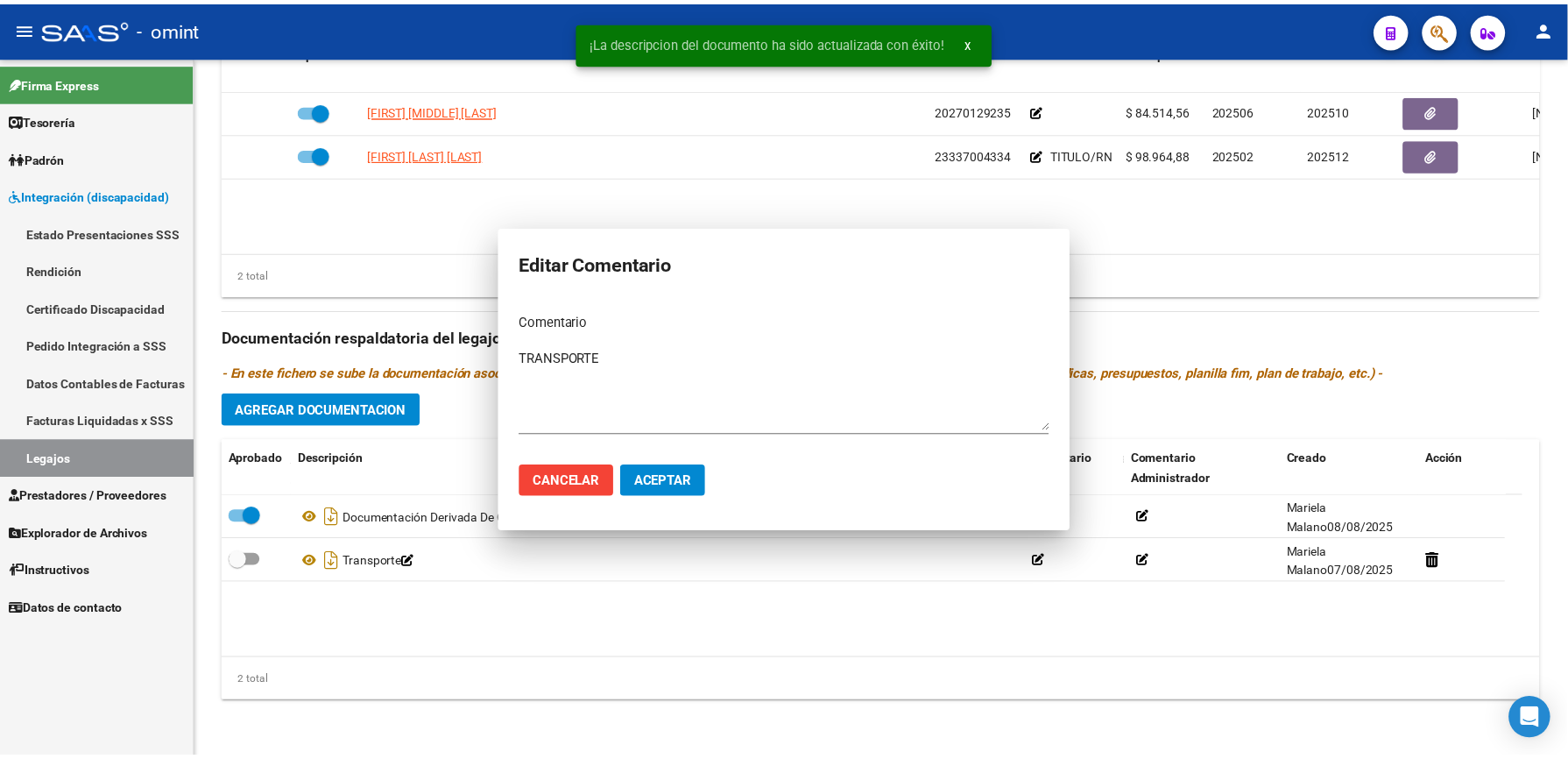 scroll, scrollTop: 750, scrollLeft: 0, axis: vertical 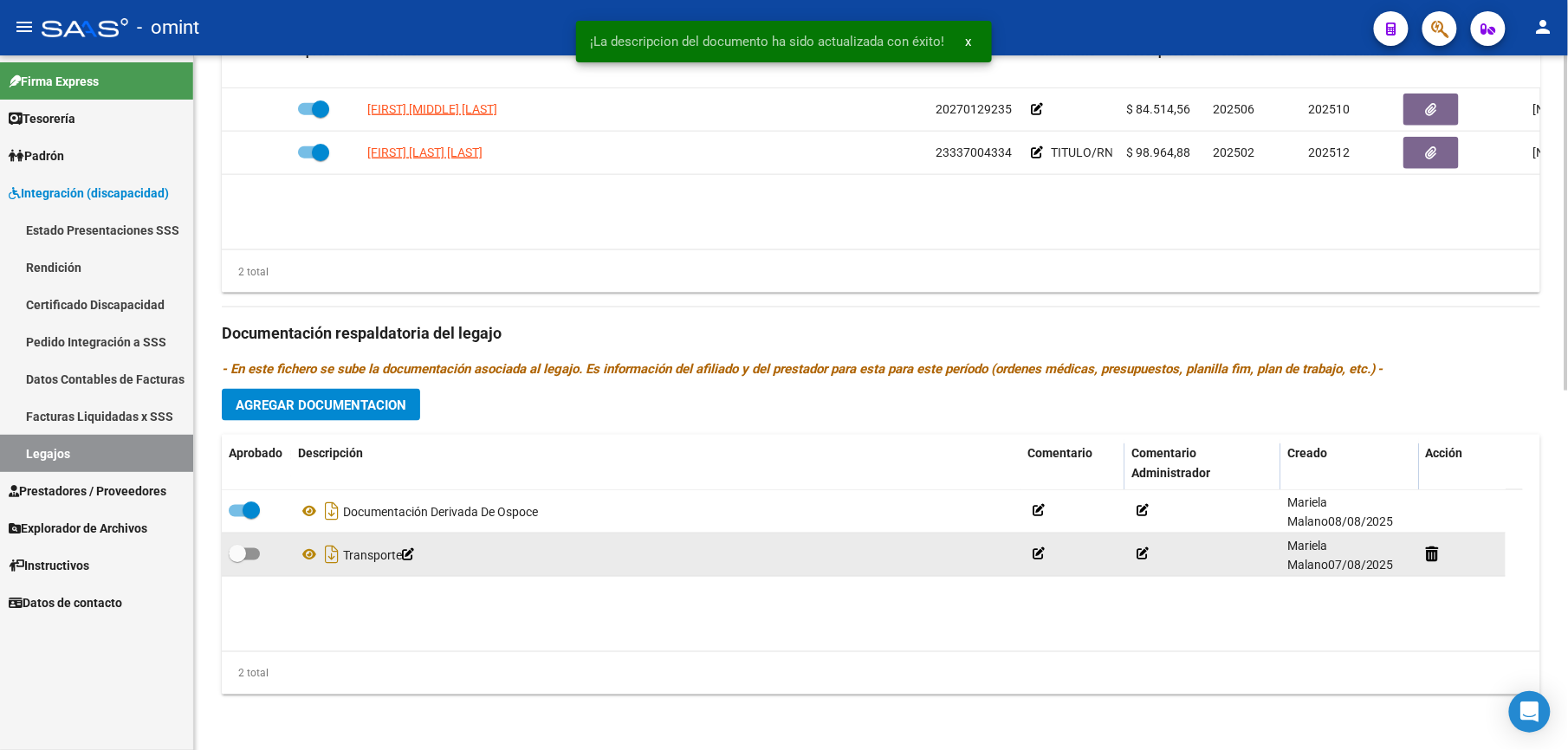 click 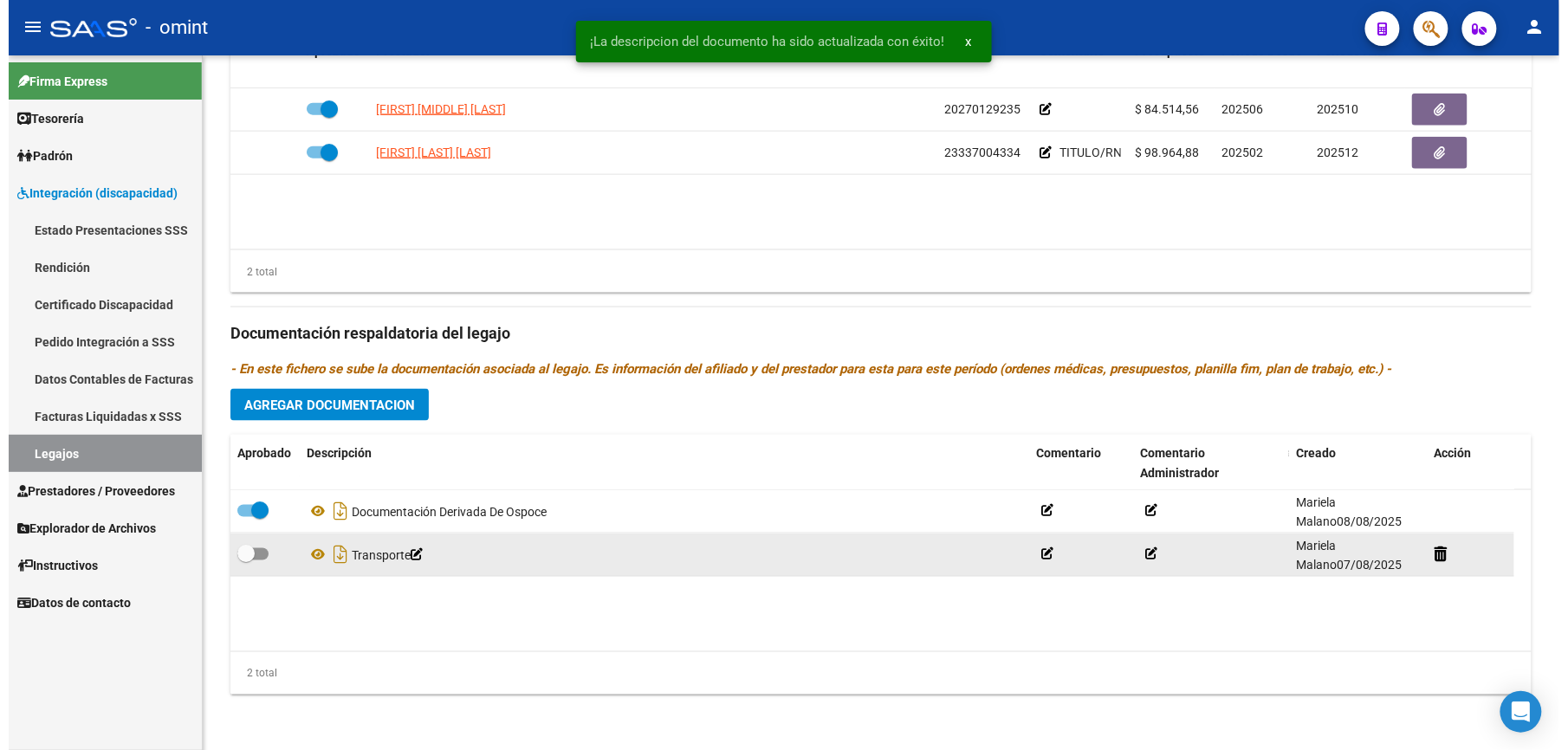 scroll, scrollTop: 760, scrollLeft: 0, axis: vertical 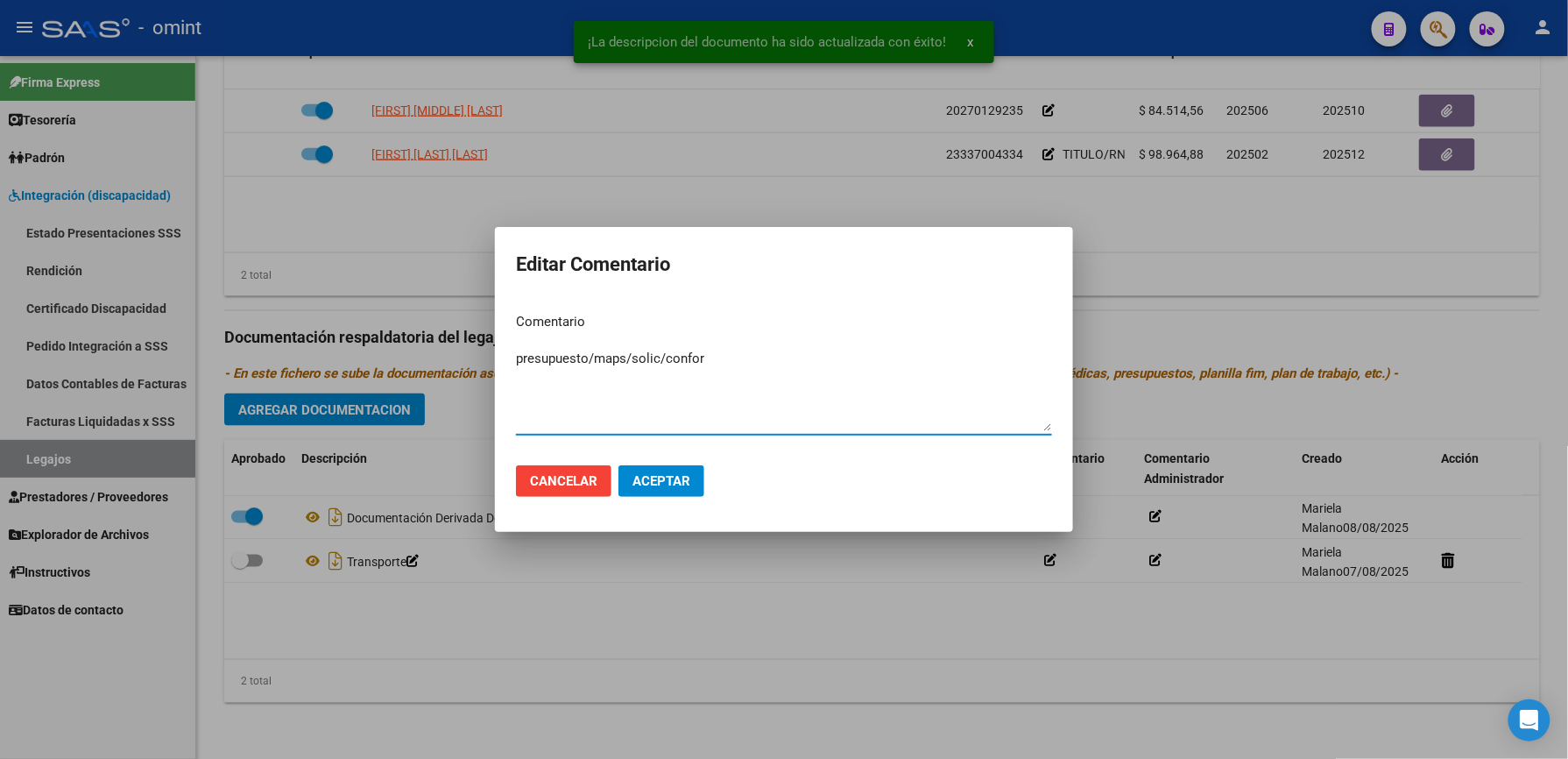 type on "presupuesto/maps/solic/confor" 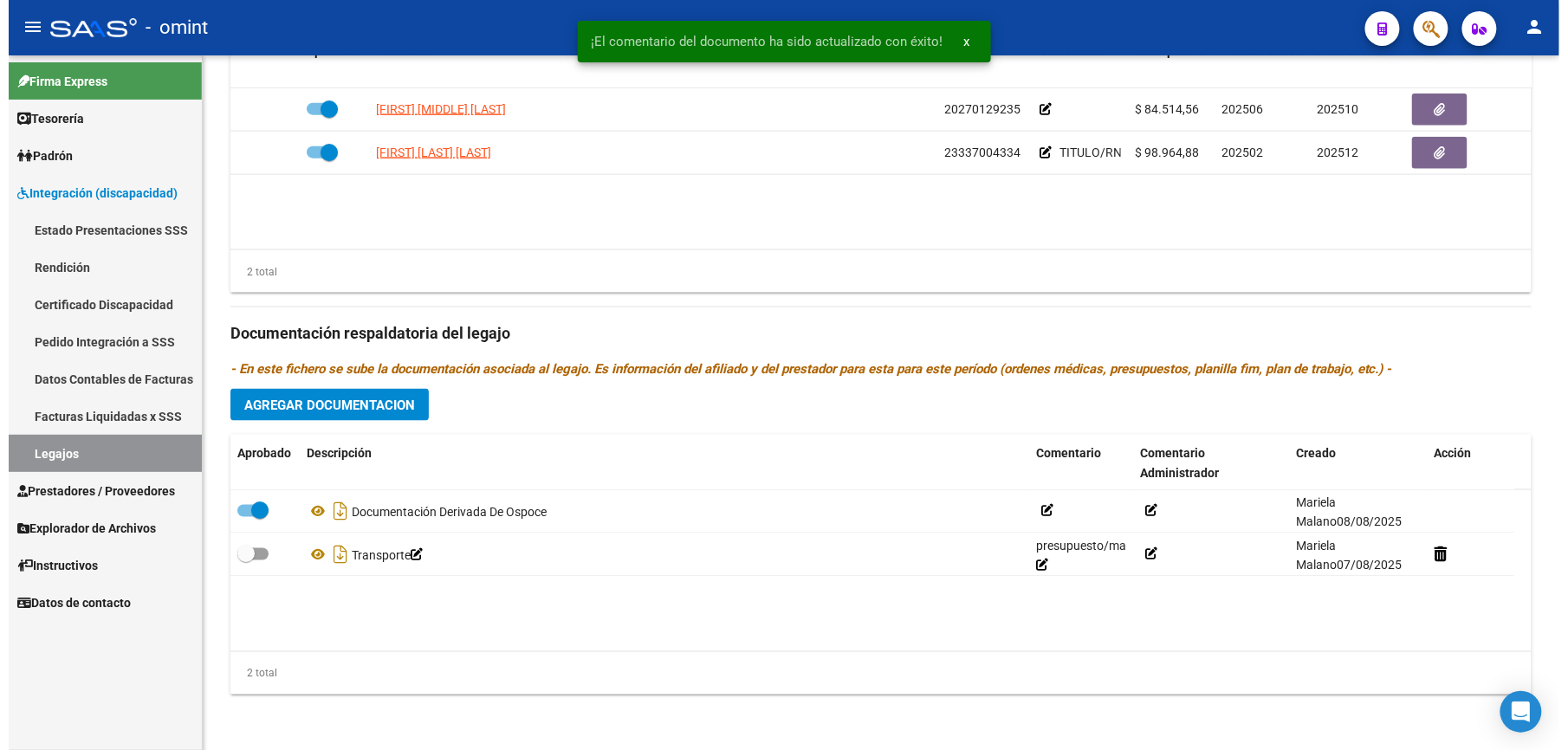 scroll, scrollTop: 741, scrollLeft: 0, axis: vertical 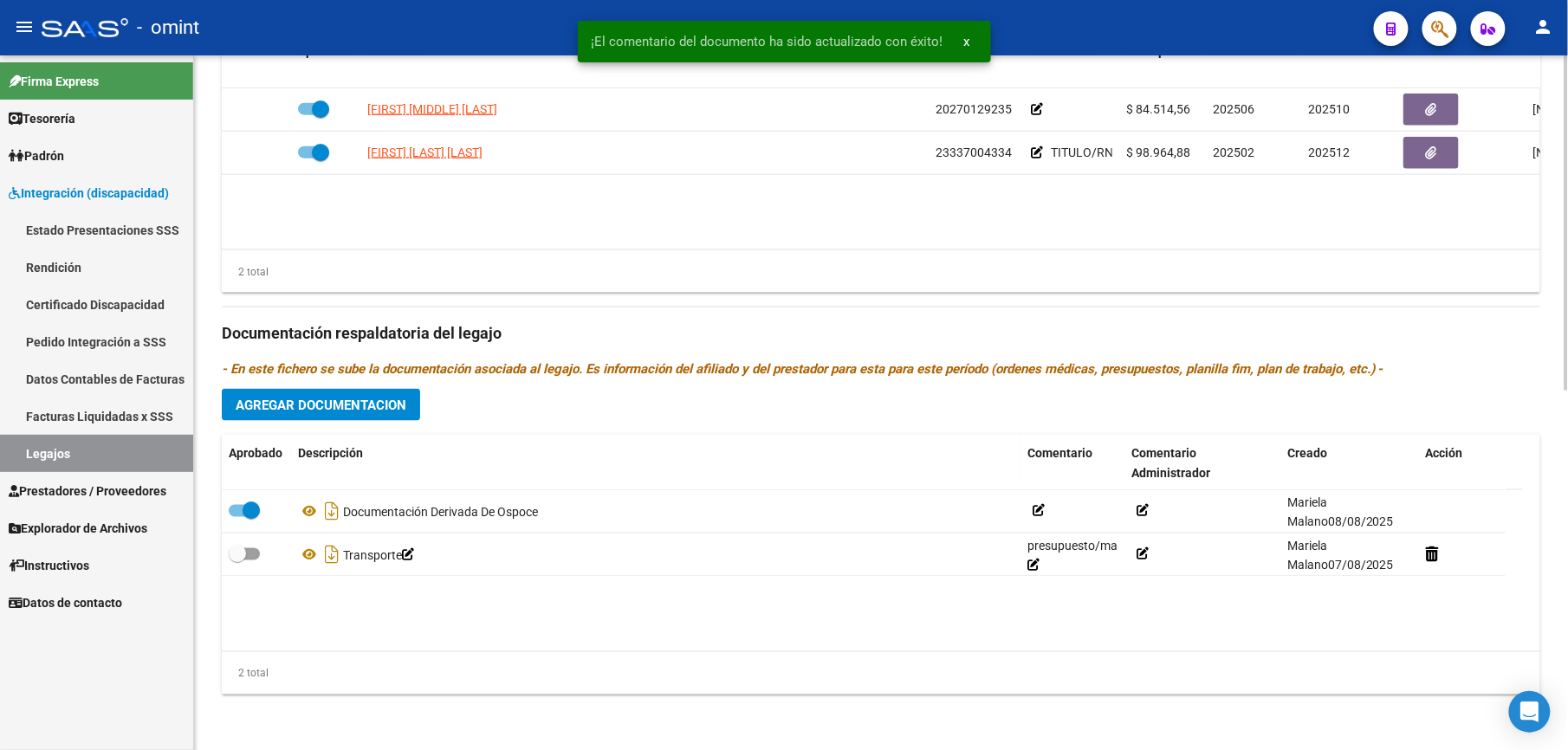 click on "Documentación Derivada De Ospoce              [NAME]   08/08/2025 07:33     Transporte      presupuesto/maps/solic/confor         [NAME]   07/08/2025 13:32" 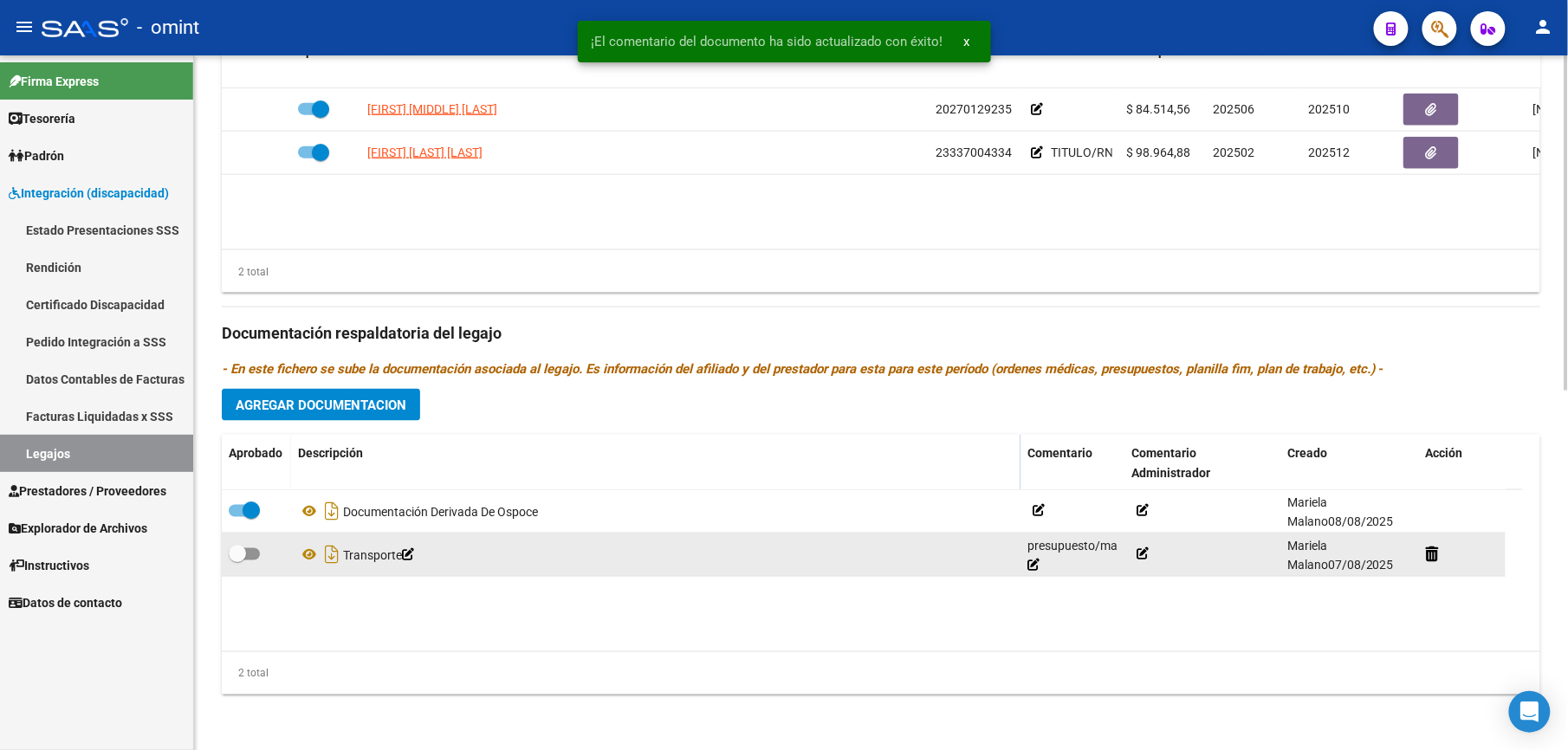 click 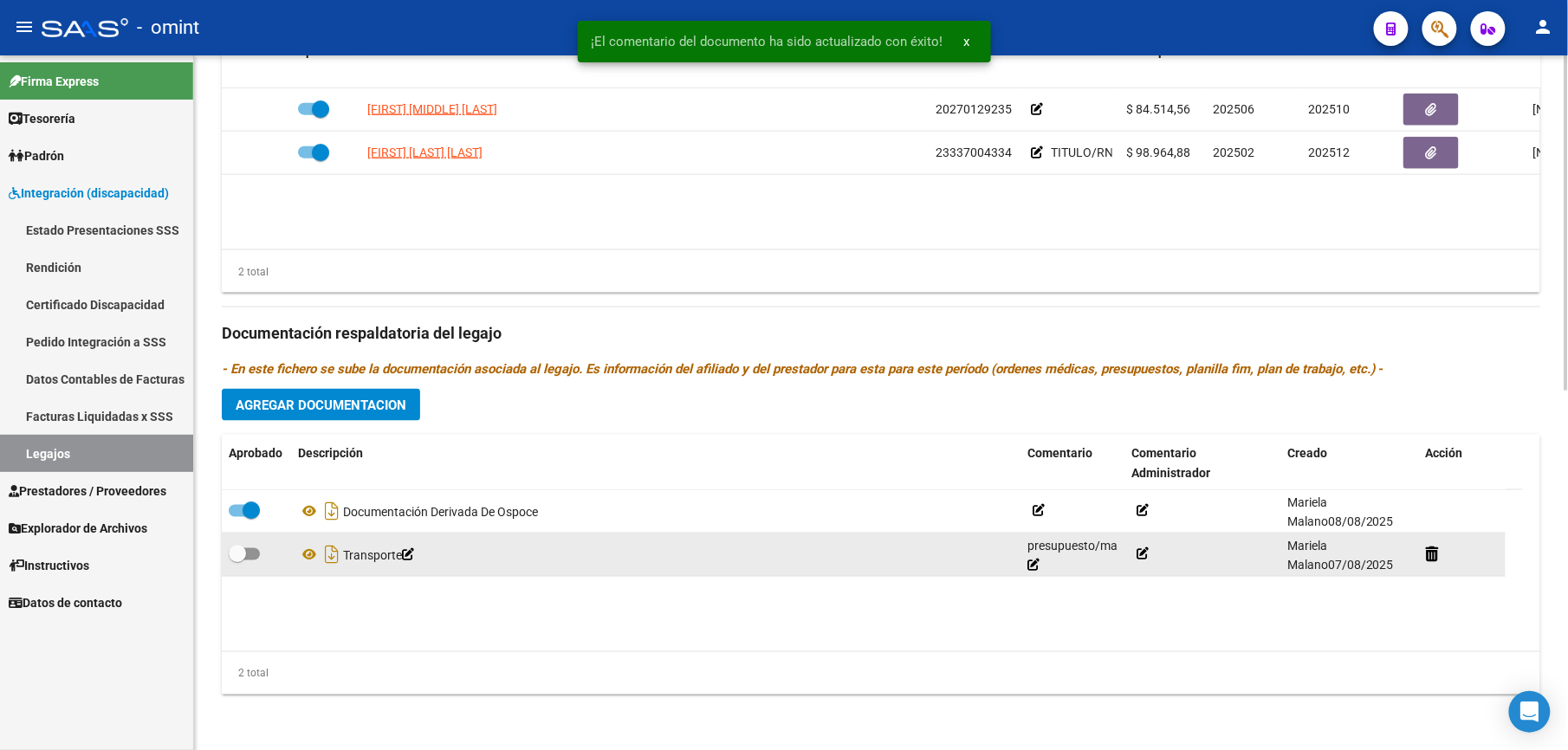 click at bounding box center [244, 554] 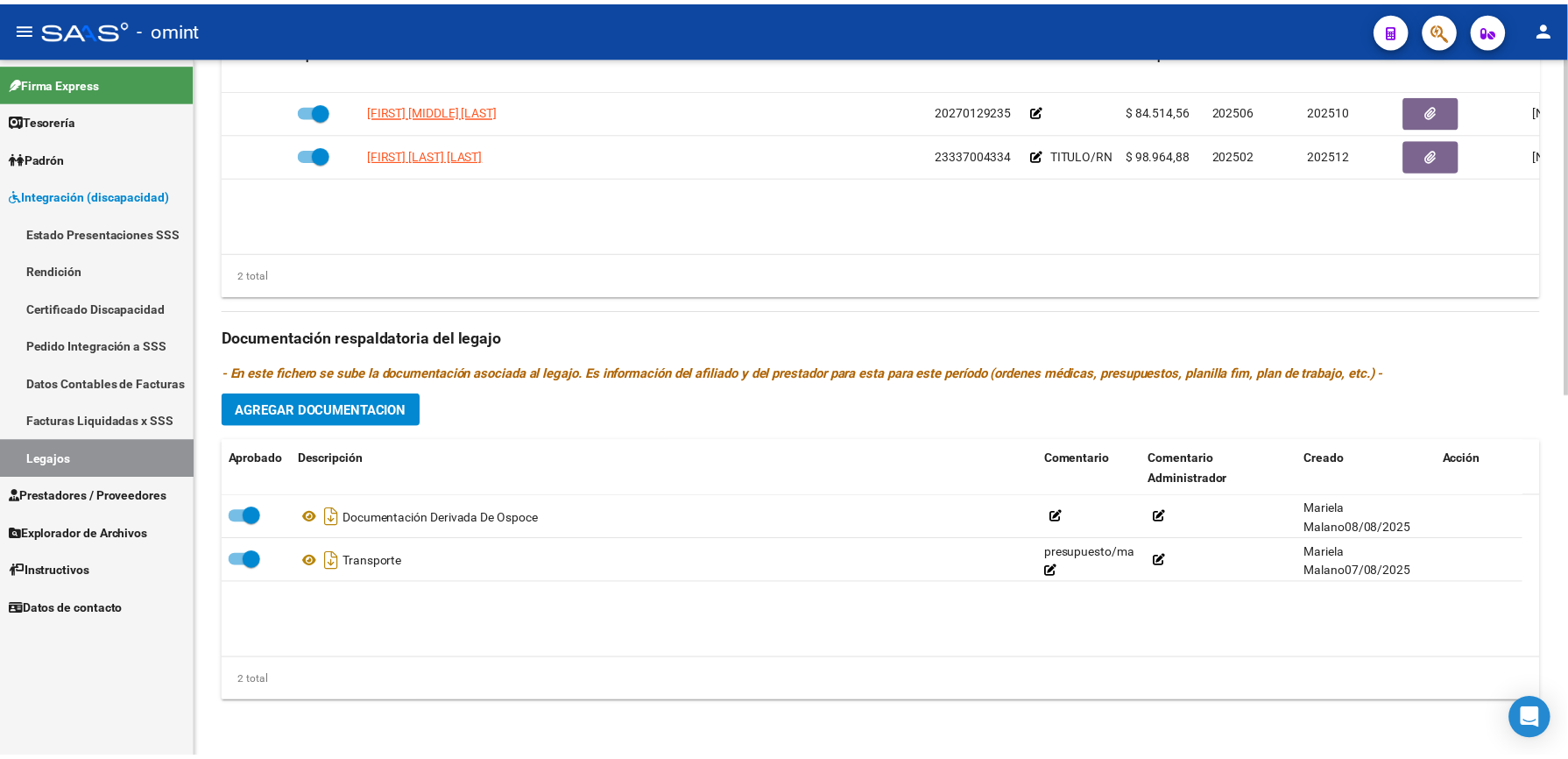 scroll, scrollTop: 401, scrollLeft: 0, axis: vertical 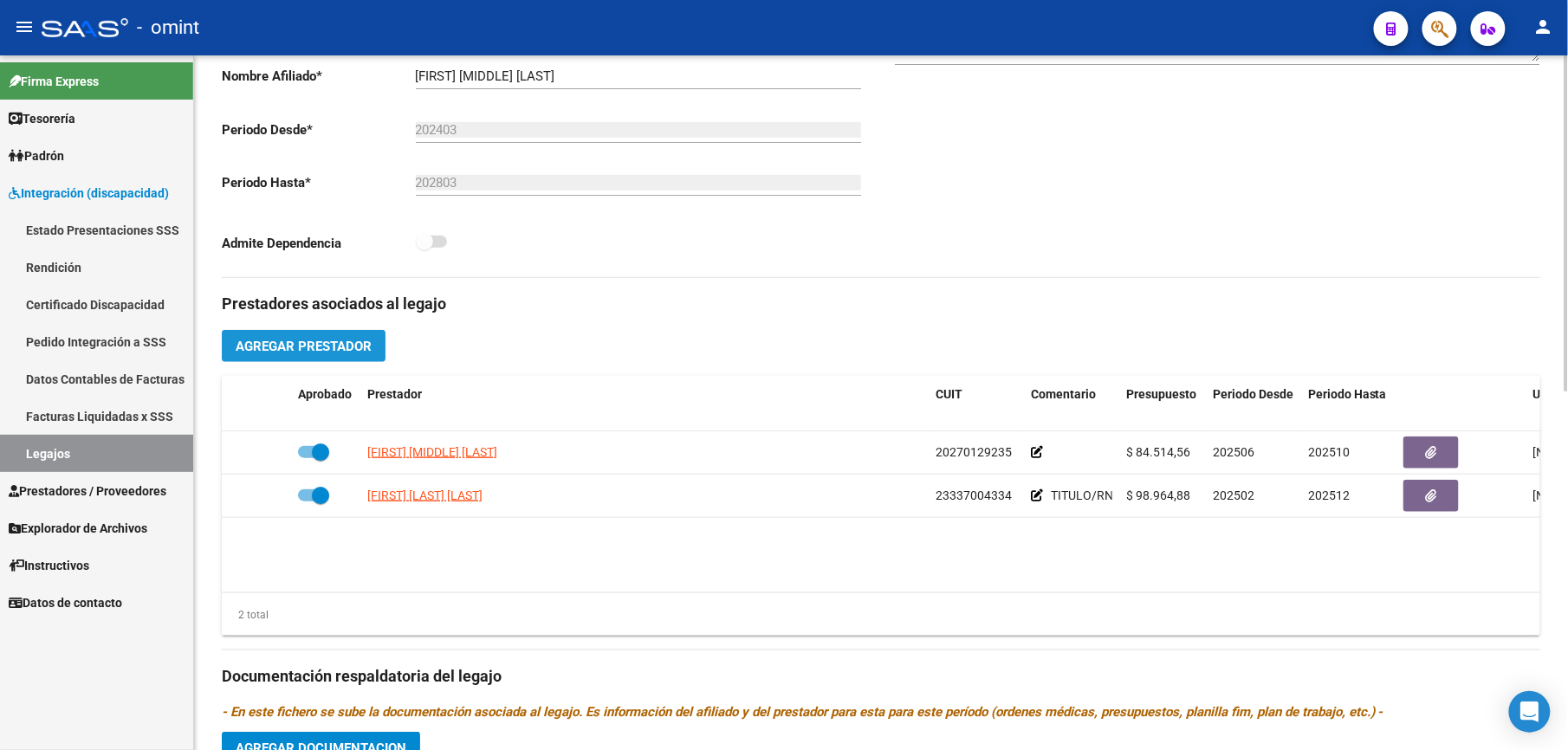 click on "Agregar Prestador" 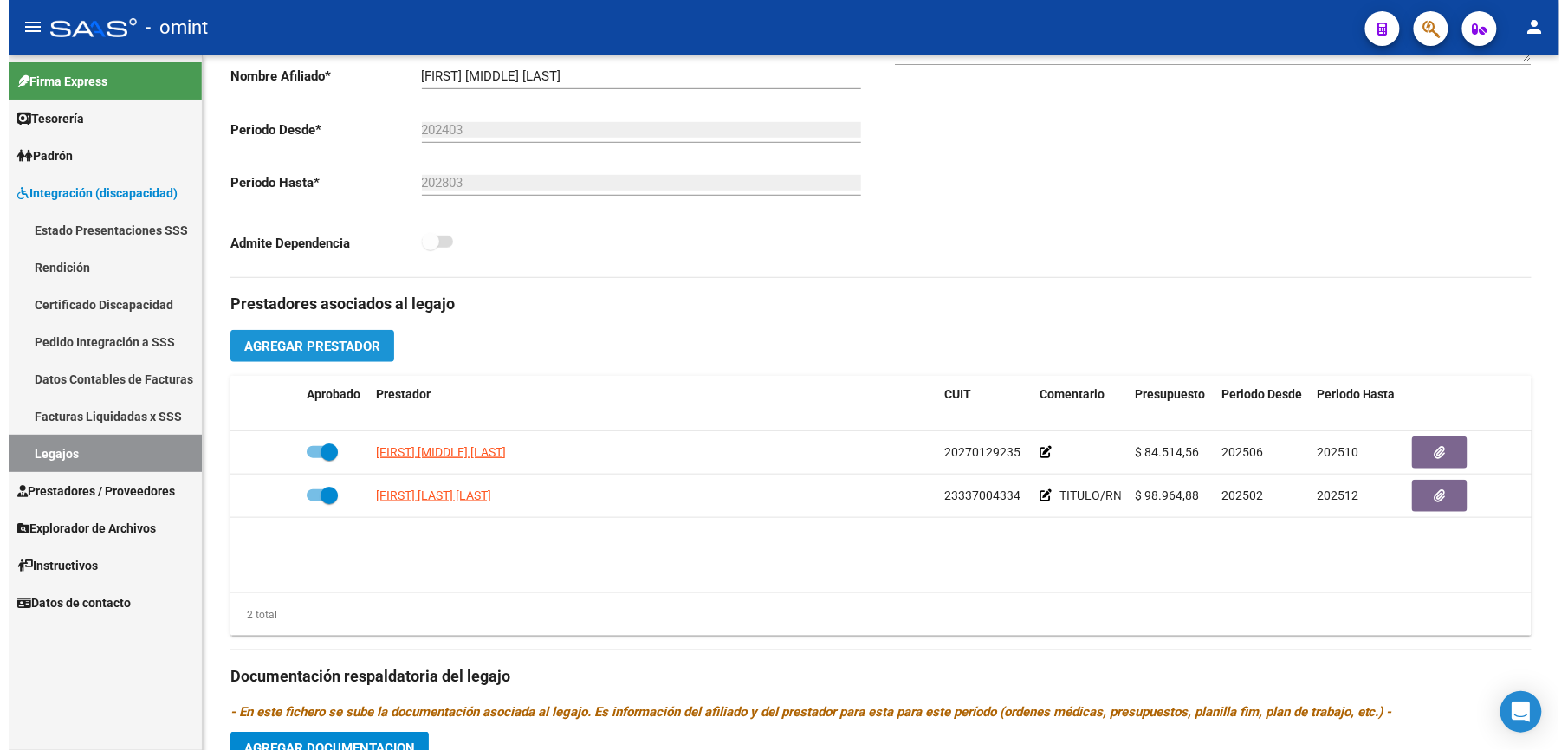 scroll, scrollTop: 414, scrollLeft: 0, axis: vertical 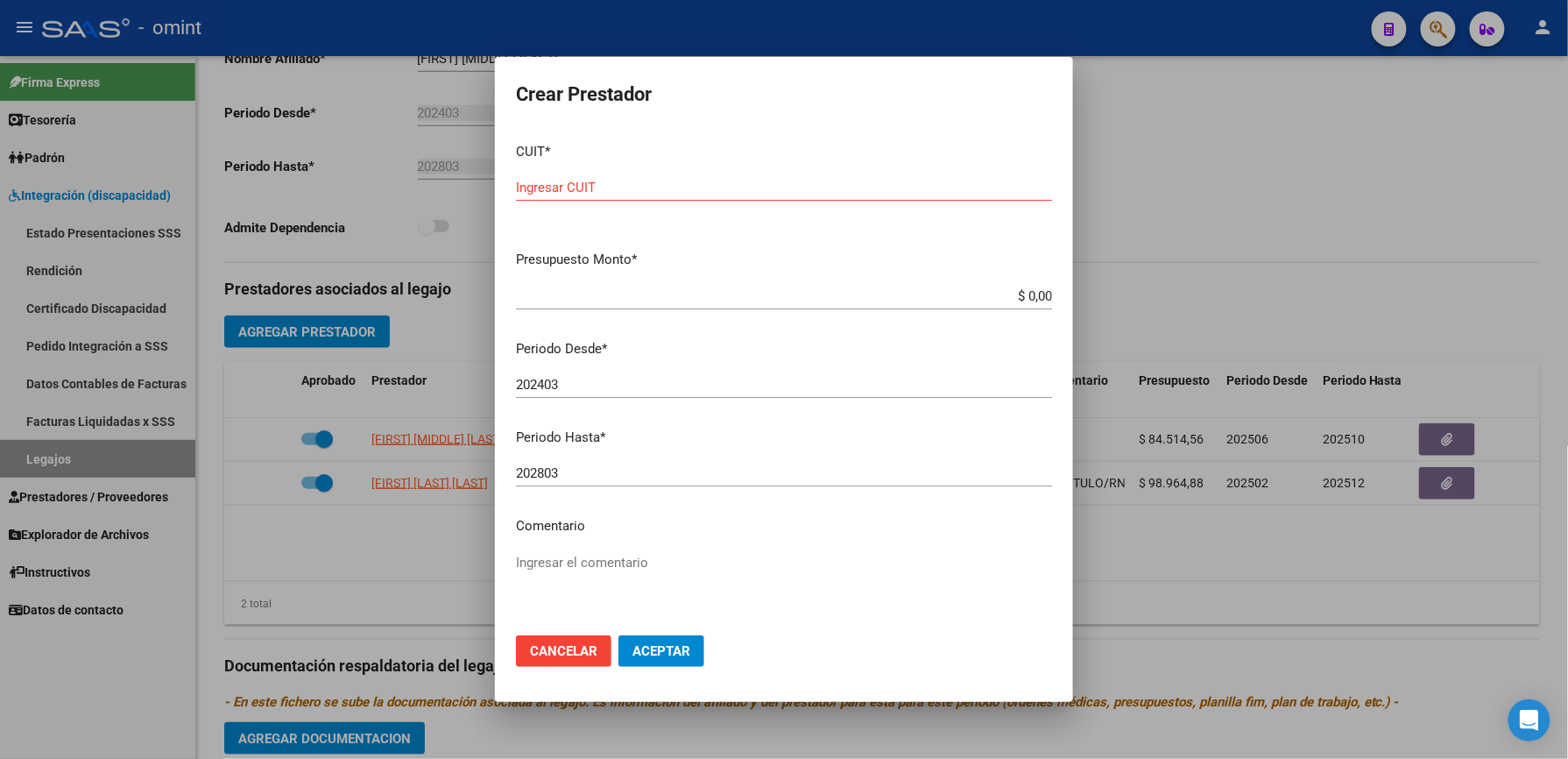 click on "CUIT  *   Ingresar CUIT" at bounding box center (784, 183) 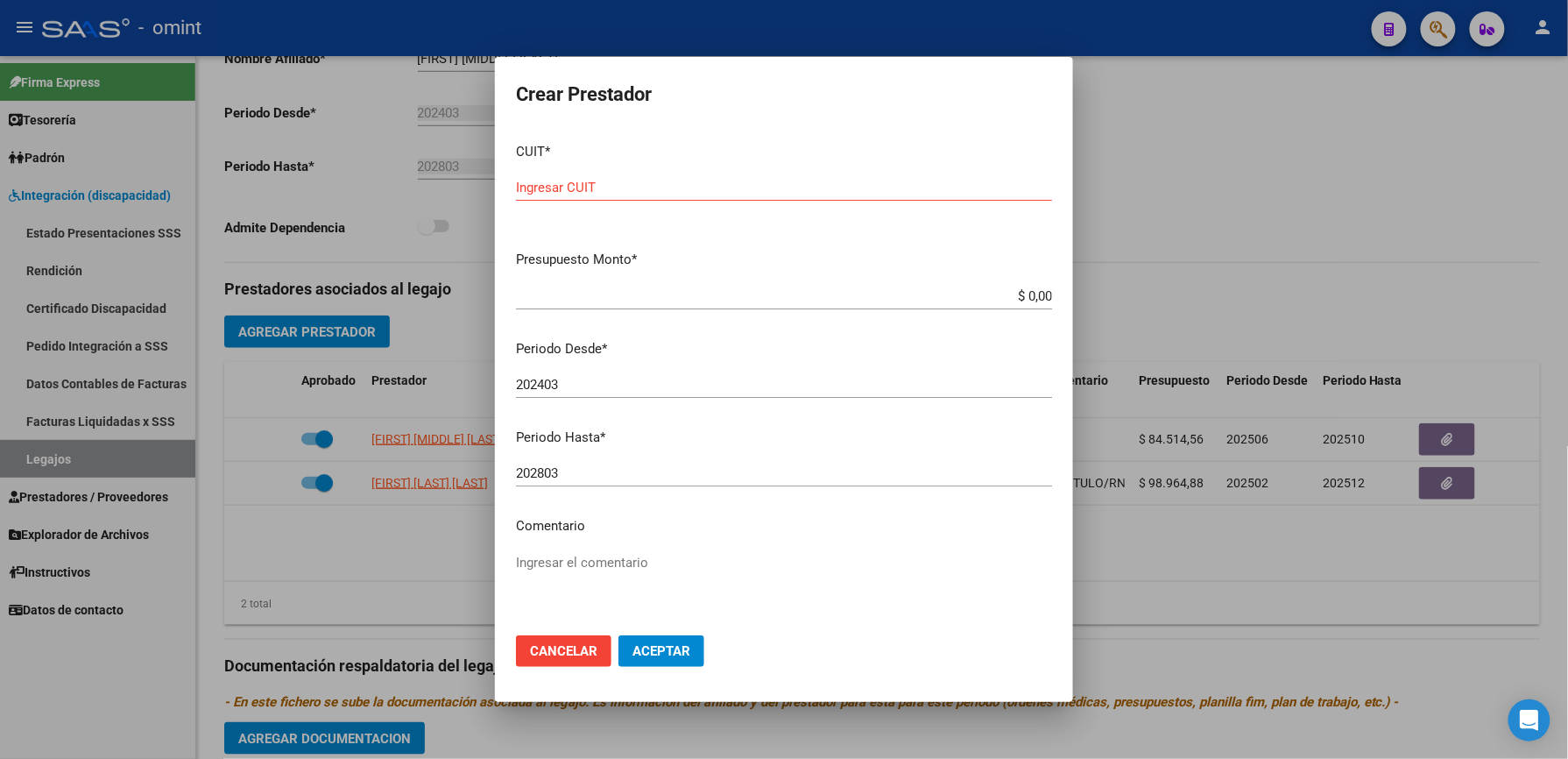 click on "CUIT  *   Ingresar CUIT" at bounding box center [784, 183] 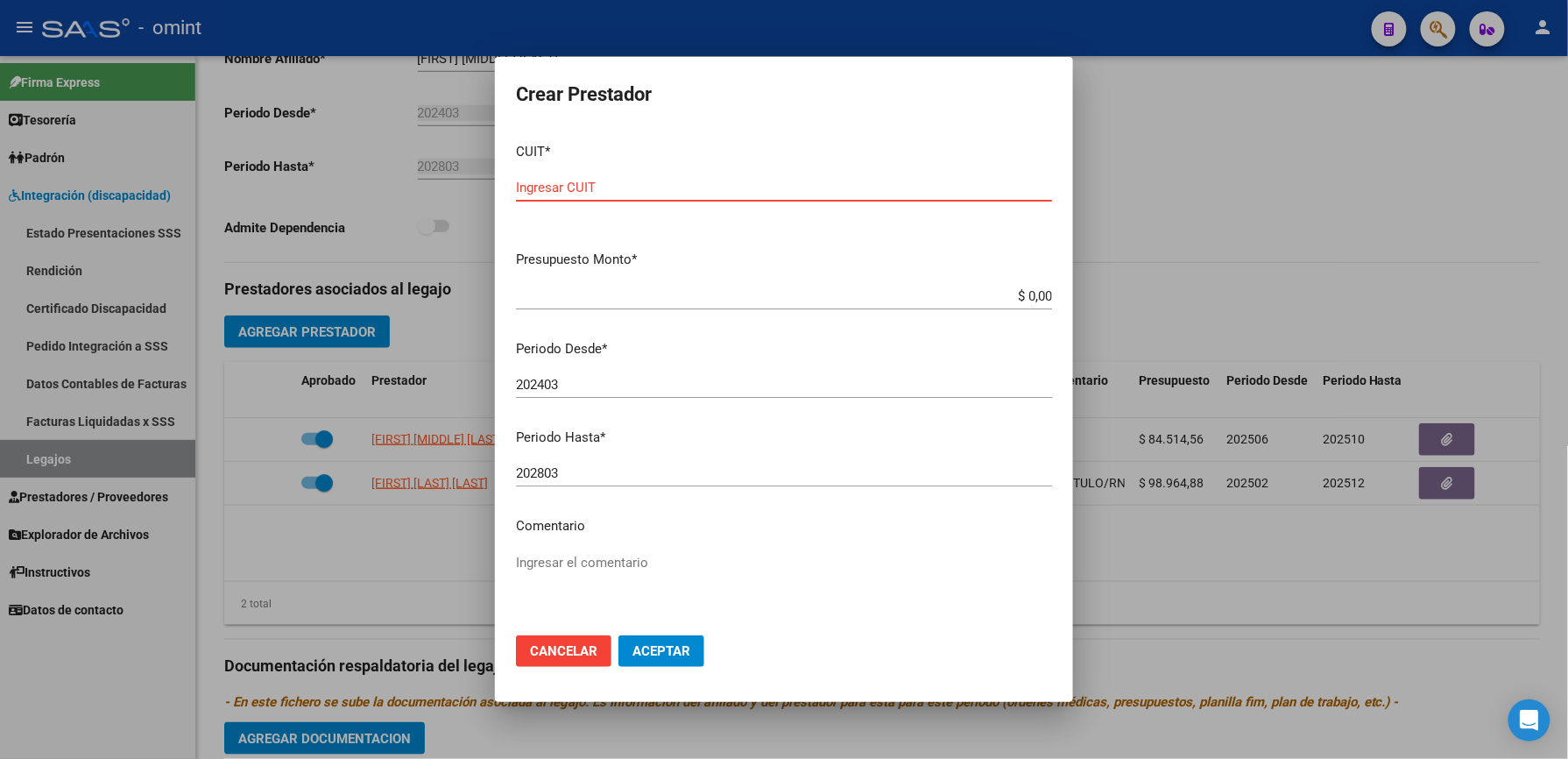 click on "Ingresar CUIT" at bounding box center [784, 188] 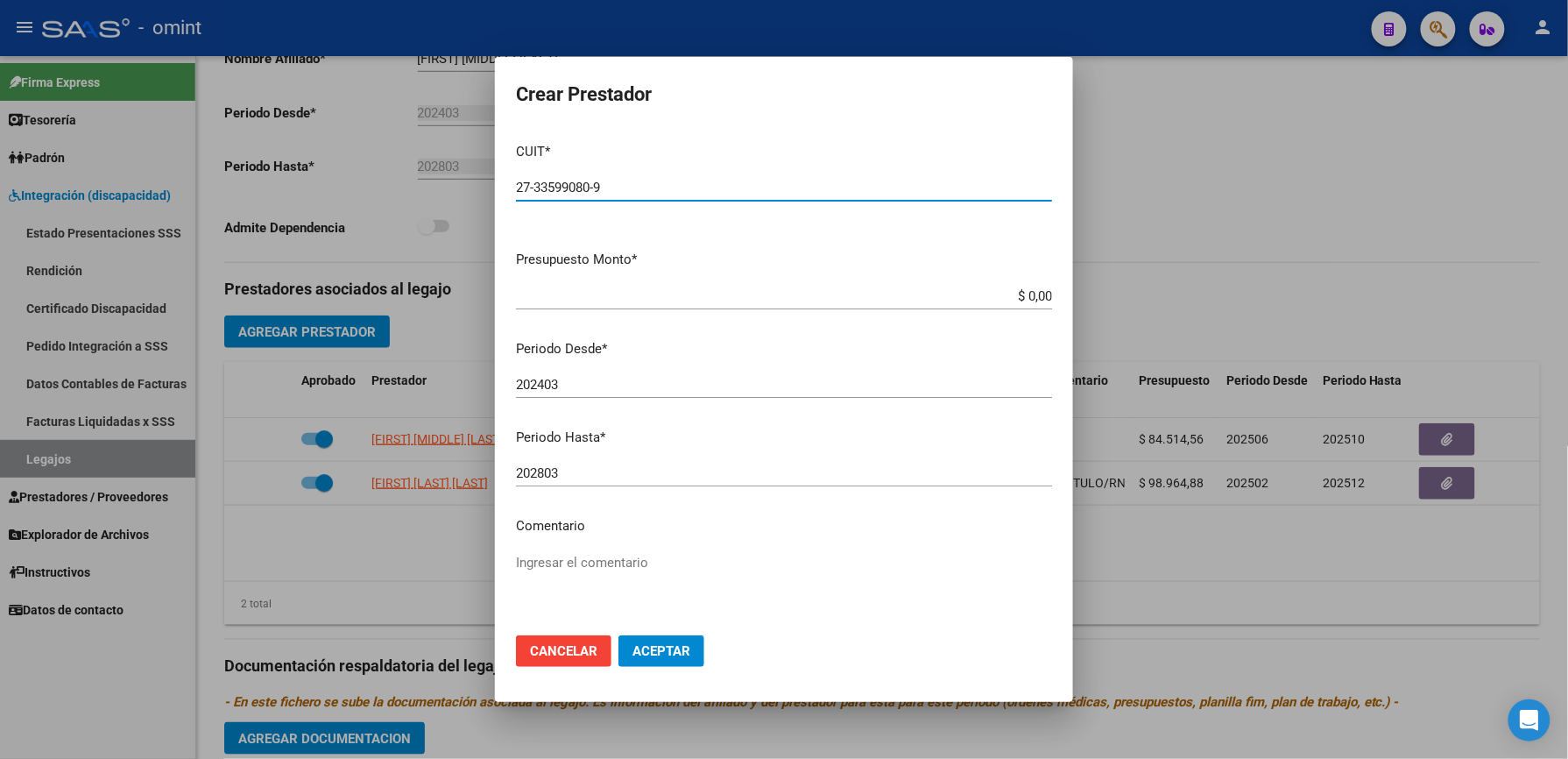 type on "27-33599080-9" 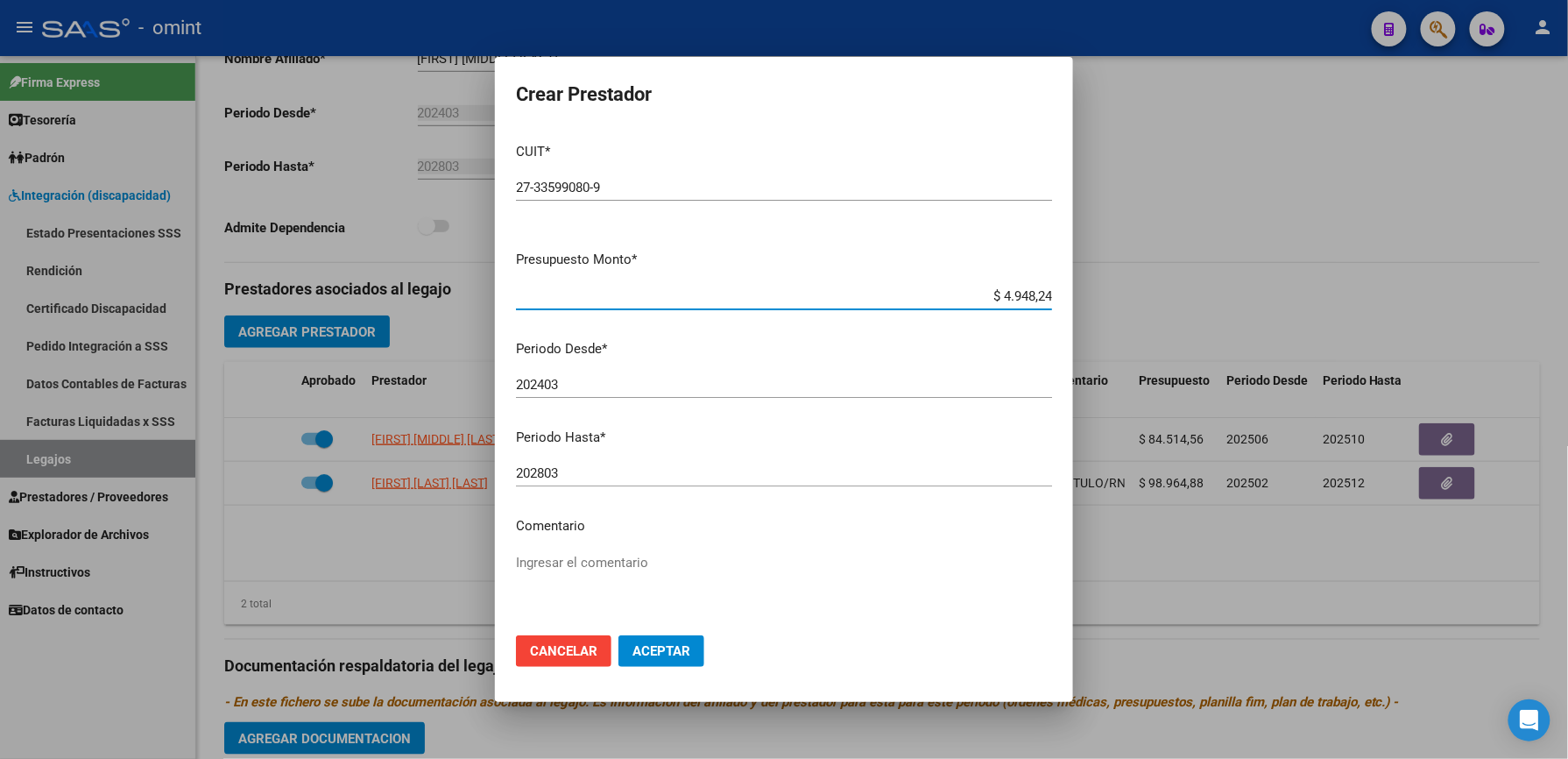 type on "$ 49.482,44" 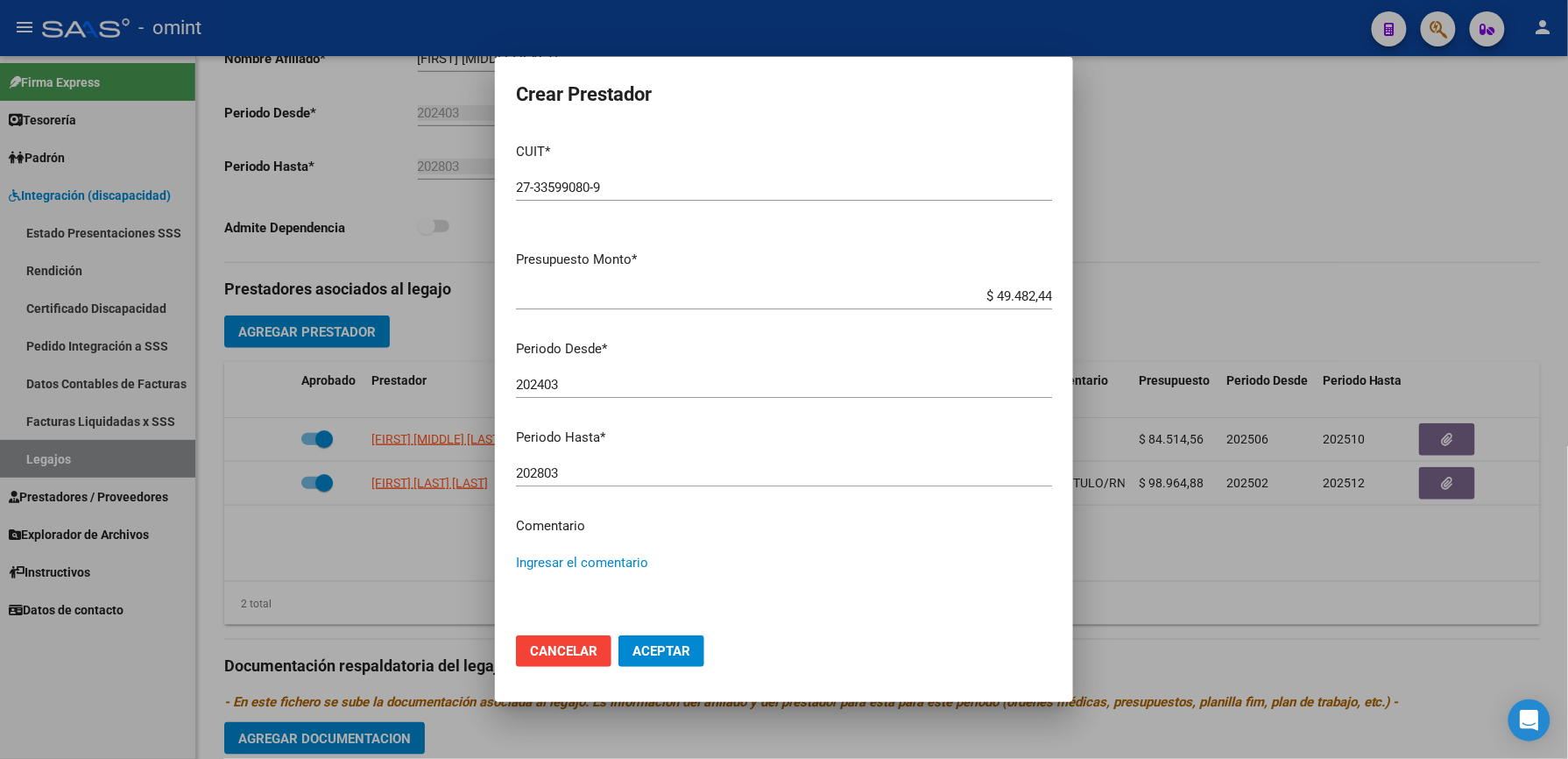 click on "Ingresar el comentario" at bounding box center [784, 594] 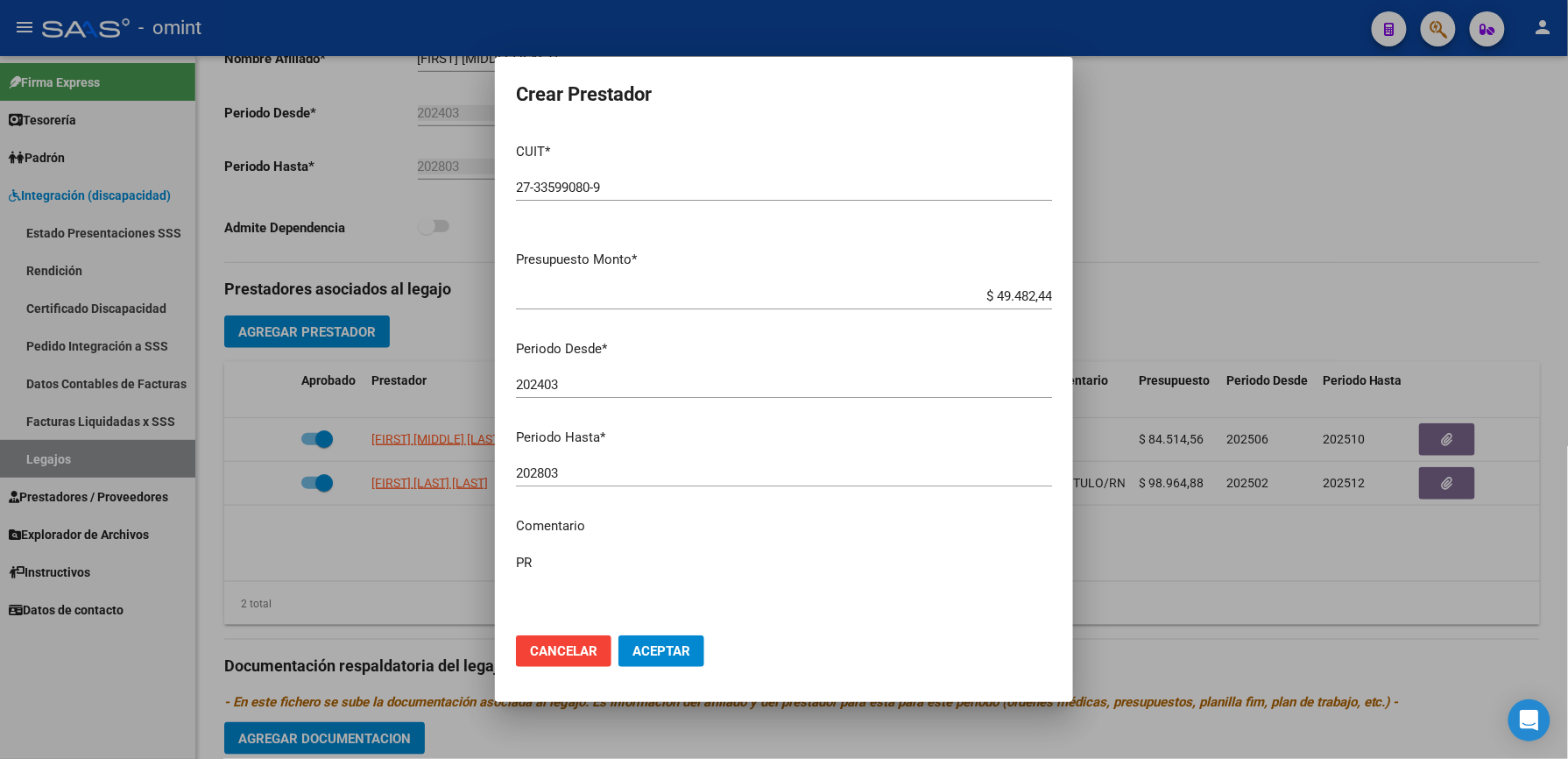 type on "P" 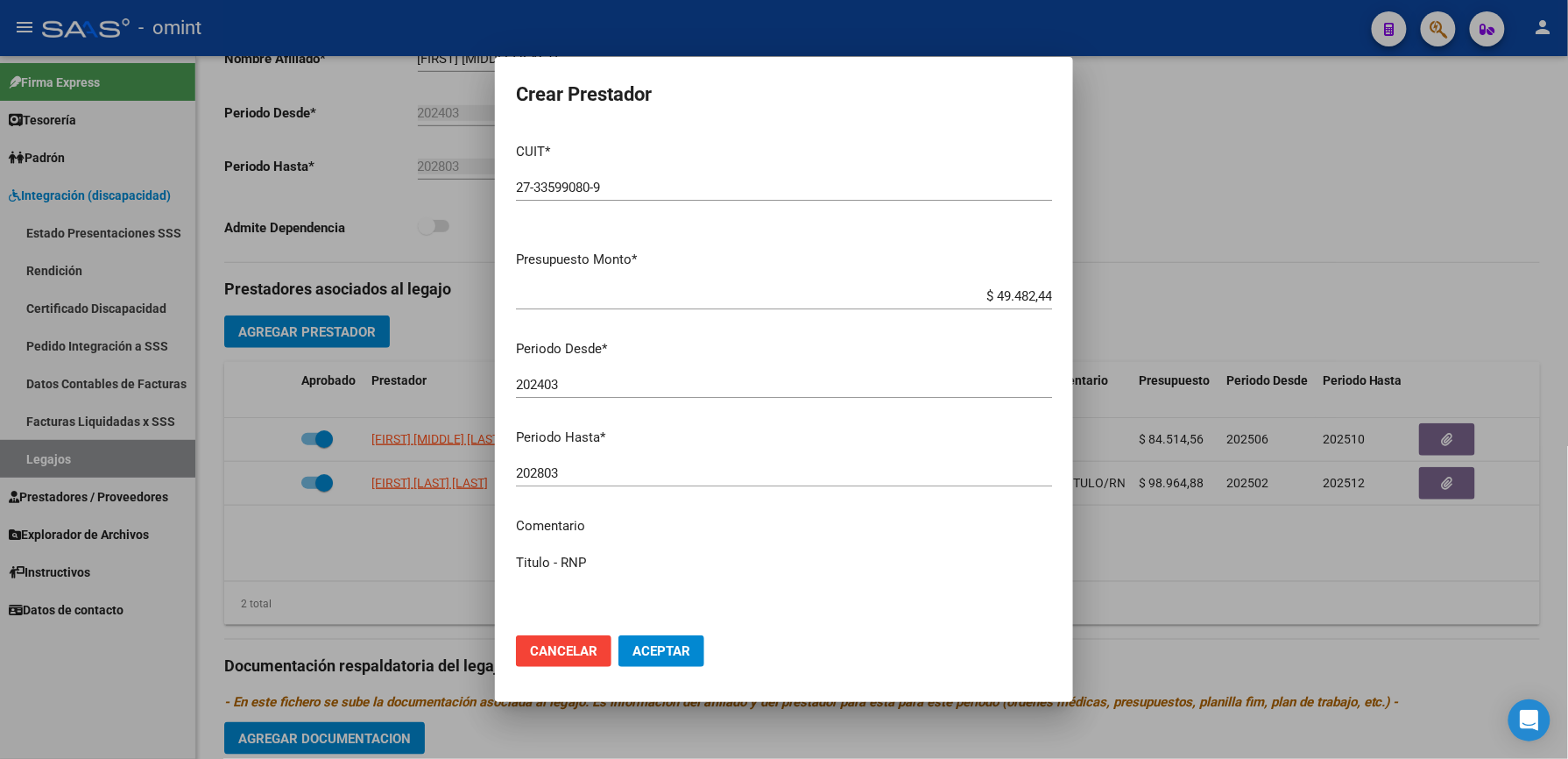 type on "Titulo - RNP" 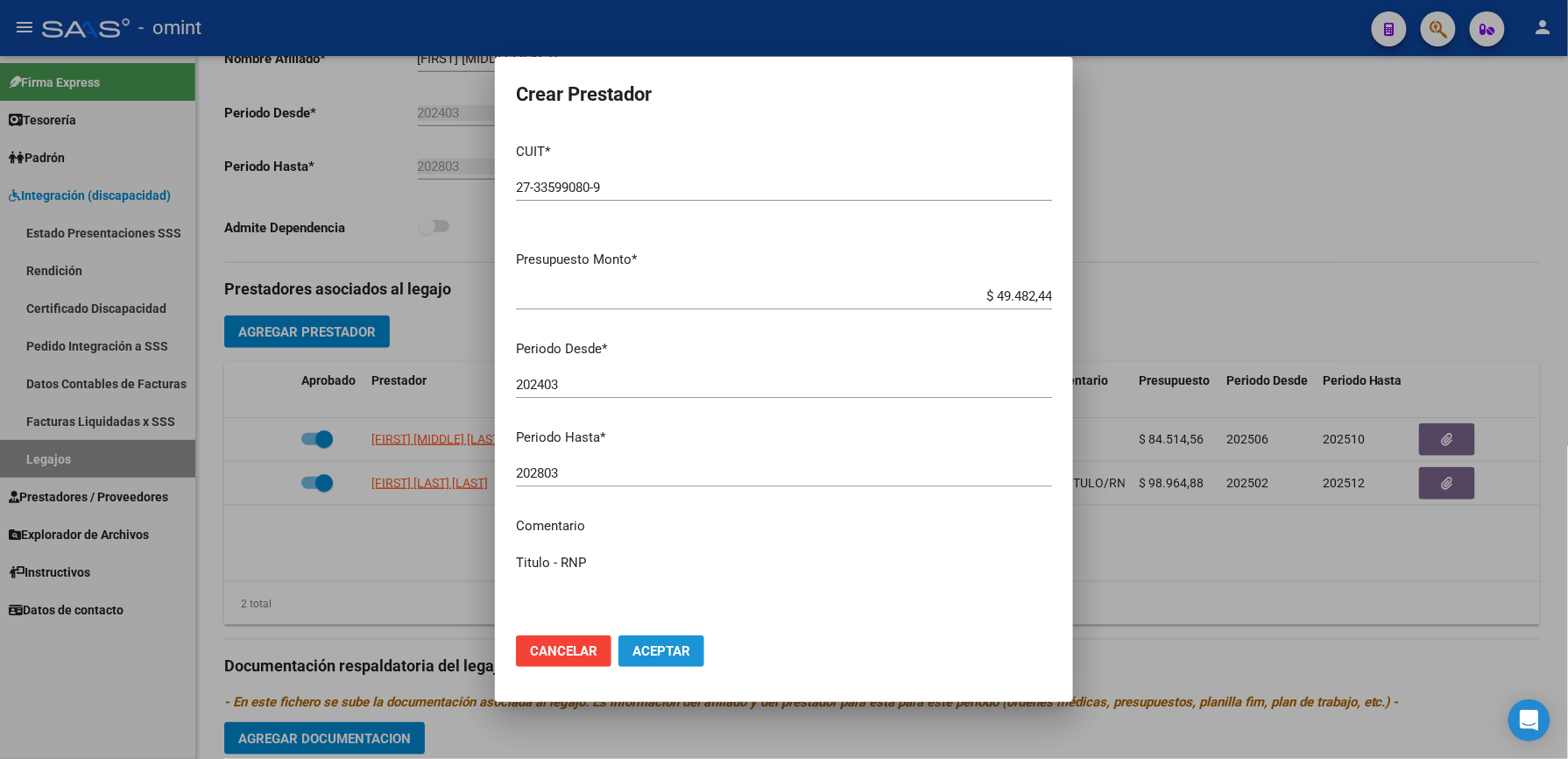 click on "Aceptar" 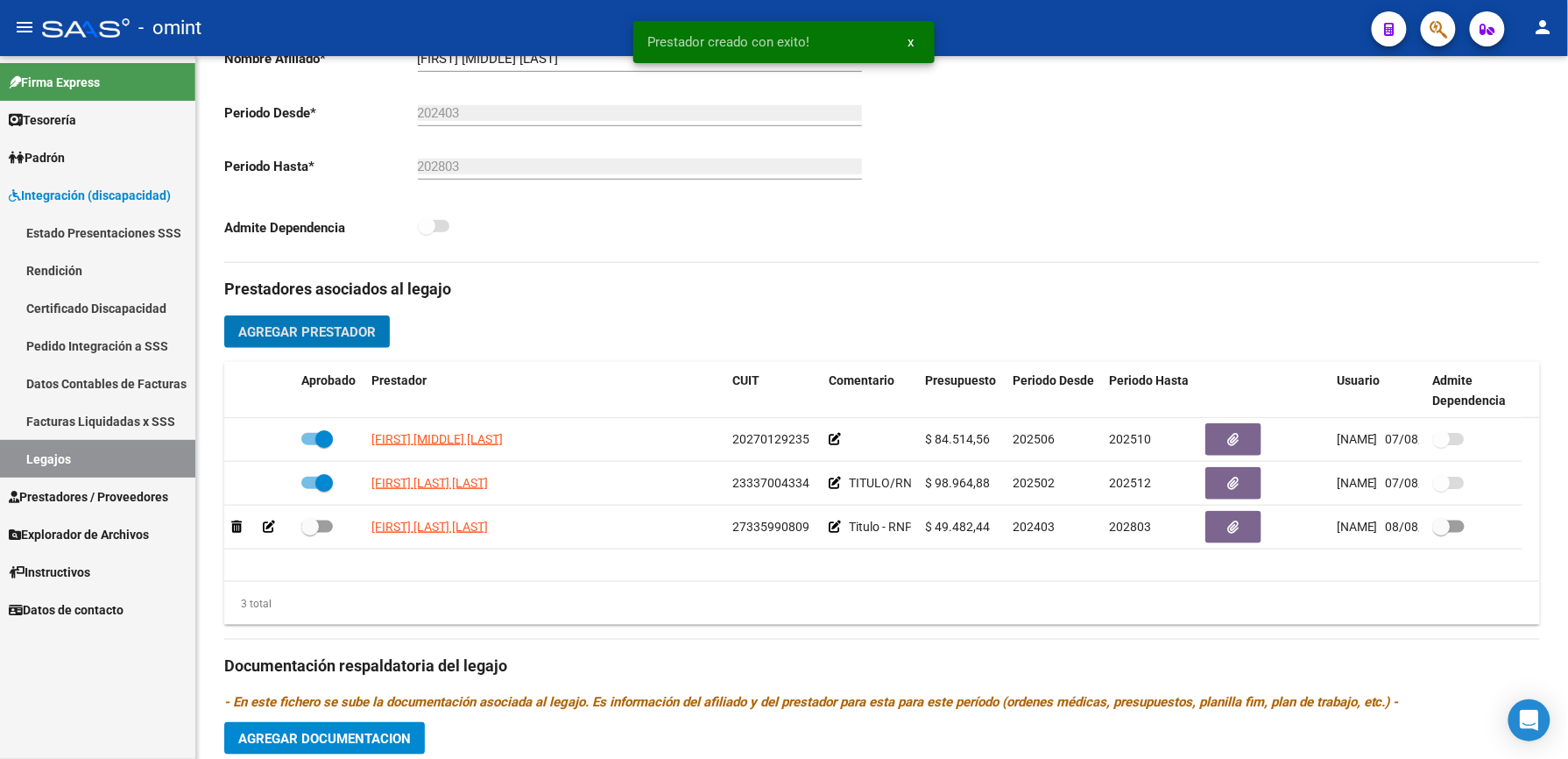 scroll, scrollTop: 401, scrollLeft: 0, axis: vertical 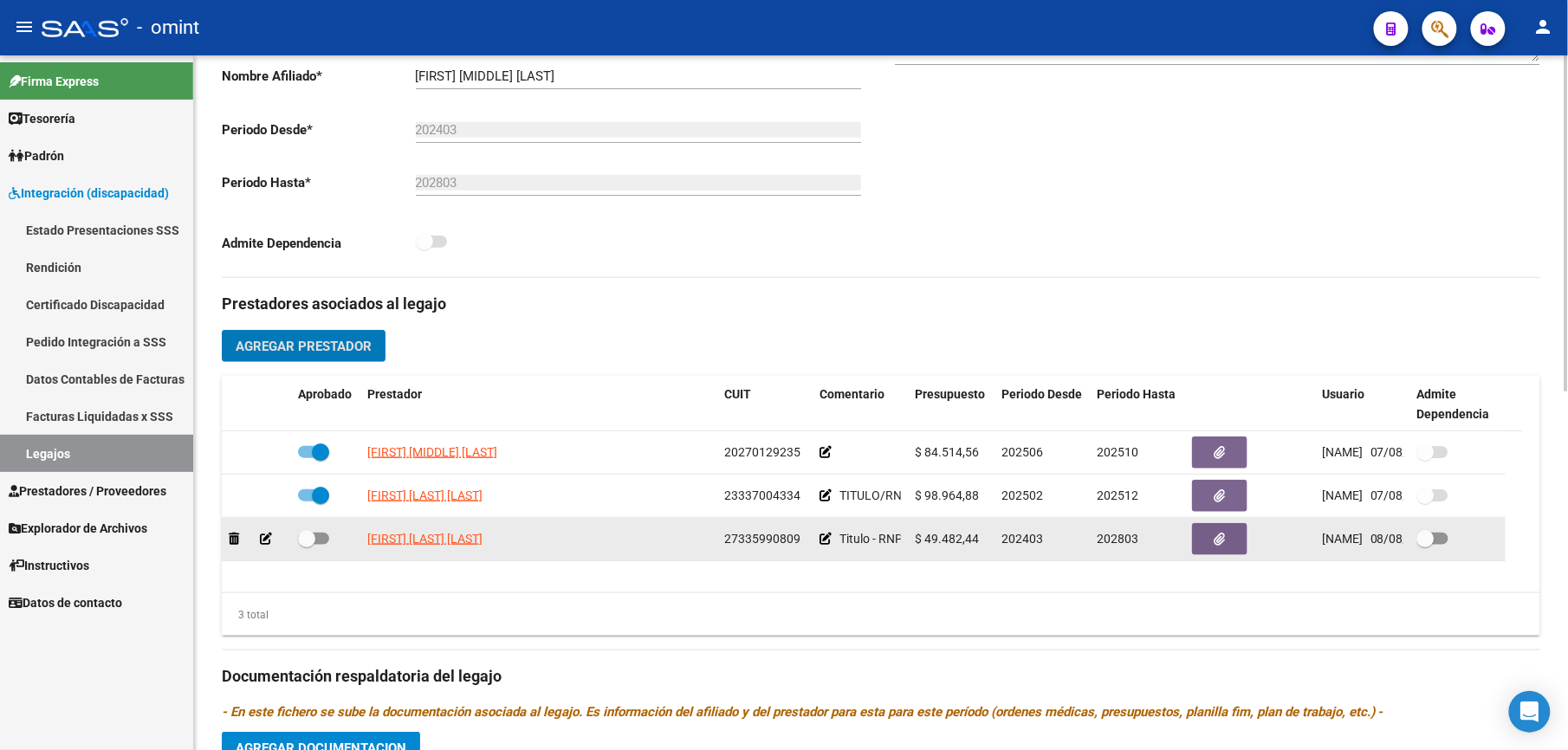 click at bounding box center [314, 539] 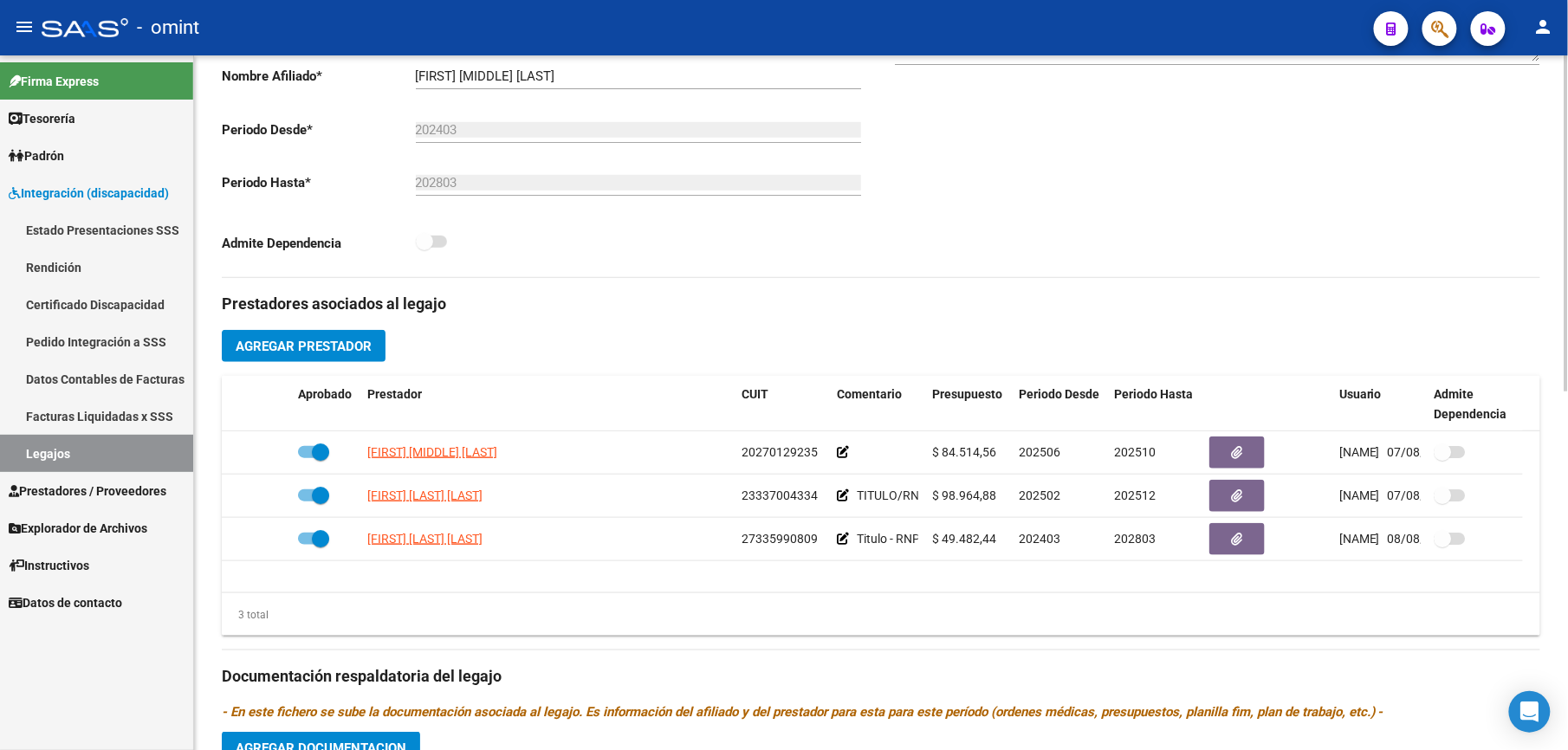 click on "Prestadores asociados al legajo Agregar Prestador Aprobado Prestador CUIT Comentario Presupuesto Periodo Desde Periodo Hasta Usuario Admite Dependencia   [FIRST] [MIDDLE] [LAST] [NUMBER]     TITULO/RNP/ARCA  $ 98.964,88  202502 202512 [NAME]   07/08/2025      [FIRST] [LAST] [LAST] [NUMBER]     Titulo - RNP  $ 49.482,44  202403 202803 [NAME]   08/08/2025    3 total Documentación respaldatoria del legajo - En este fichero se sube la documentación asociada al legajo. Es información del afiliado y del prestador para esta para este período (ordenes médicas, presupuestos, planilla fim, plan de trabajo, etc.) - Agregar Documentacion Aprobado Descripción Comentario Comentario Administrador Creado Acción    Documentación Derivada De Ospoce              [NAME]   08/08/2025 07:33     Transporte      presupuesto/maps/solic/confor         [NAME]" 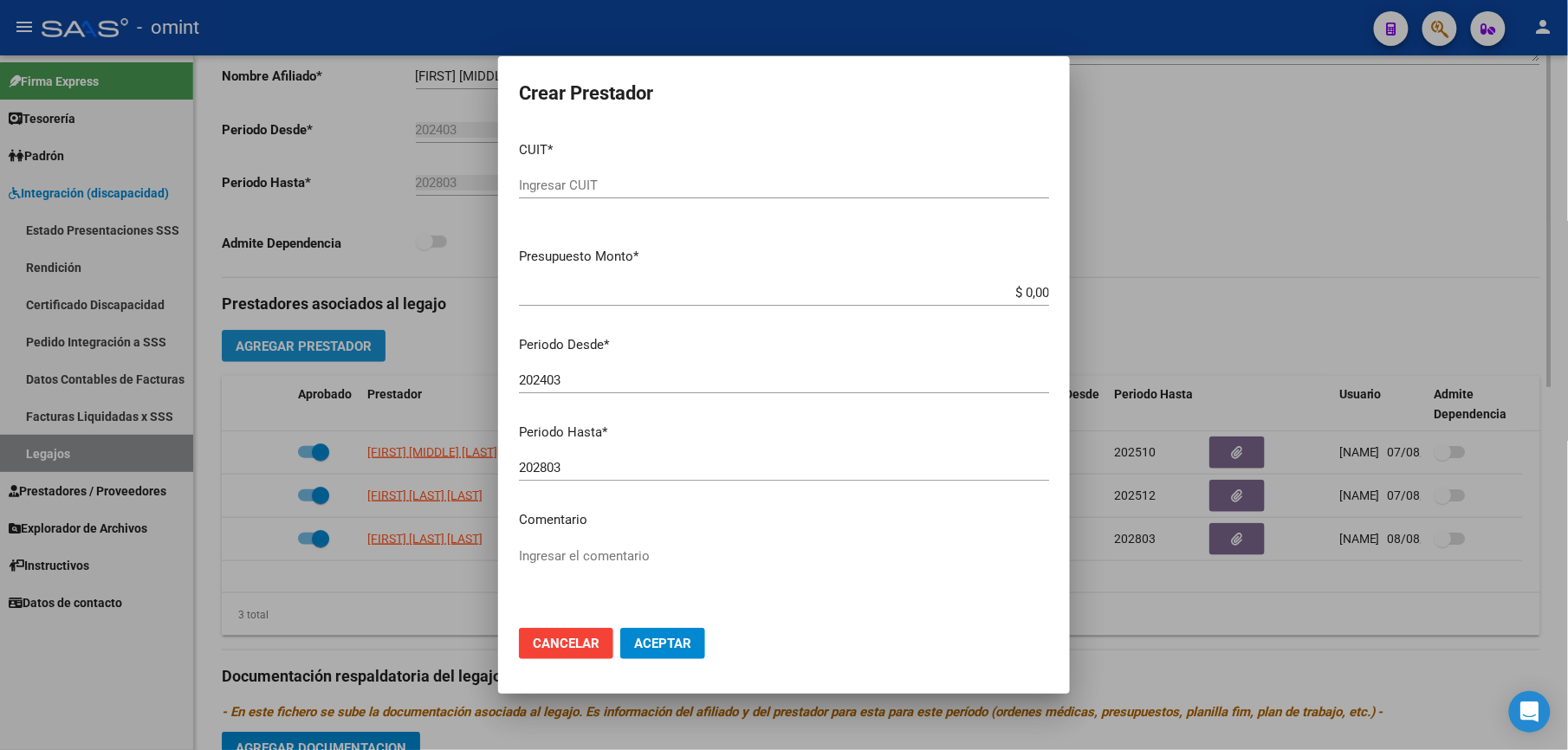 scroll, scrollTop: 414, scrollLeft: 0, axis: vertical 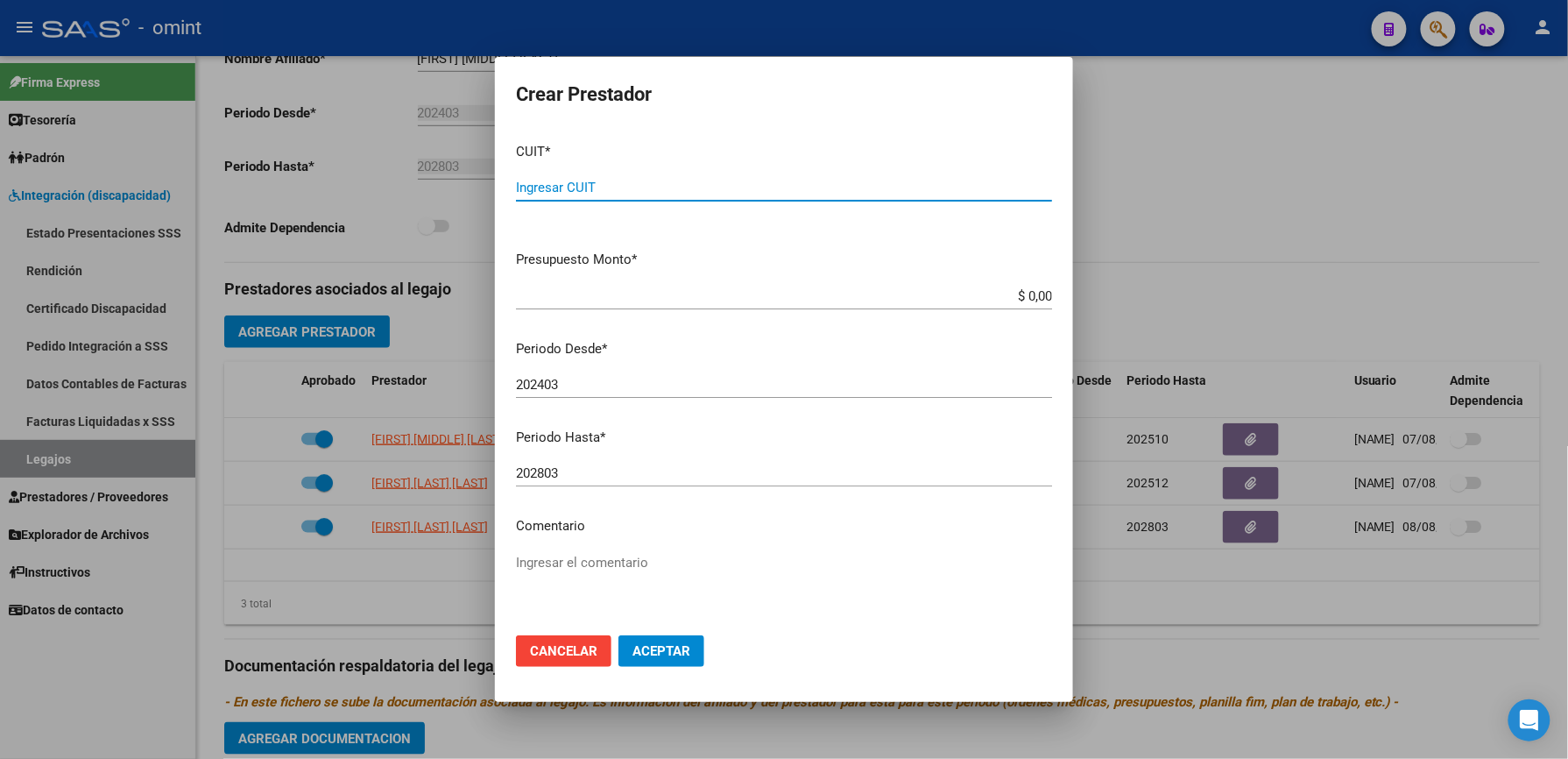click at bounding box center [784, 380] 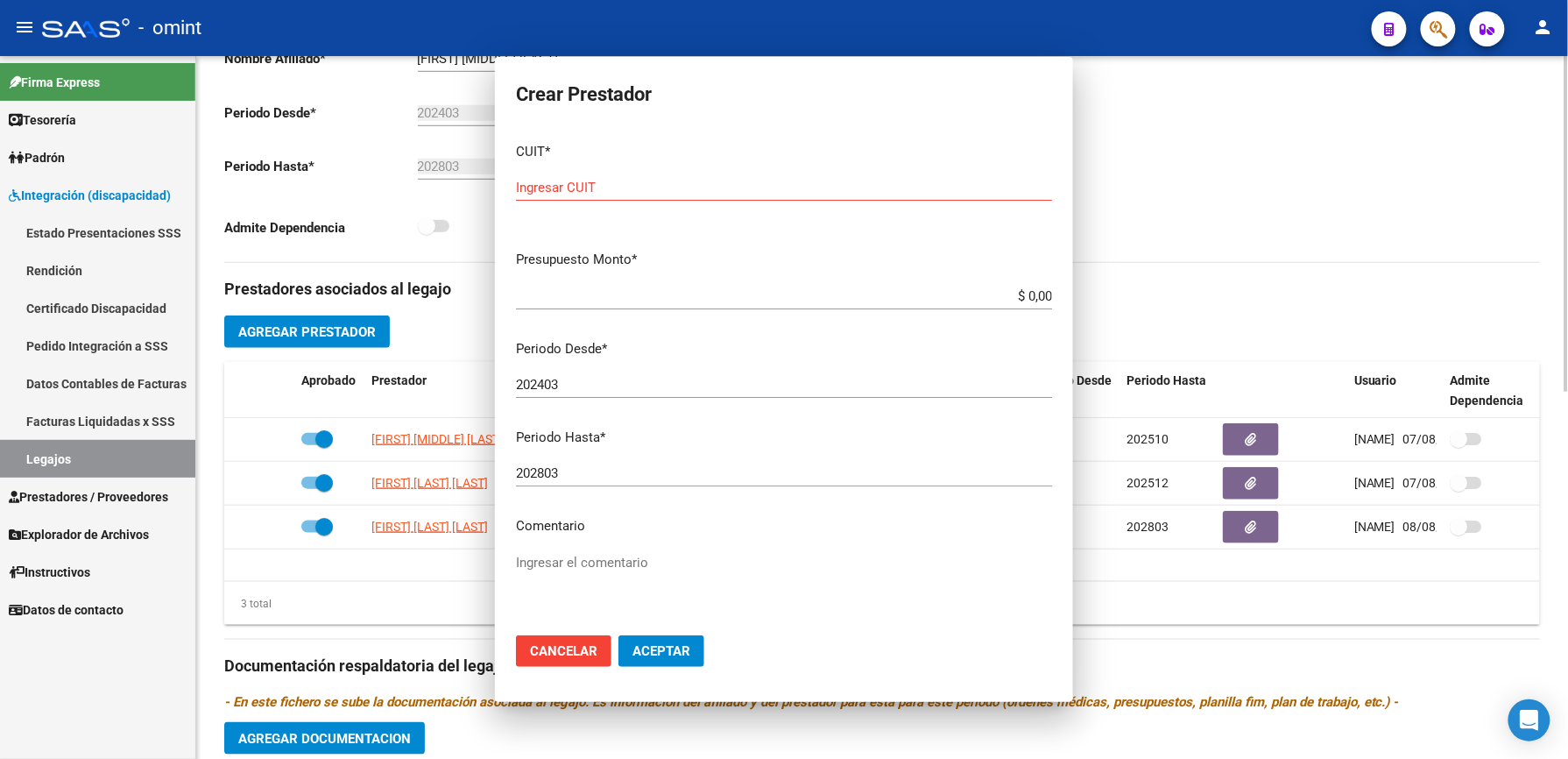 scroll, scrollTop: 401, scrollLeft: 0, axis: vertical 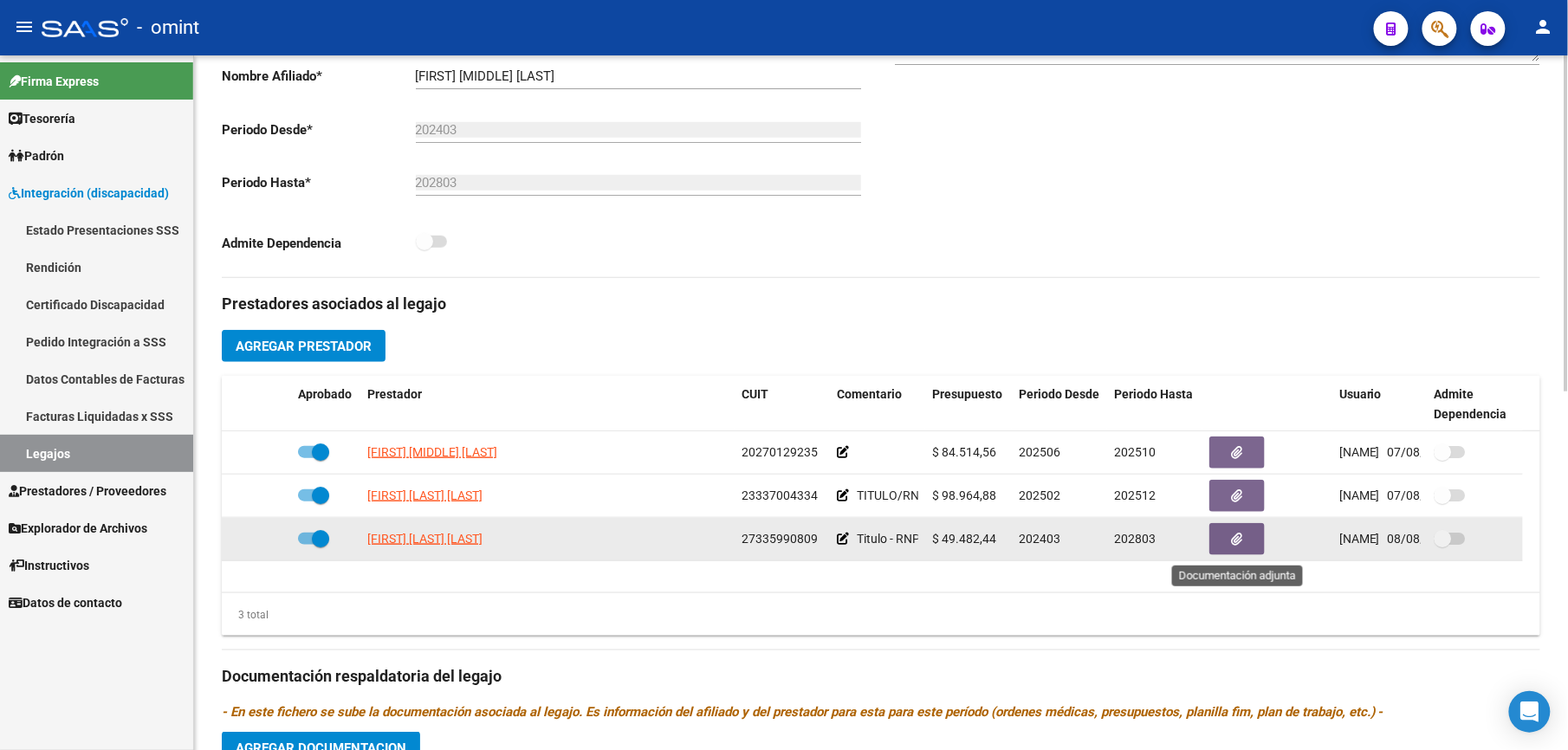 click 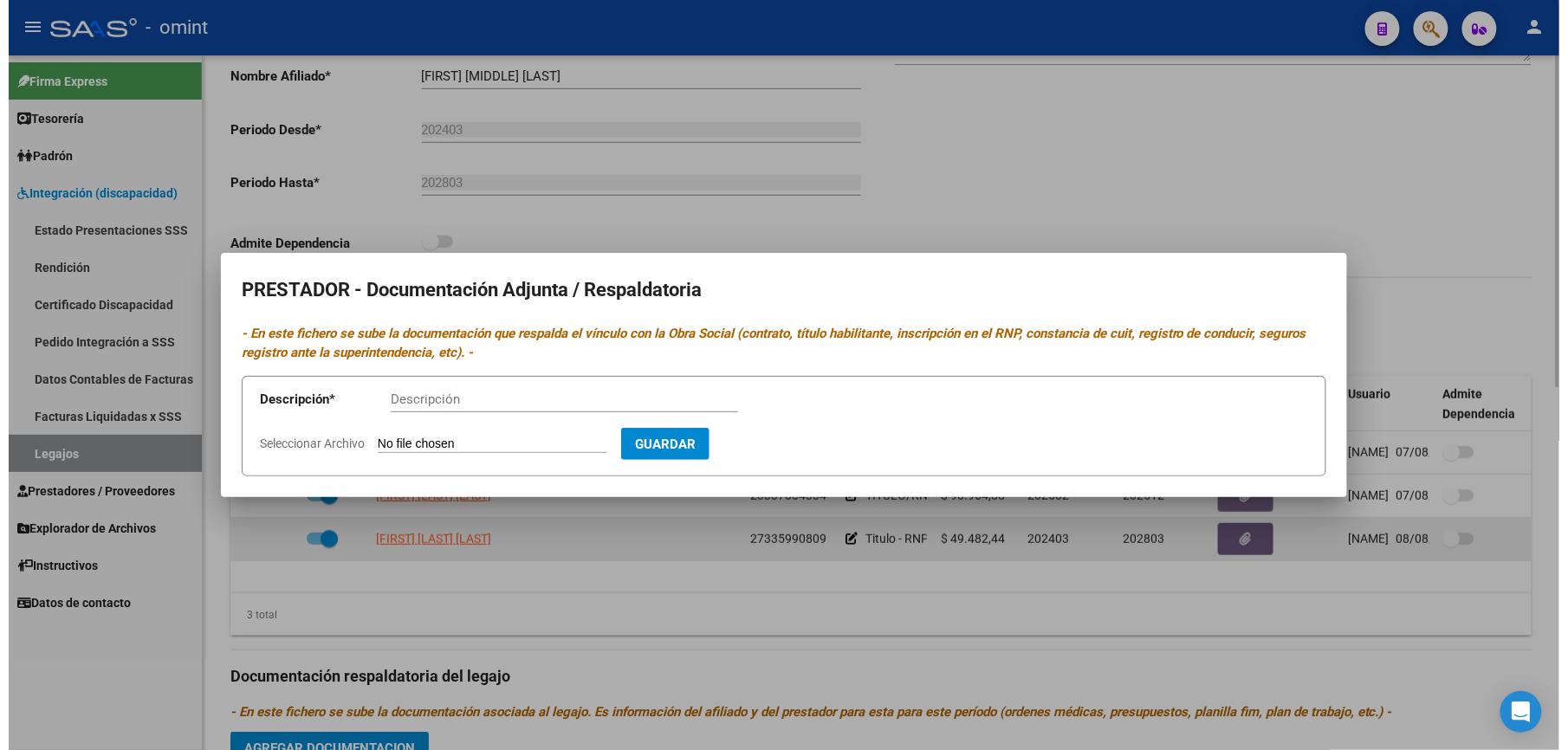 scroll, scrollTop: 414, scrollLeft: 0, axis: vertical 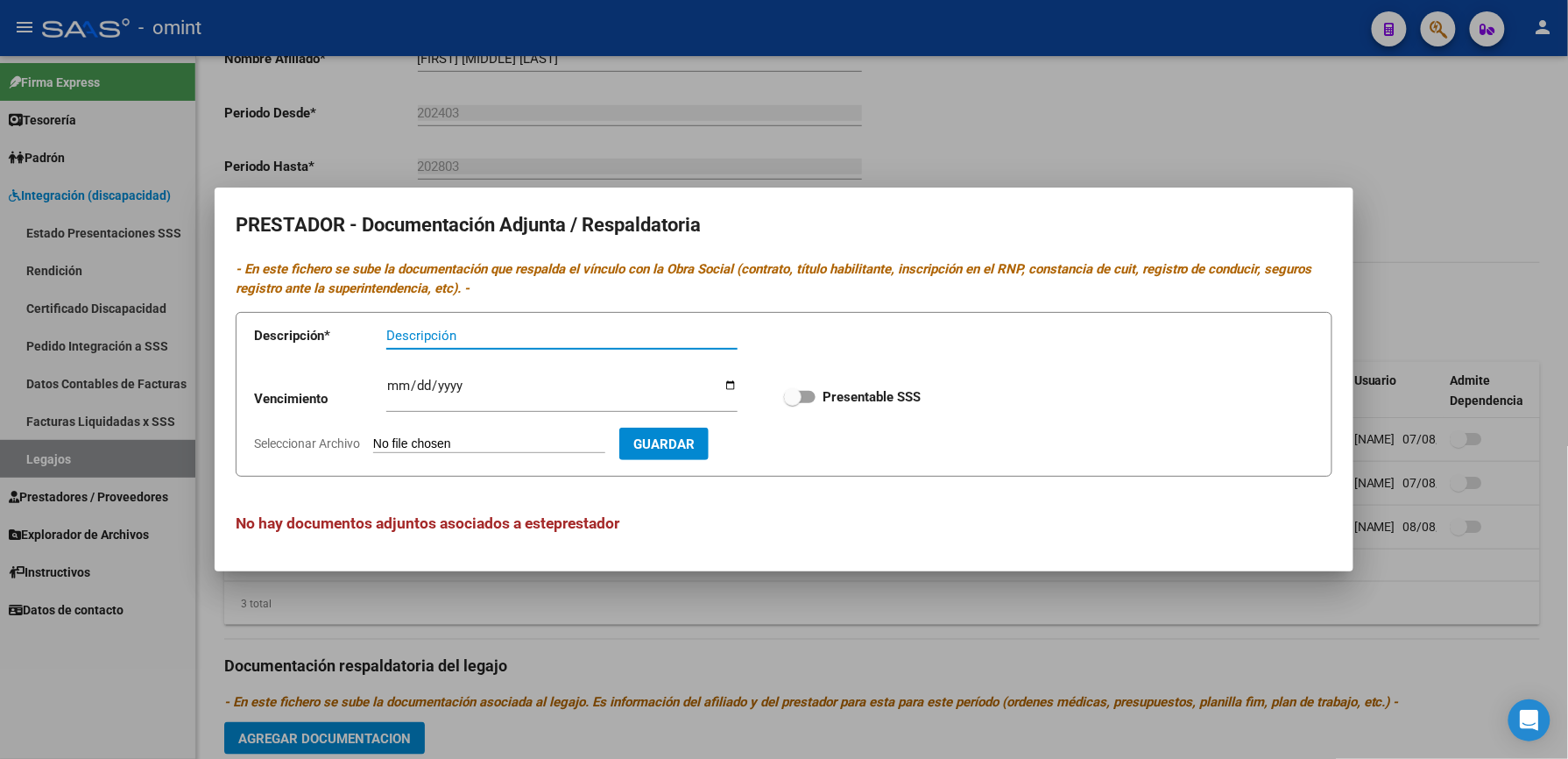 click on "Descripción" at bounding box center (562, 336) 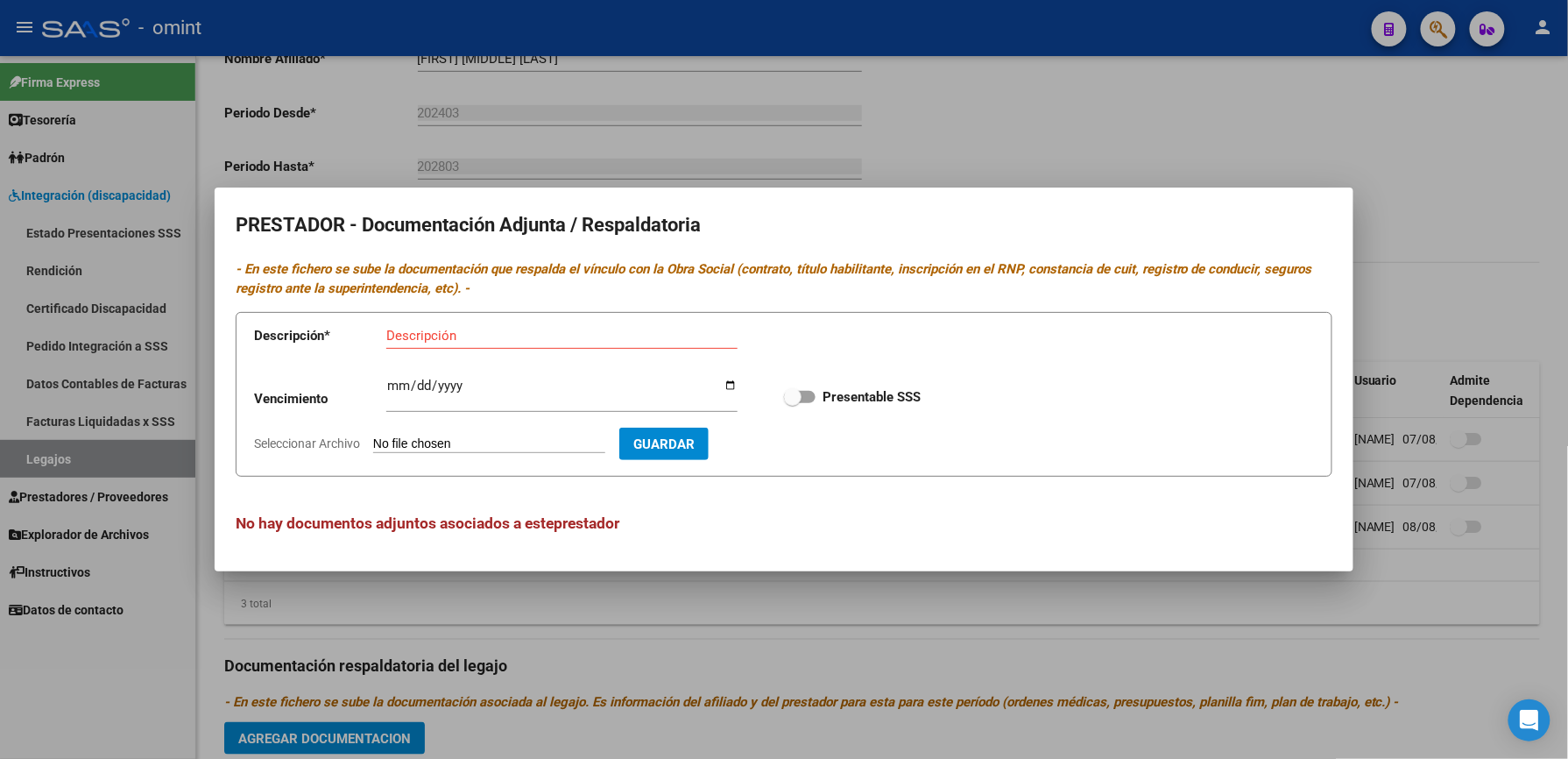 click on "Seleccionar Archivo" at bounding box center (489, 444) 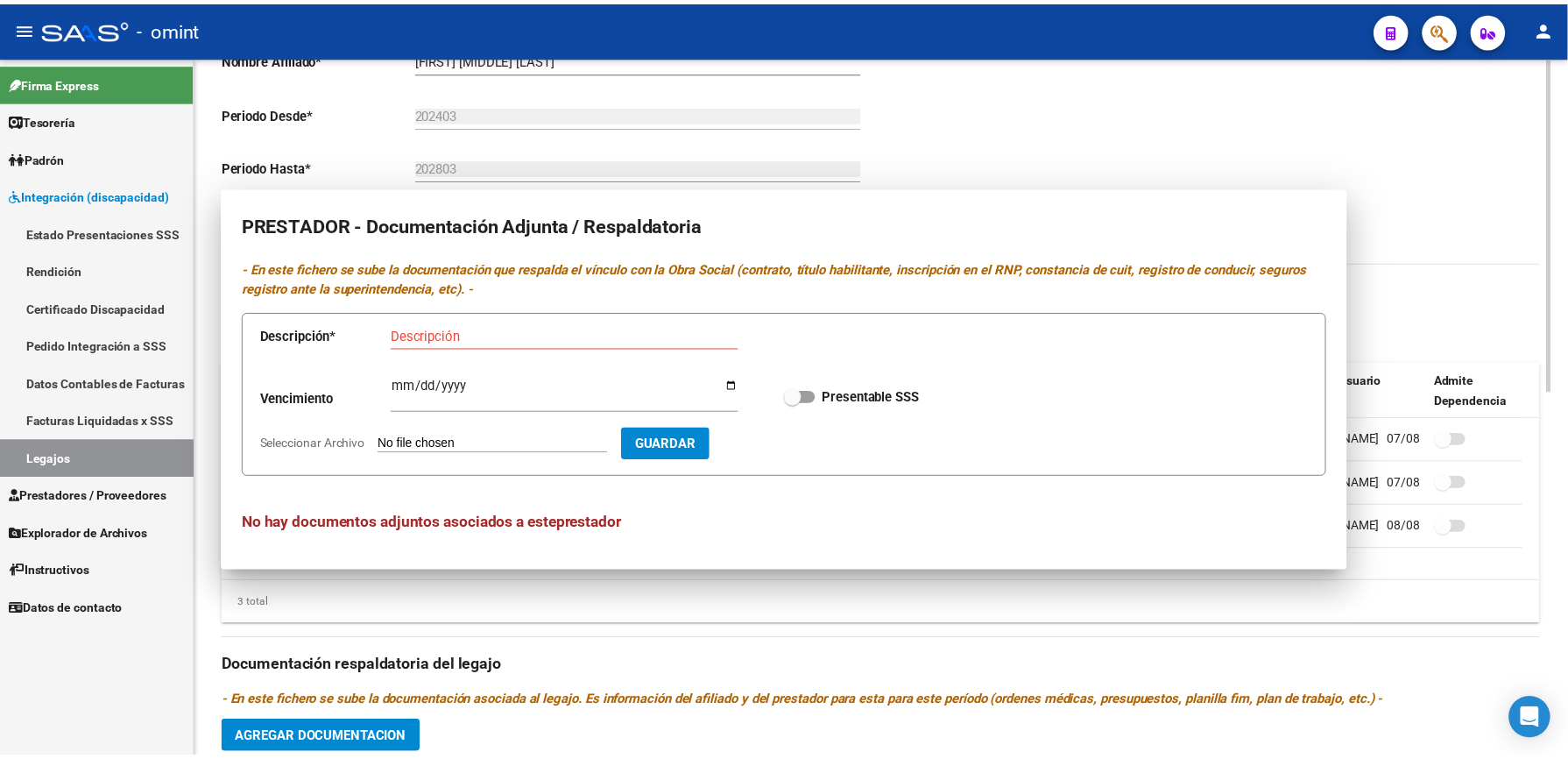 scroll, scrollTop: 401, scrollLeft: 0, axis: vertical 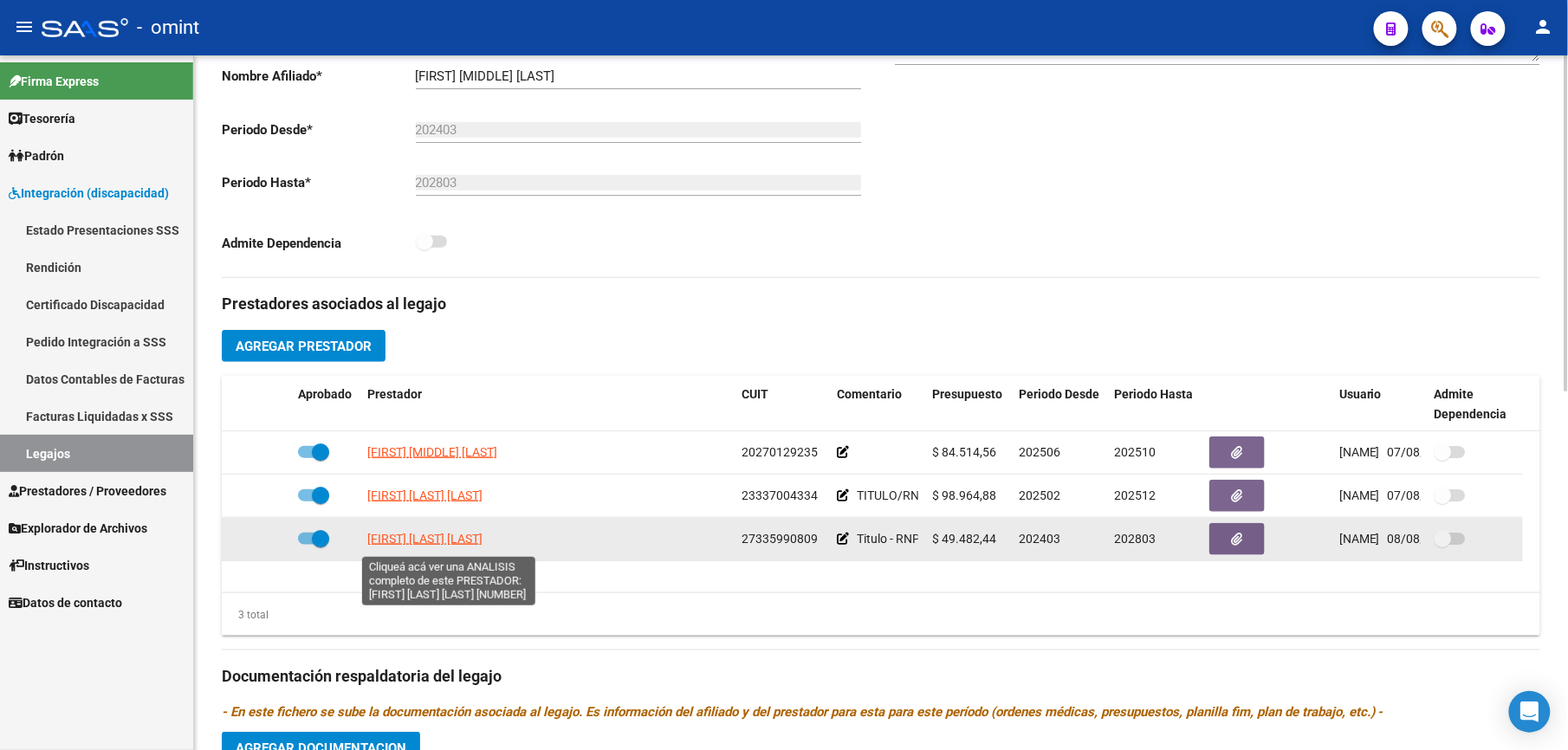click on "[FIRST] [LAST] [LAST]" 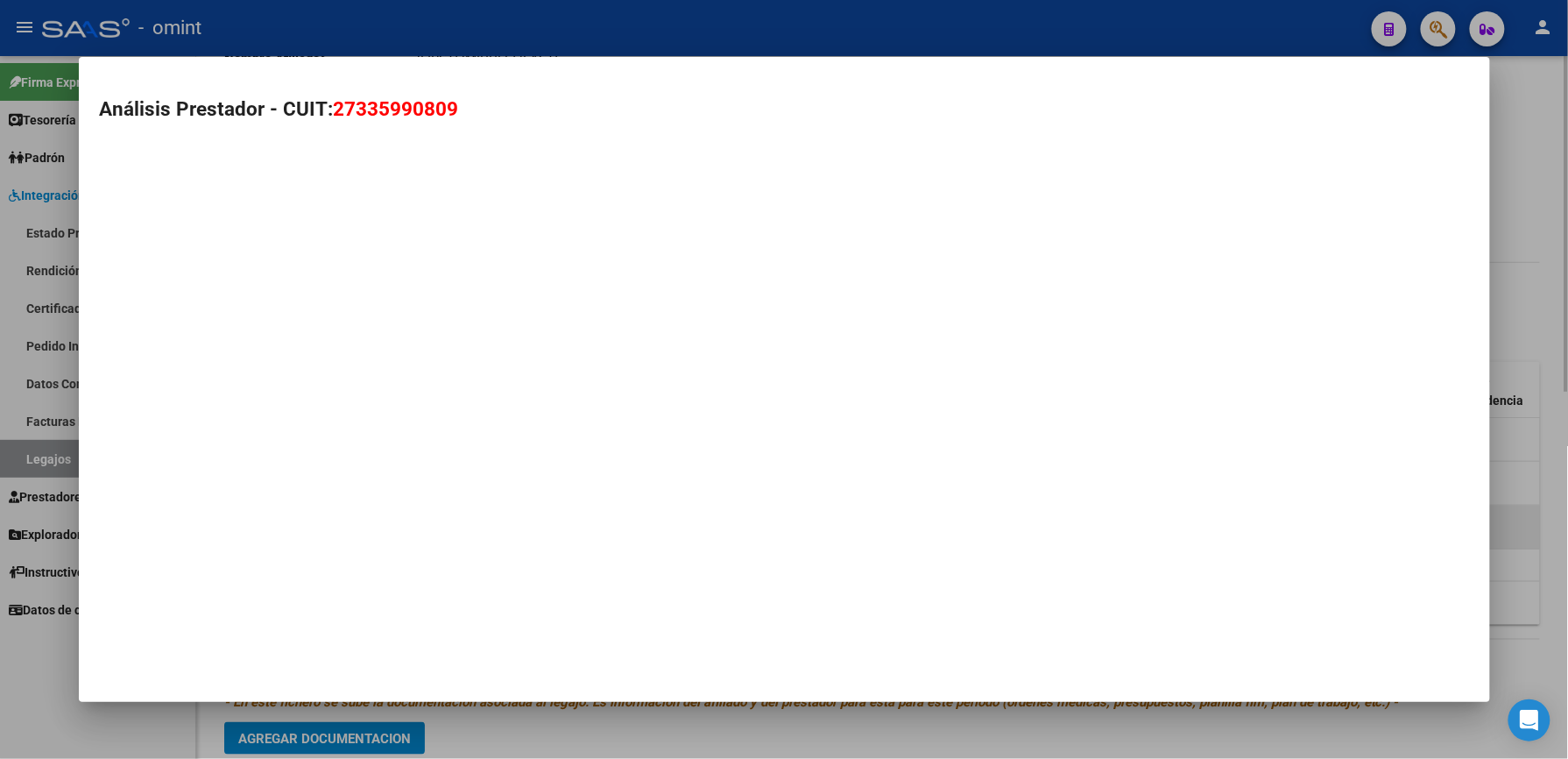 click on "Análisis Prestador - CUIT:  [NUMBER]" at bounding box center [784, 380] 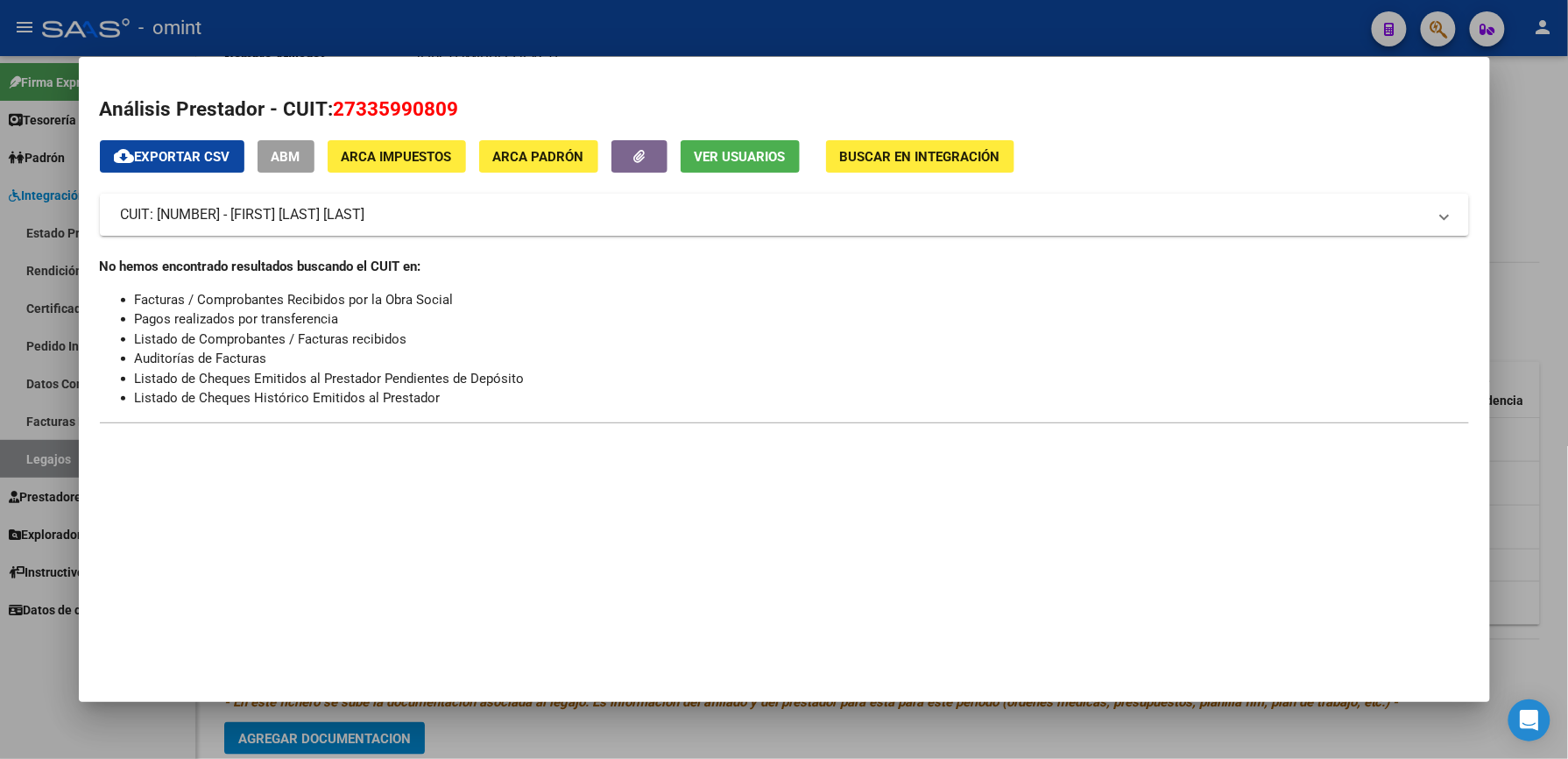 click at bounding box center (784, 380) 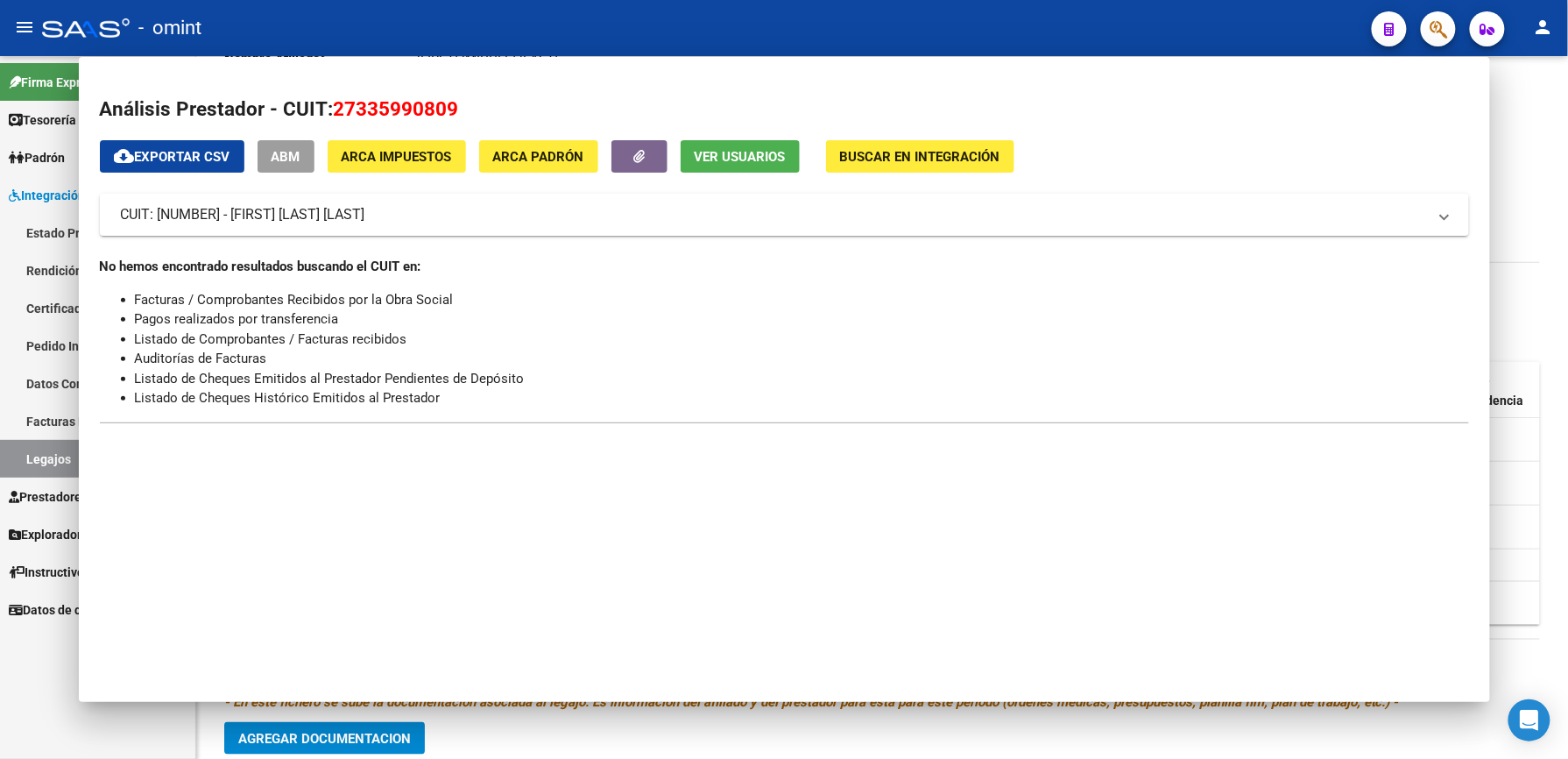 scroll, scrollTop: 401, scrollLeft: 0, axis: vertical 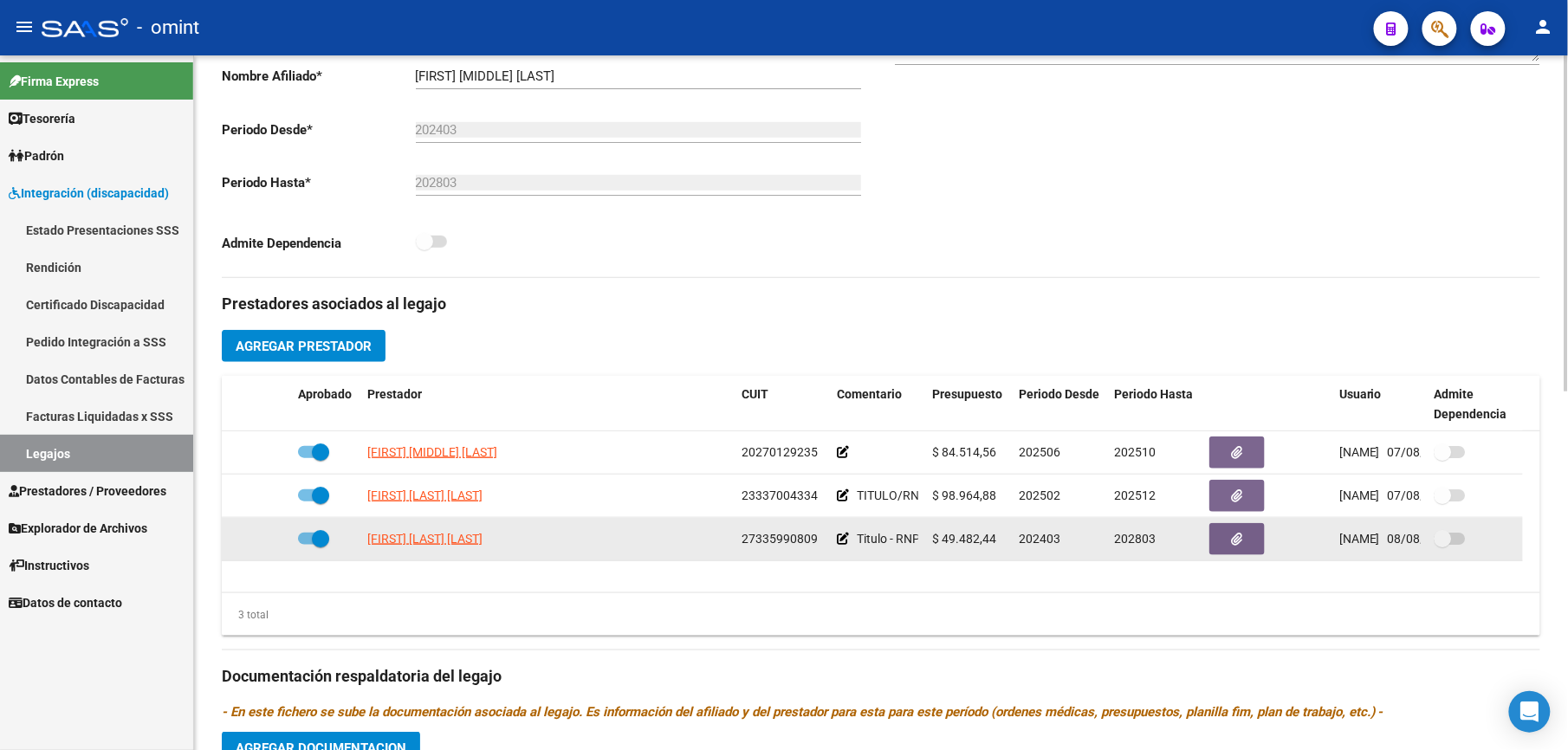 drag, startPoint x: 1237, startPoint y: 540, endPoint x: 903, endPoint y: 355, distance: 381.81278 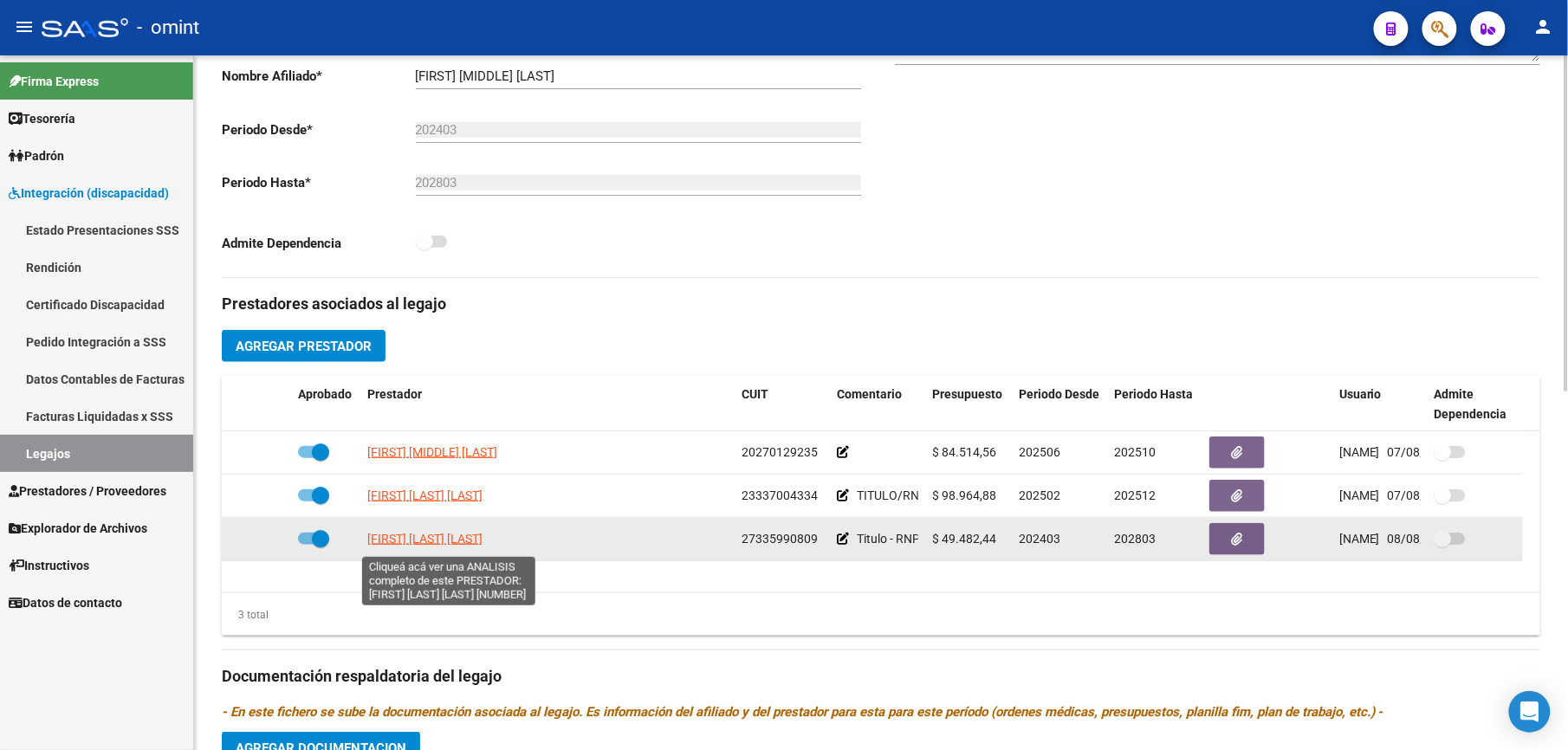 click on "[FIRST] [LAST] [LAST]" 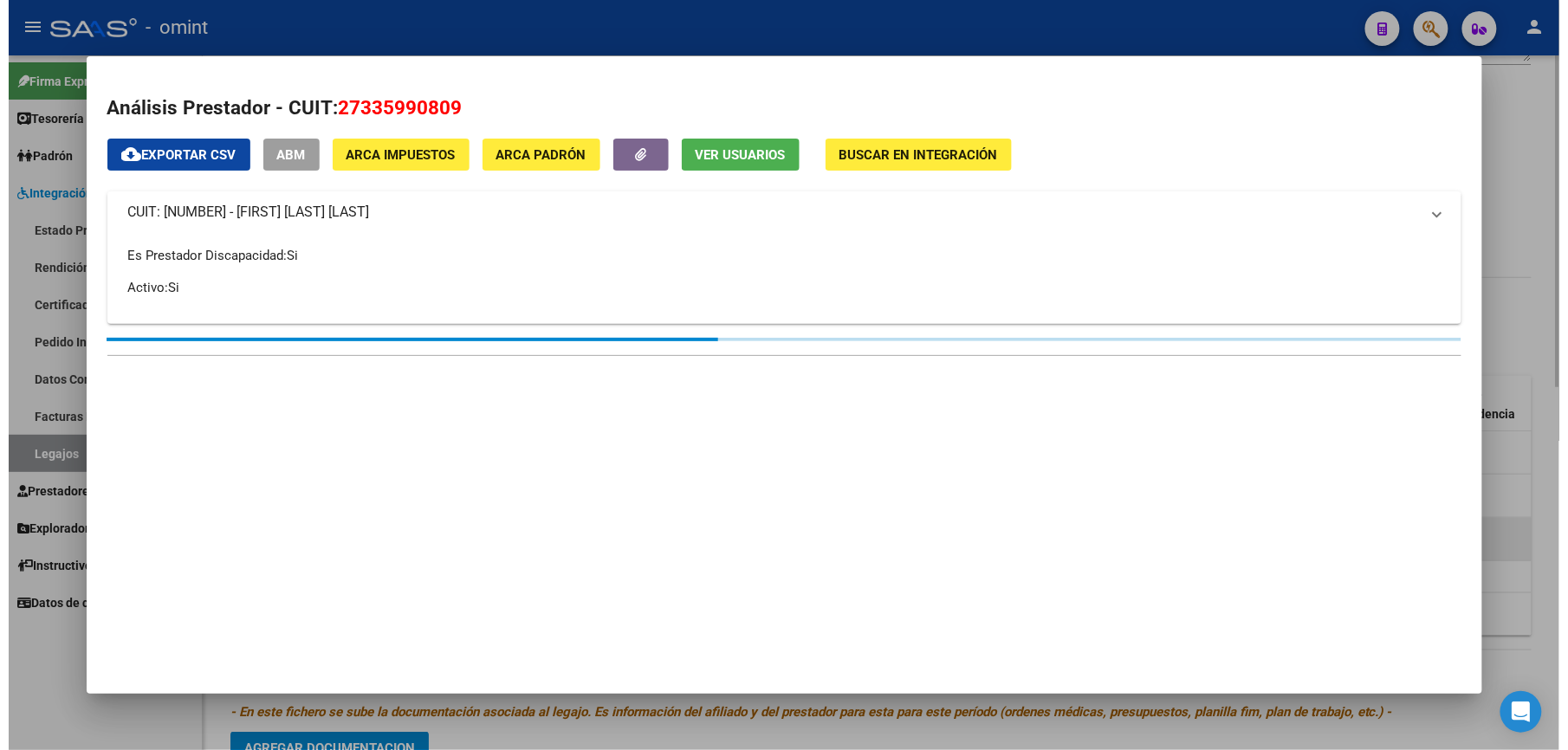 scroll, scrollTop: 414, scrollLeft: 0, axis: vertical 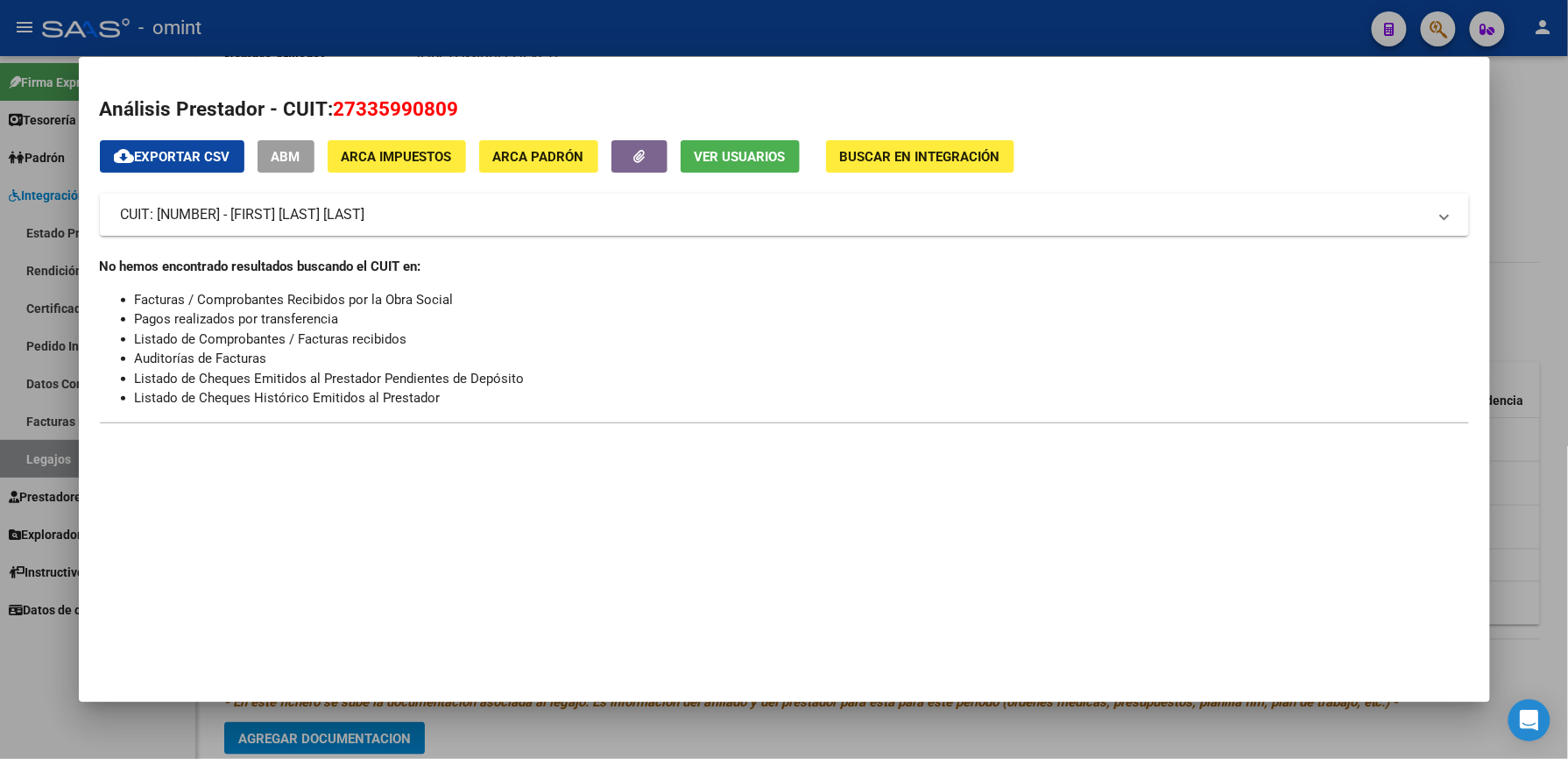 click at bounding box center [784, 380] 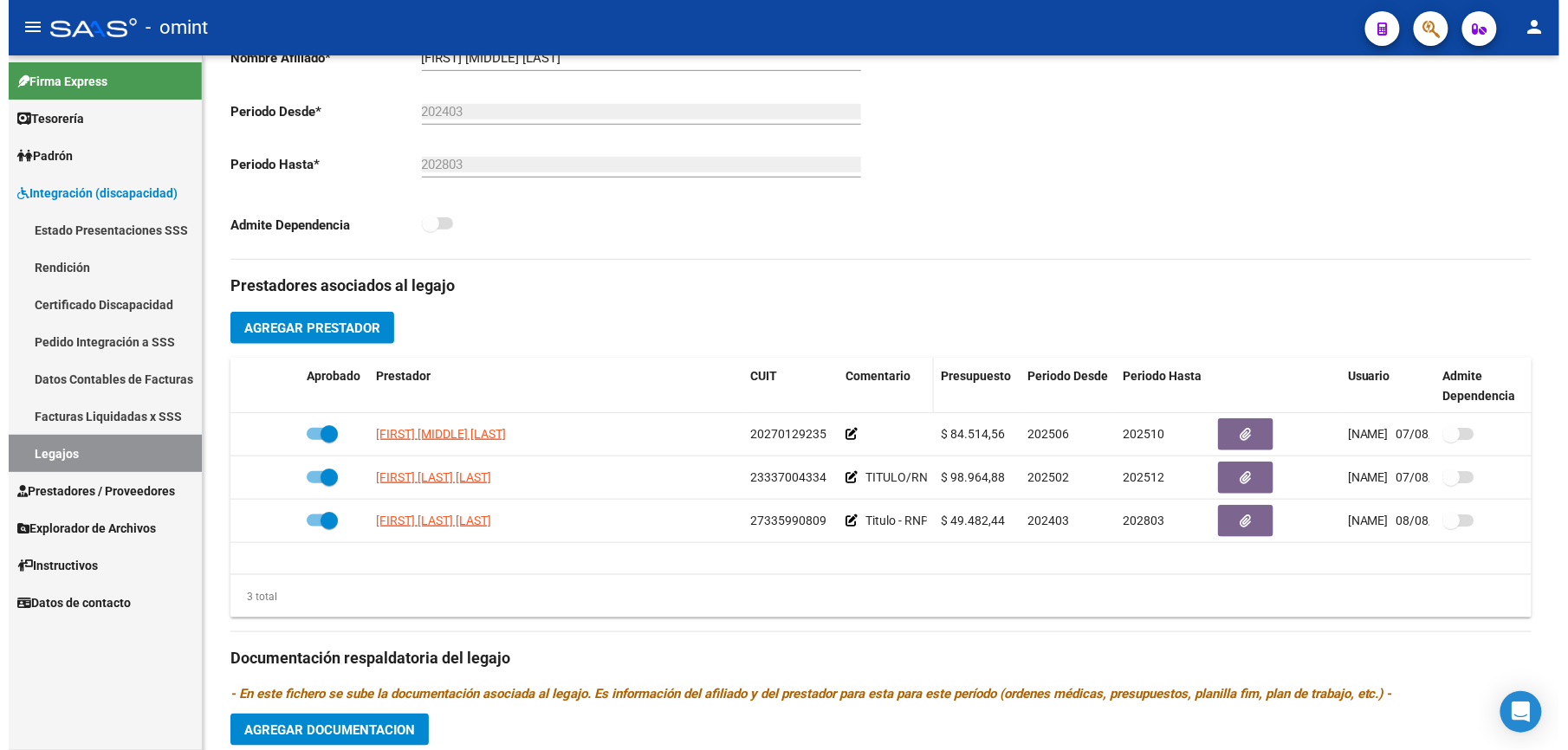 scroll, scrollTop: 396, scrollLeft: 0, axis: vertical 